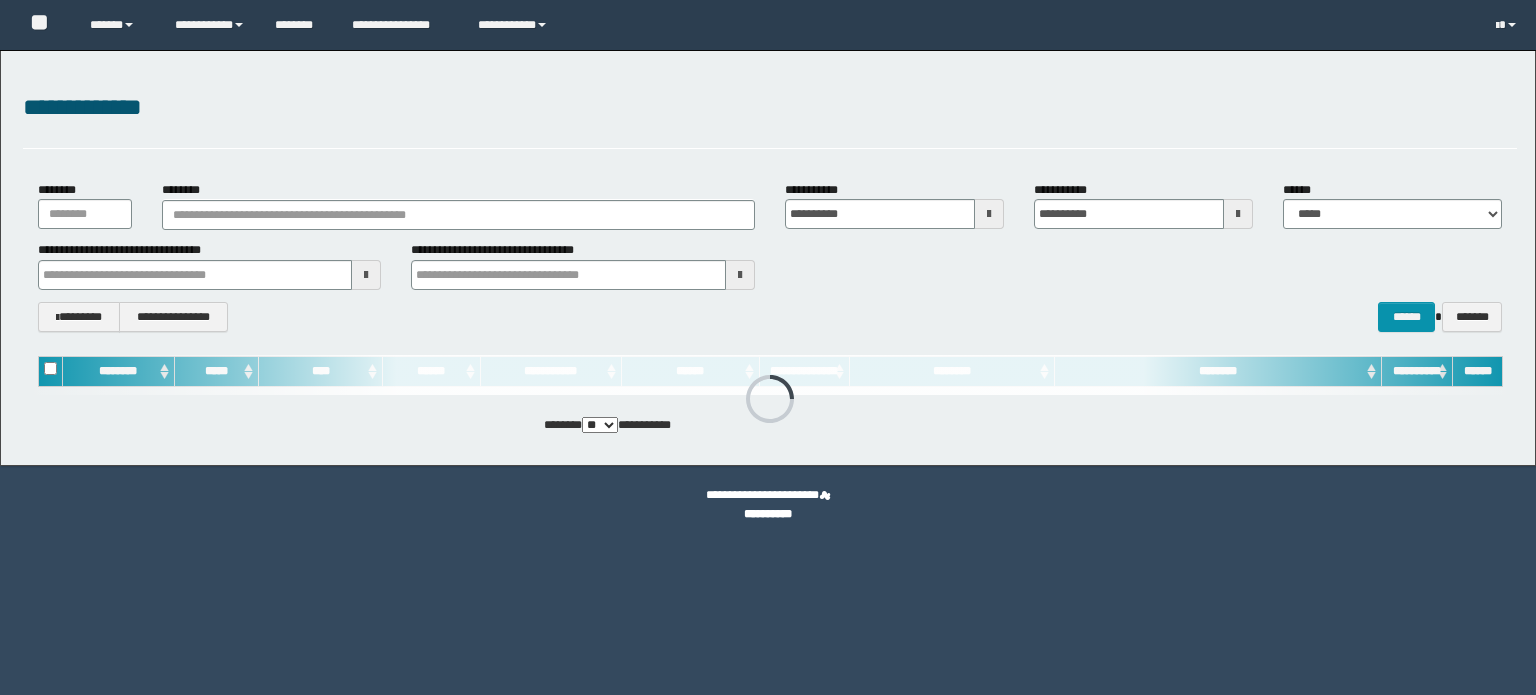 scroll, scrollTop: 0, scrollLeft: 0, axis: both 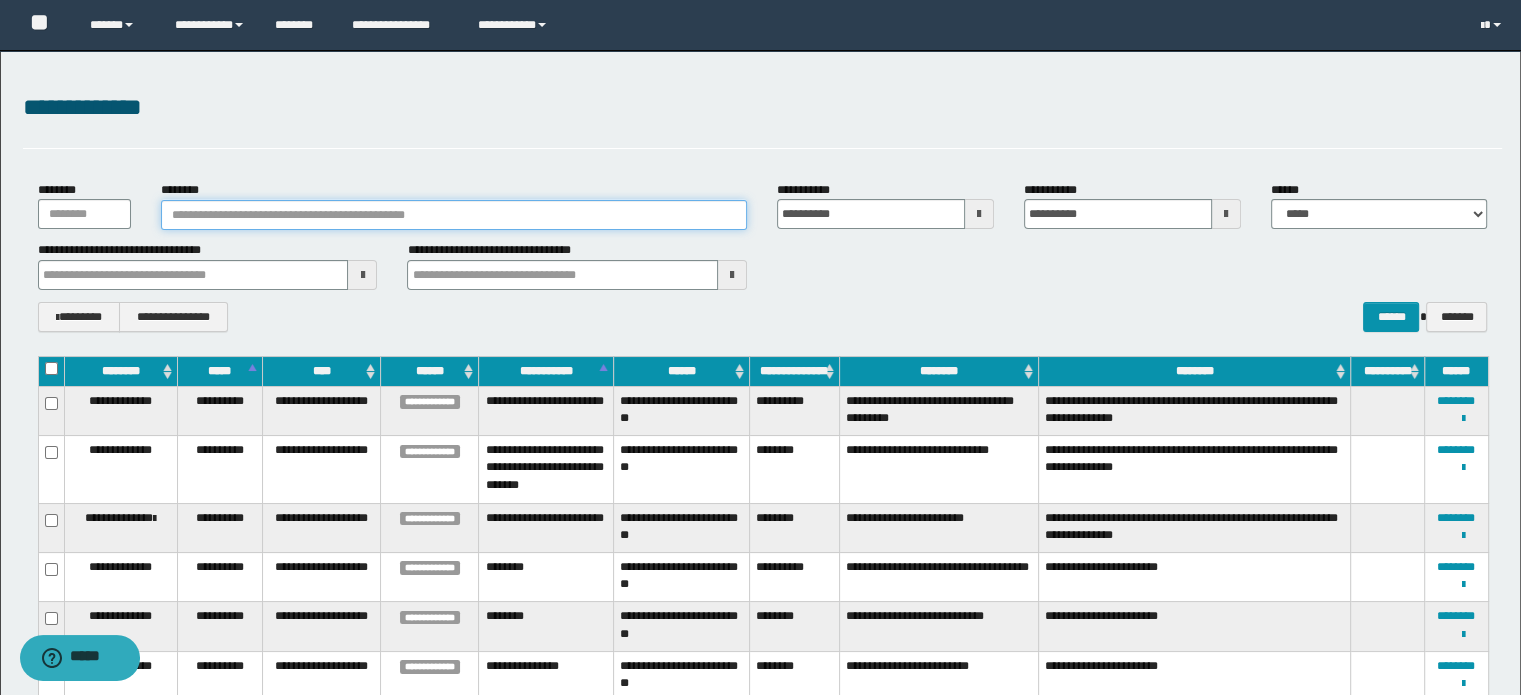 click on "********" at bounding box center (454, 215) 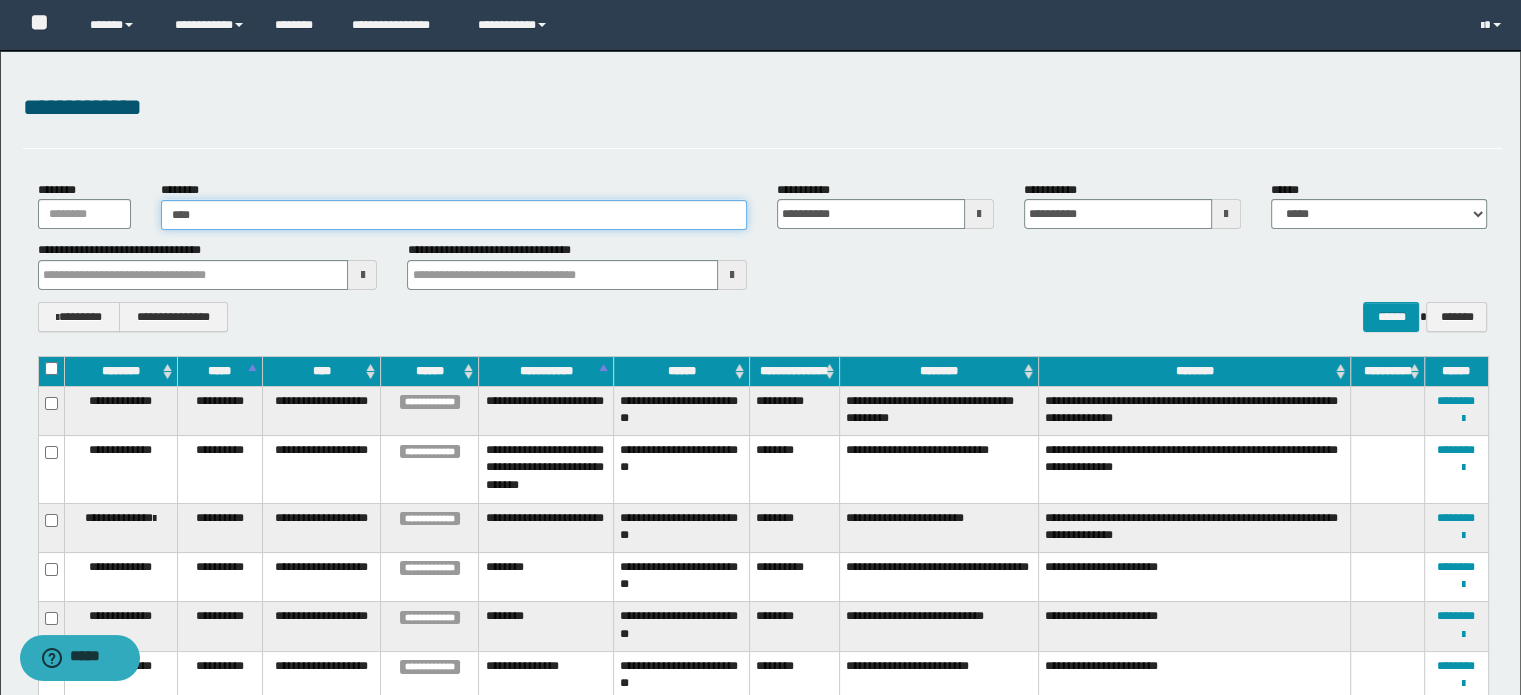 type on "*****" 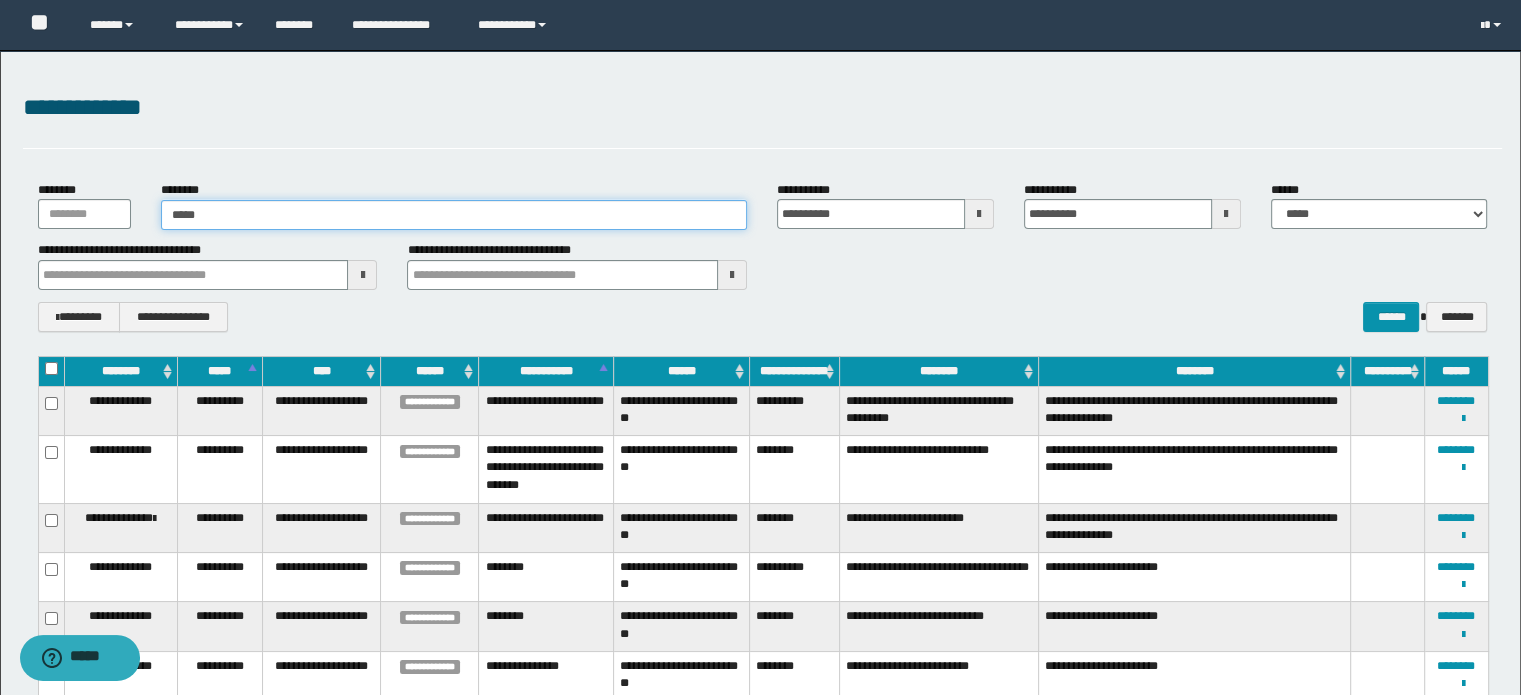 type on "*****" 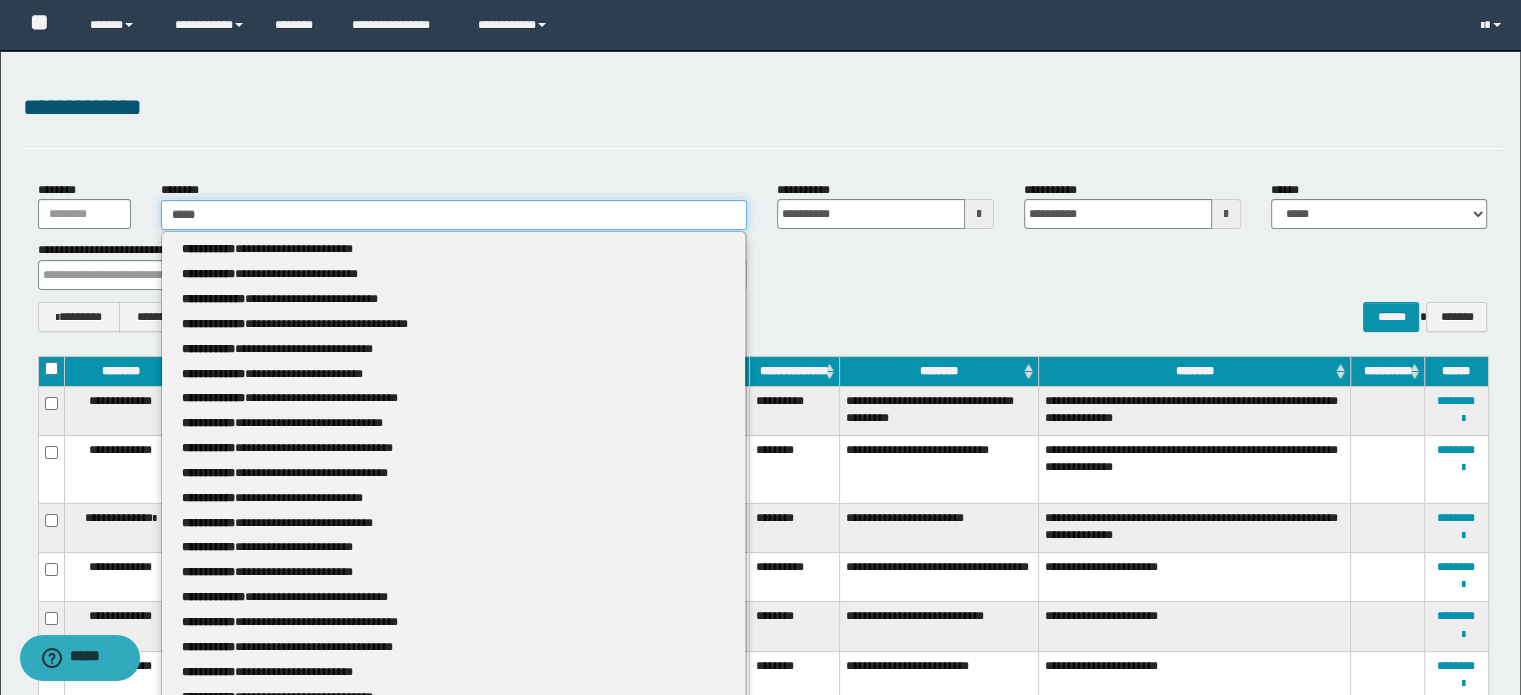 type 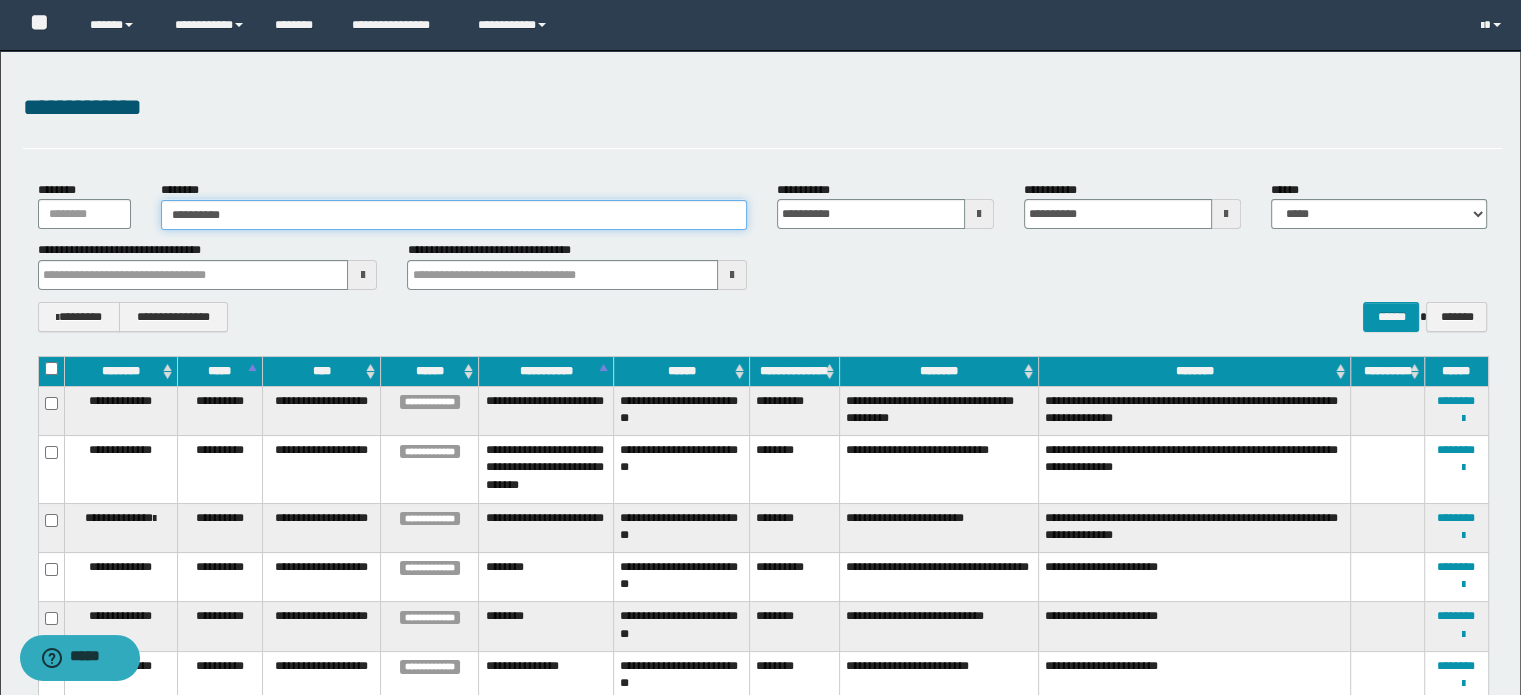 type on "**********" 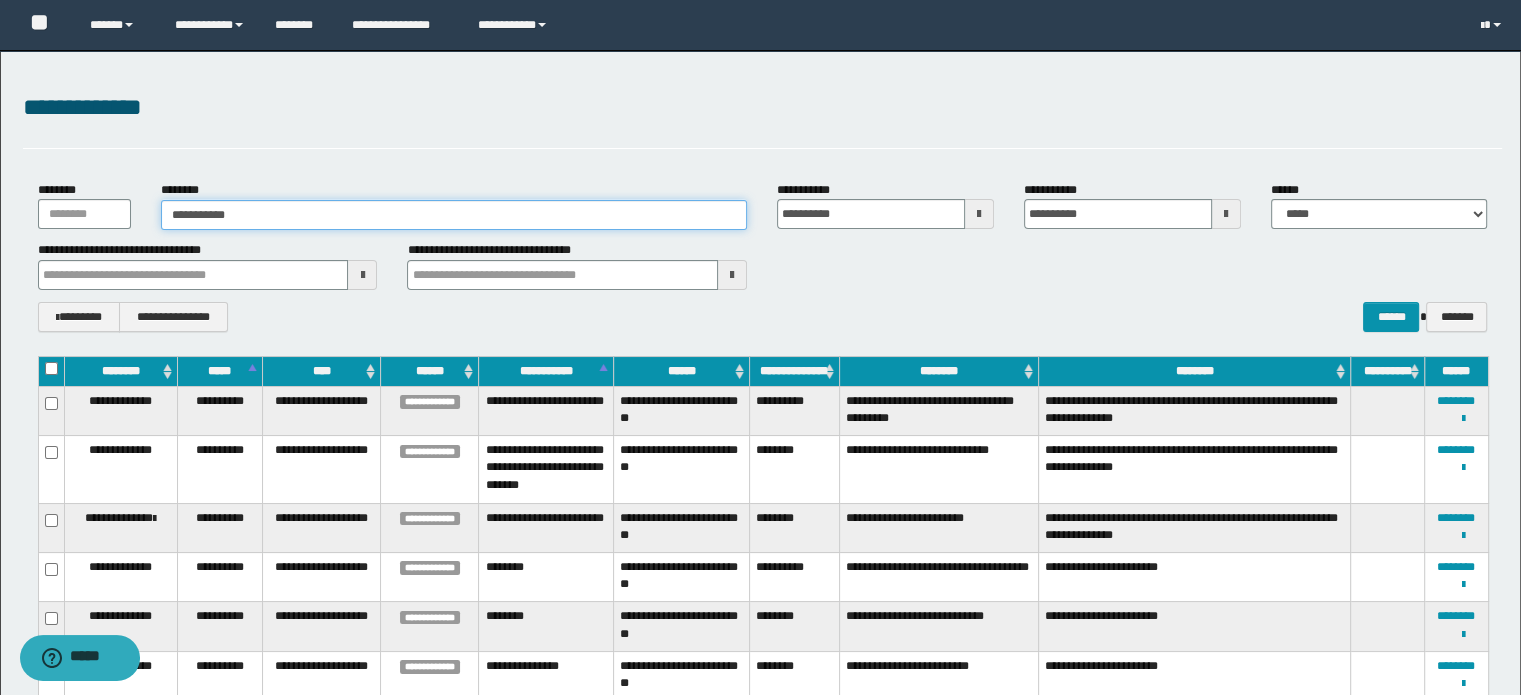 type on "**********" 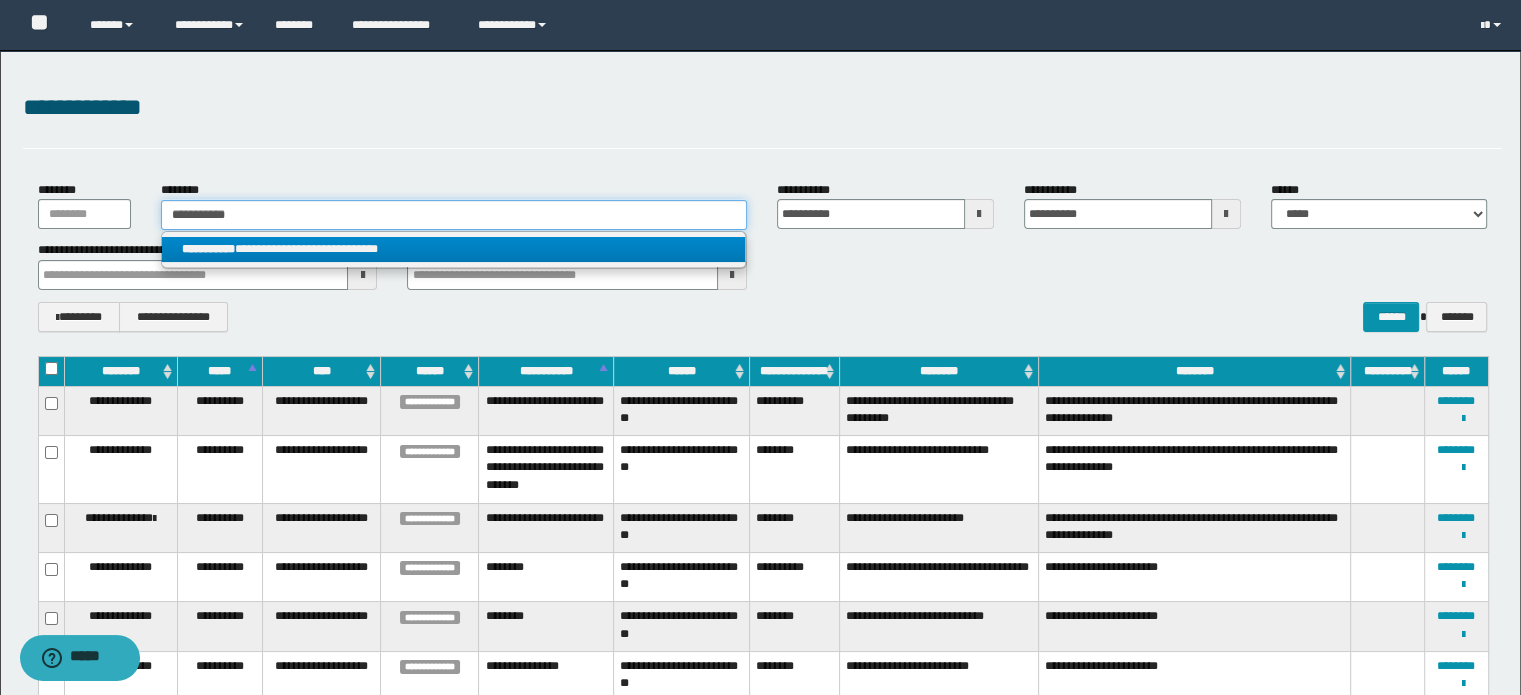 type on "**********" 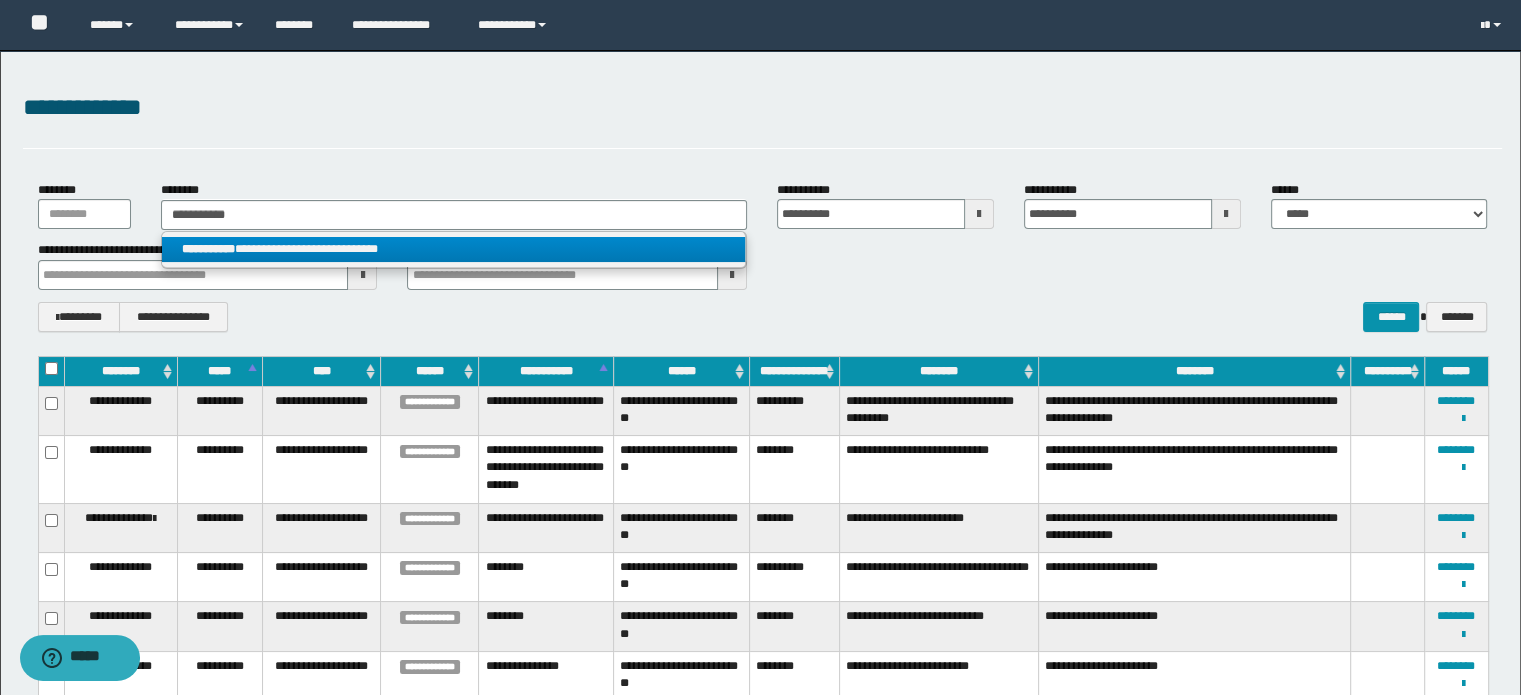 click on "**********" at bounding box center [454, 249] 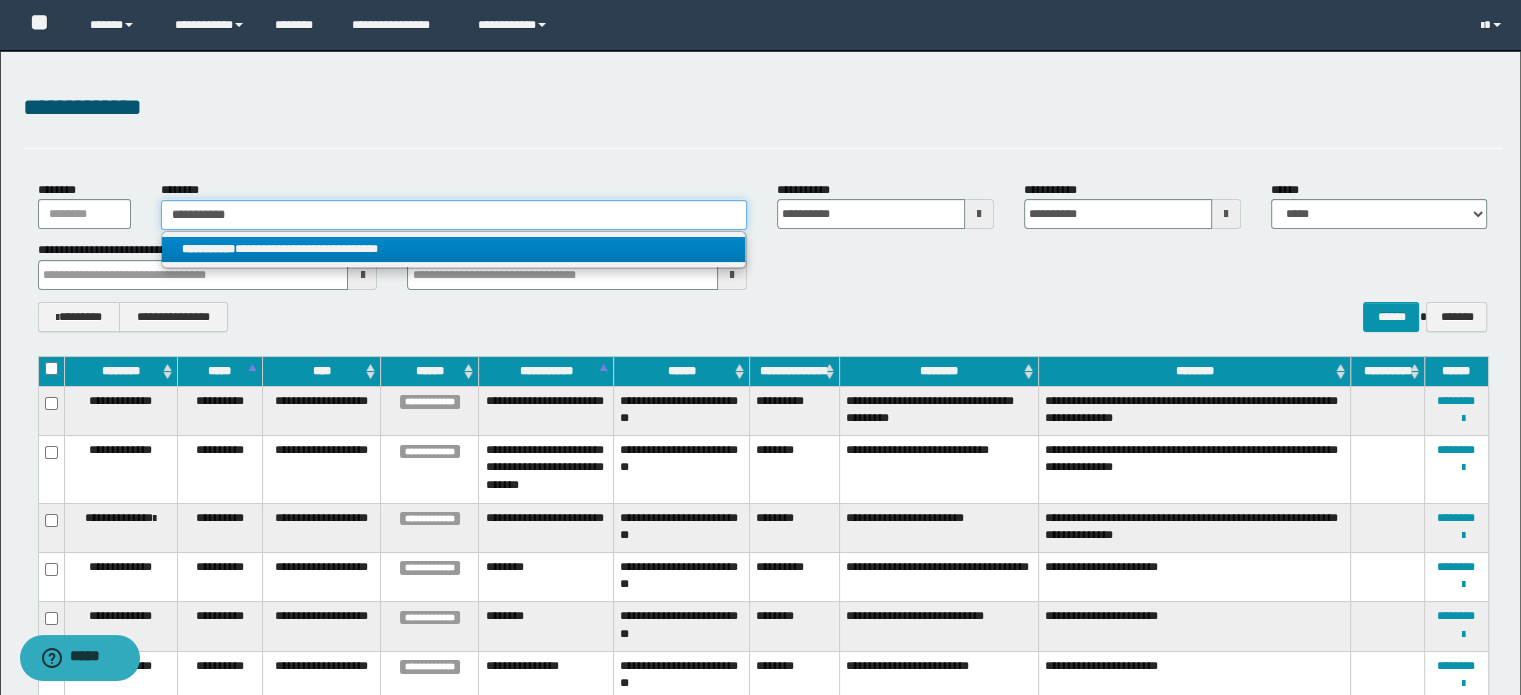 type 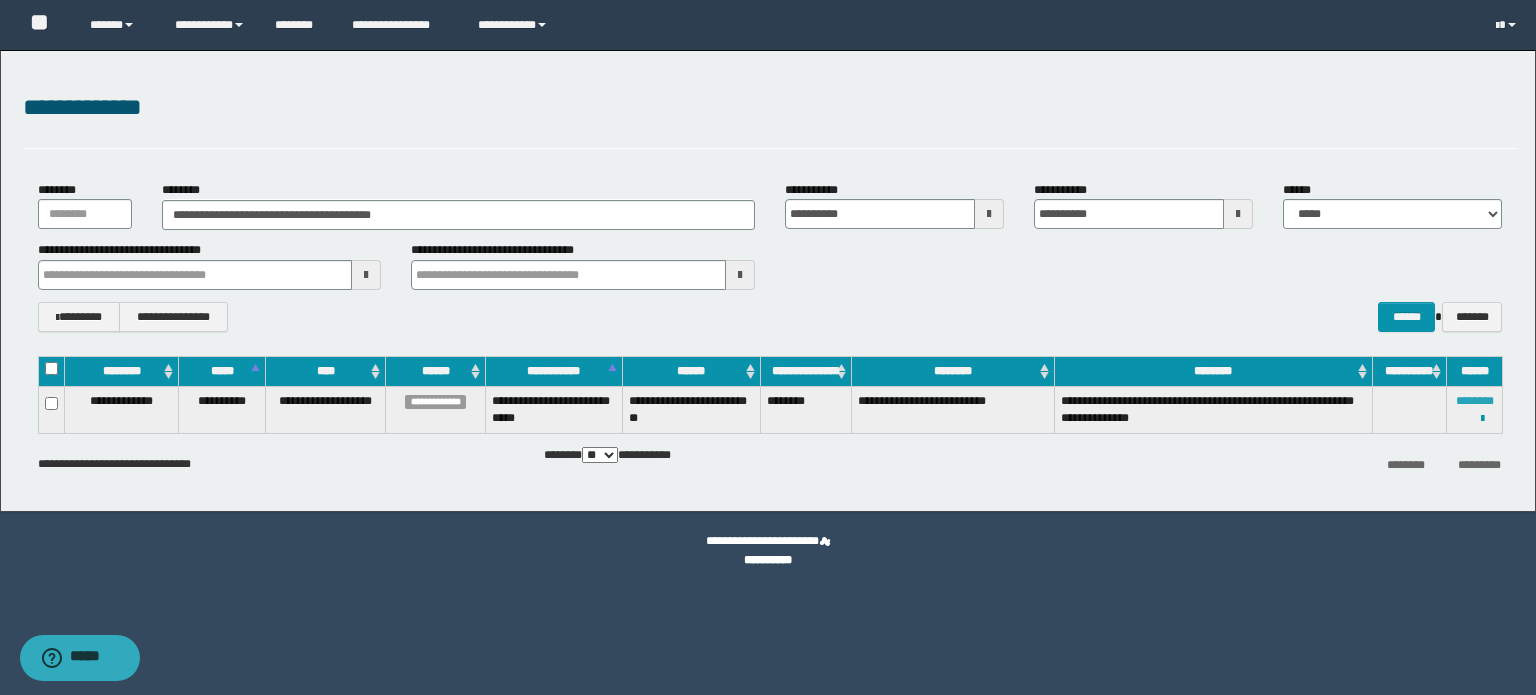 click on "********" at bounding box center (1475, 401) 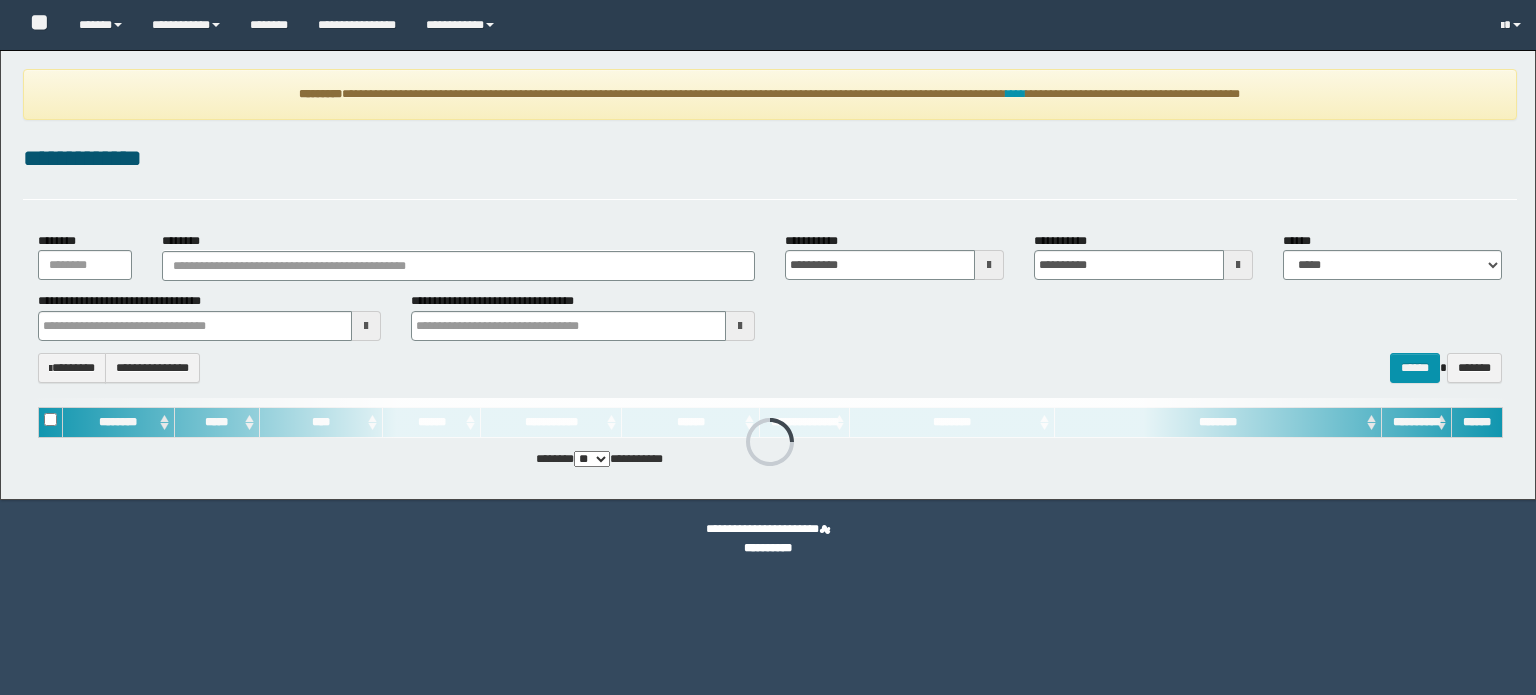 scroll, scrollTop: 0, scrollLeft: 0, axis: both 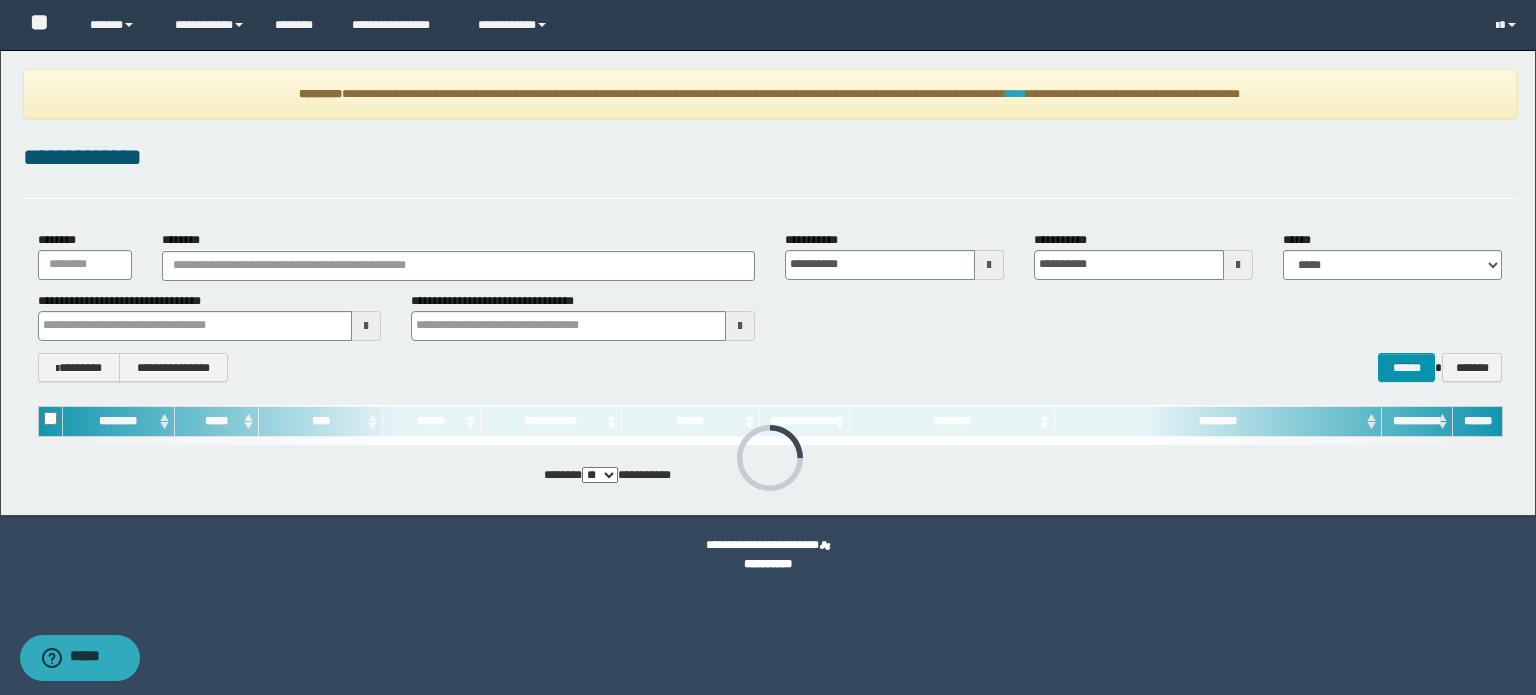 click on "****" at bounding box center (1016, 94) 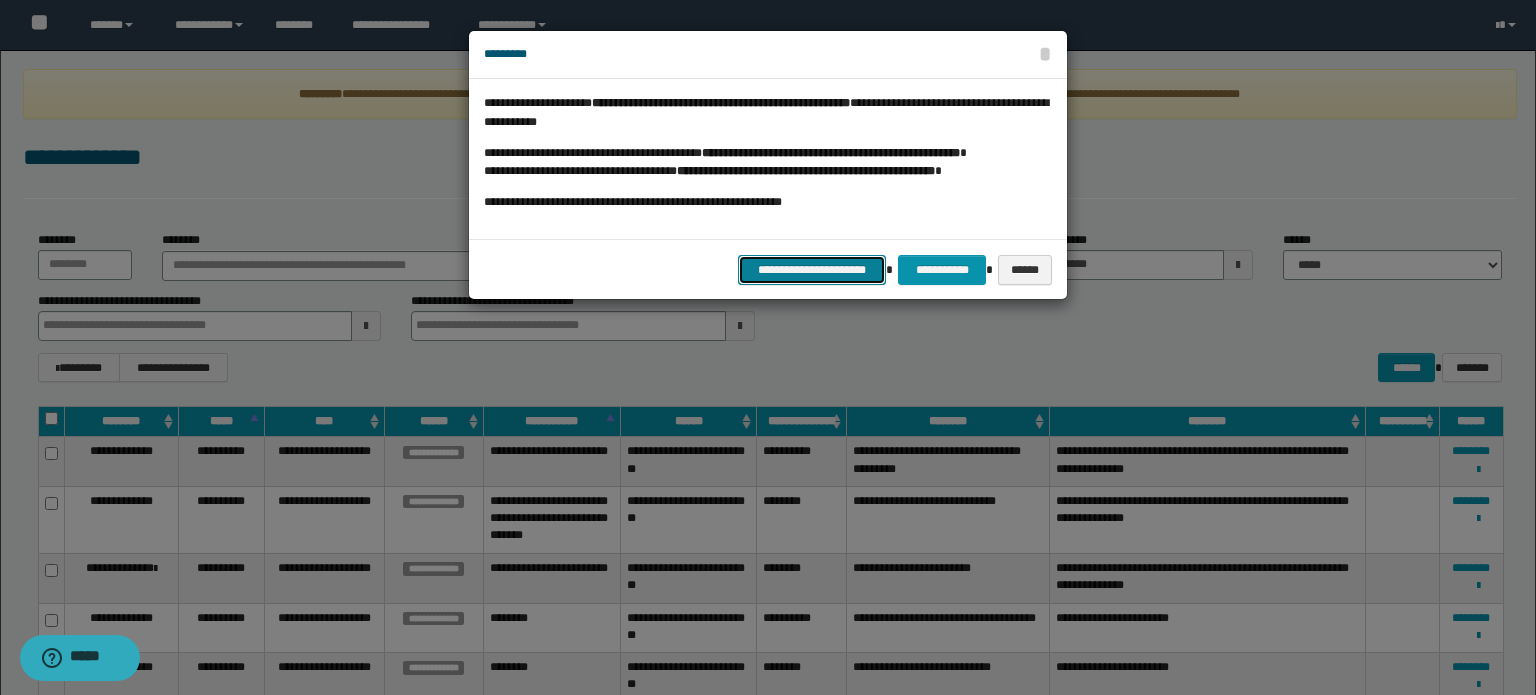 click on "**********" at bounding box center (812, 270) 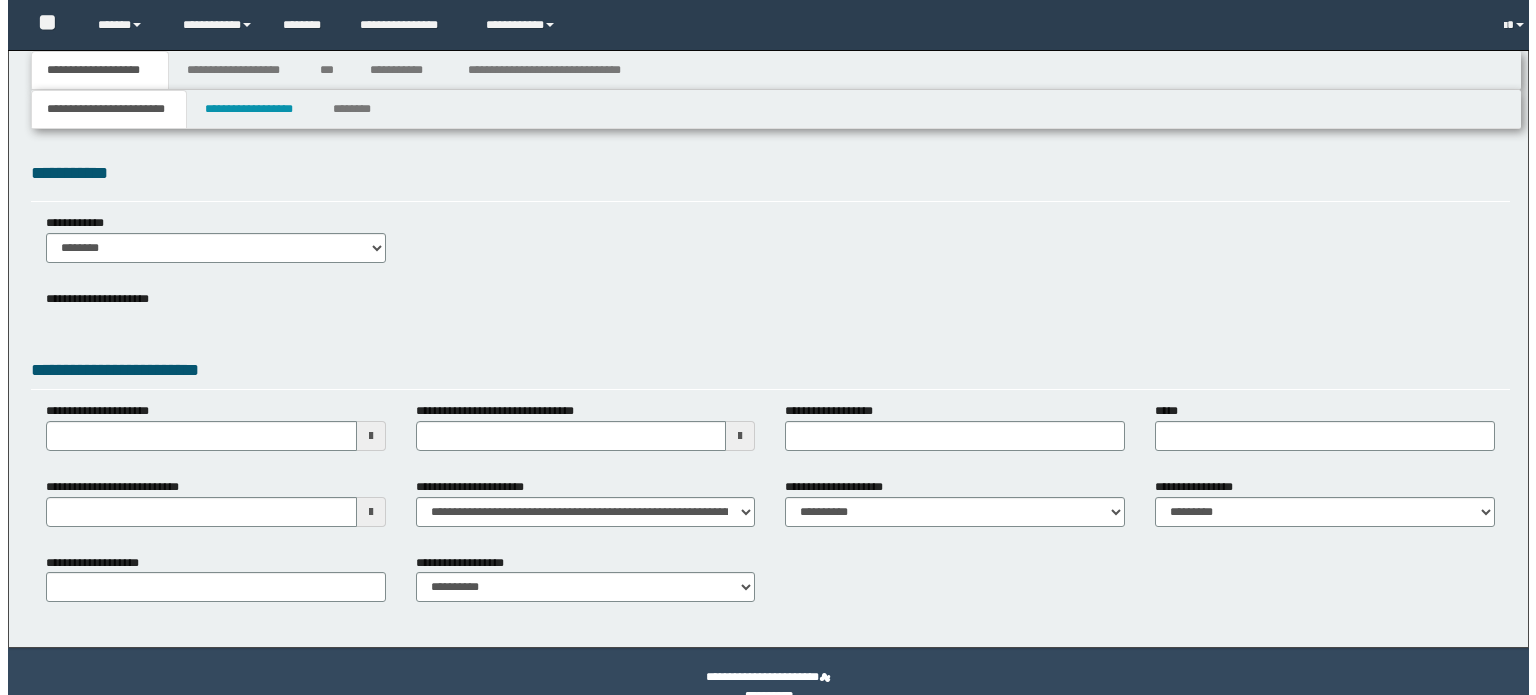 scroll, scrollTop: 0, scrollLeft: 0, axis: both 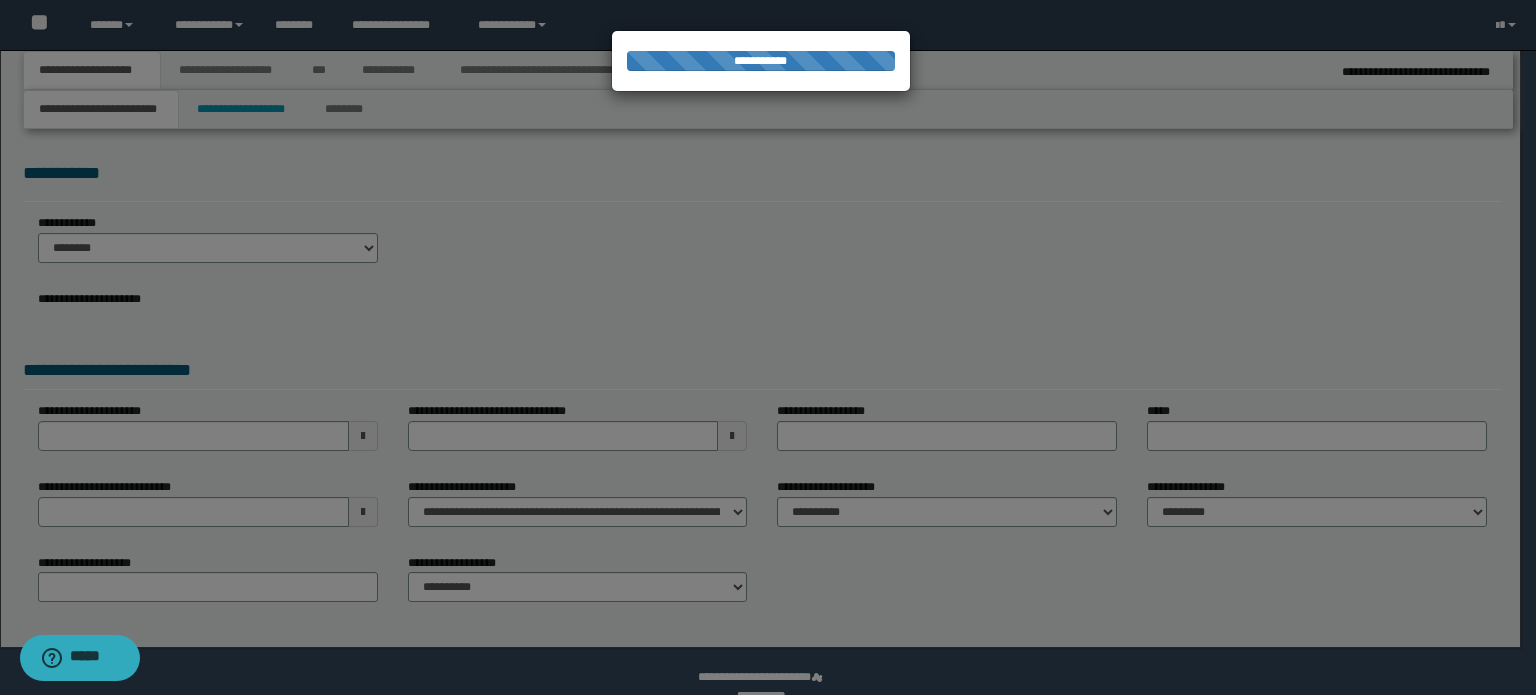 select on "*" 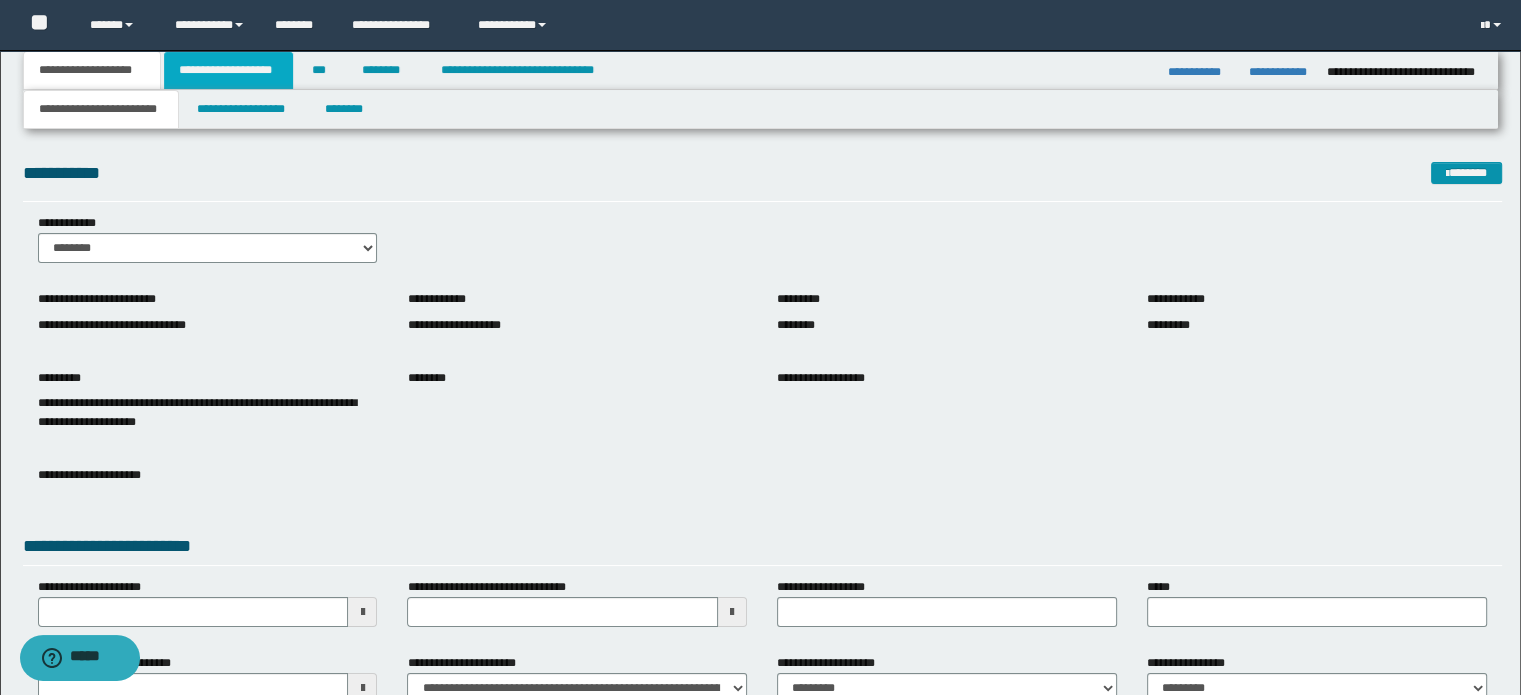 click on "**********" at bounding box center [228, 70] 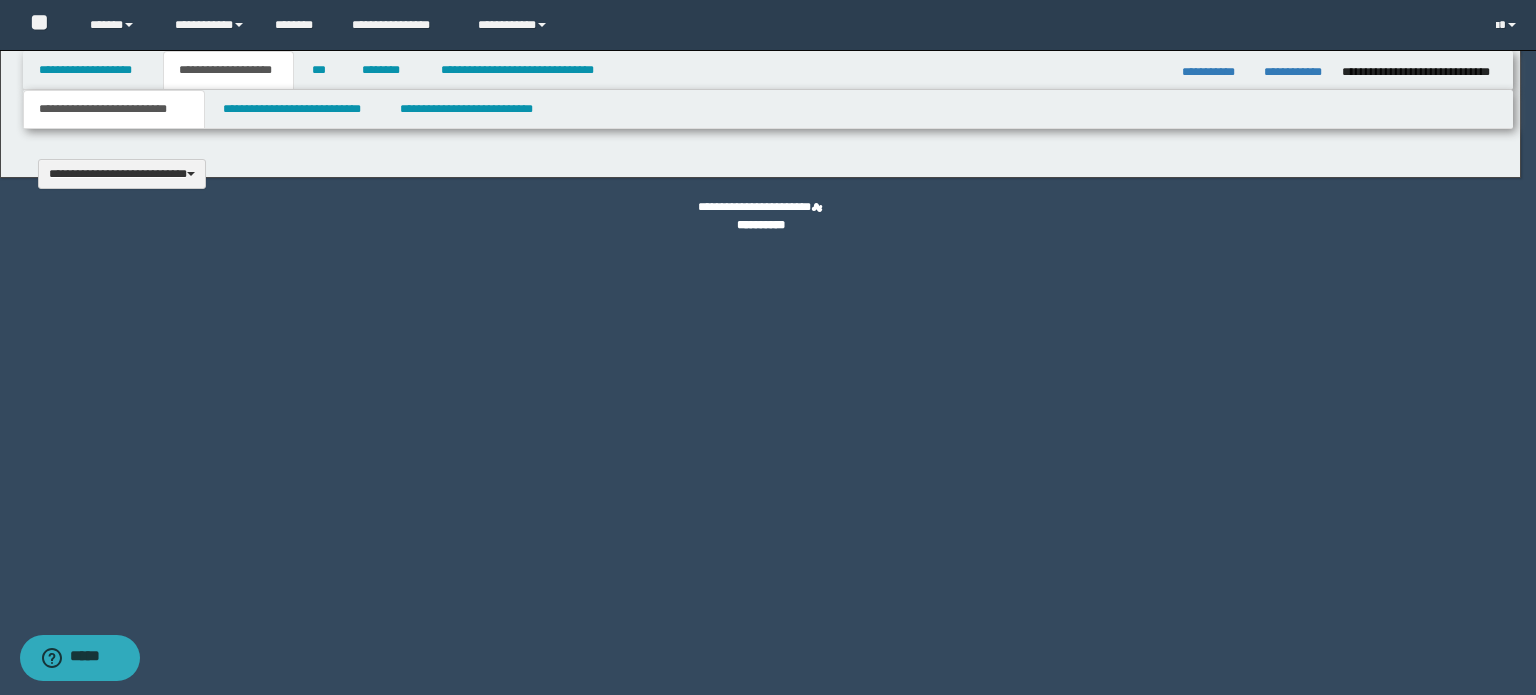 type 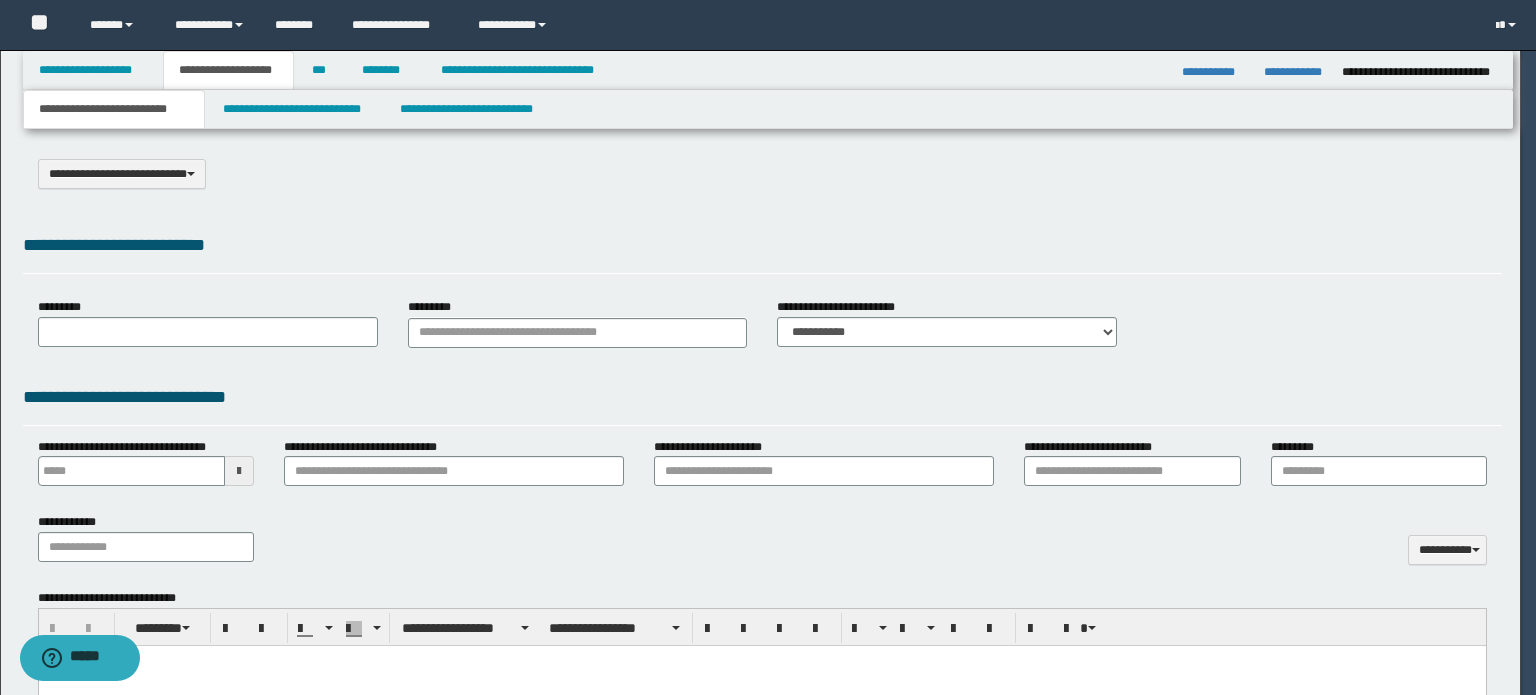 select on "*" 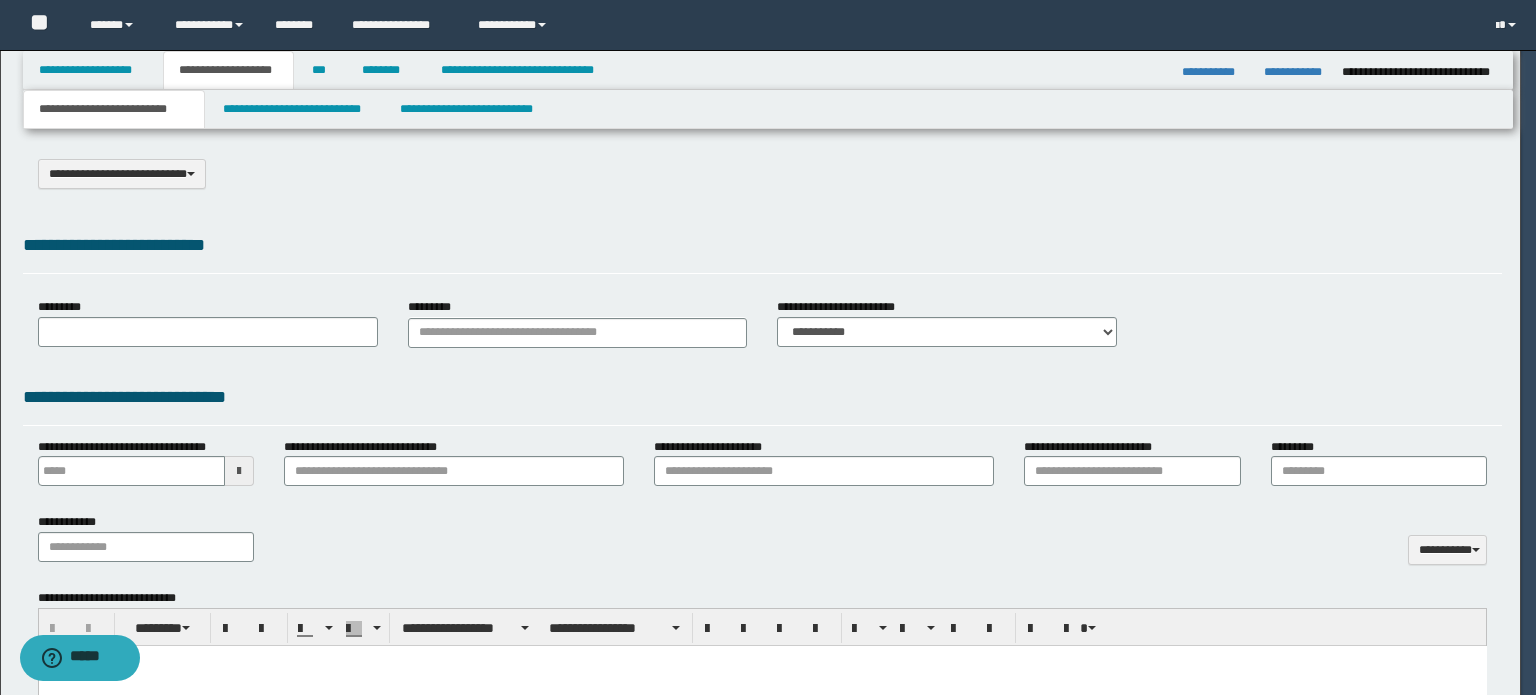 scroll, scrollTop: 0, scrollLeft: 0, axis: both 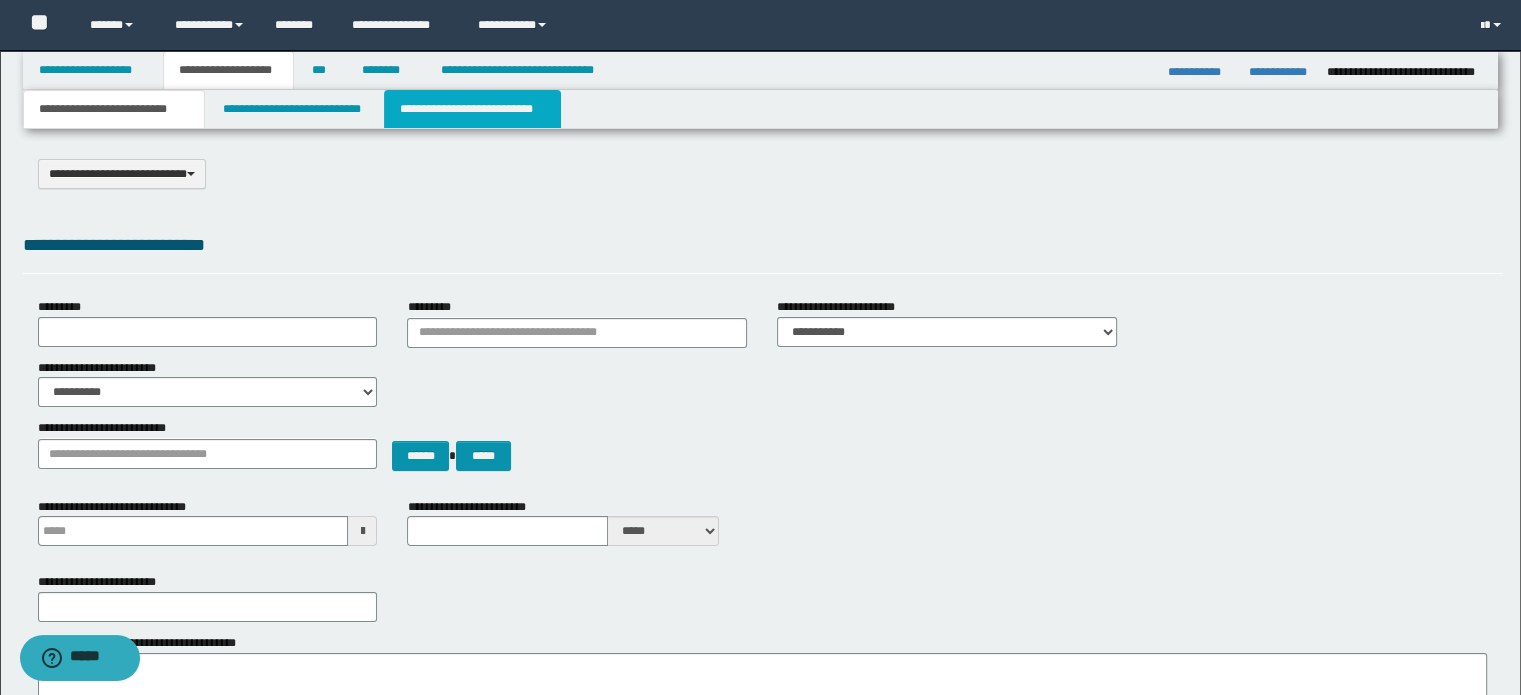 click on "**********" at bounding box center [472, 109] 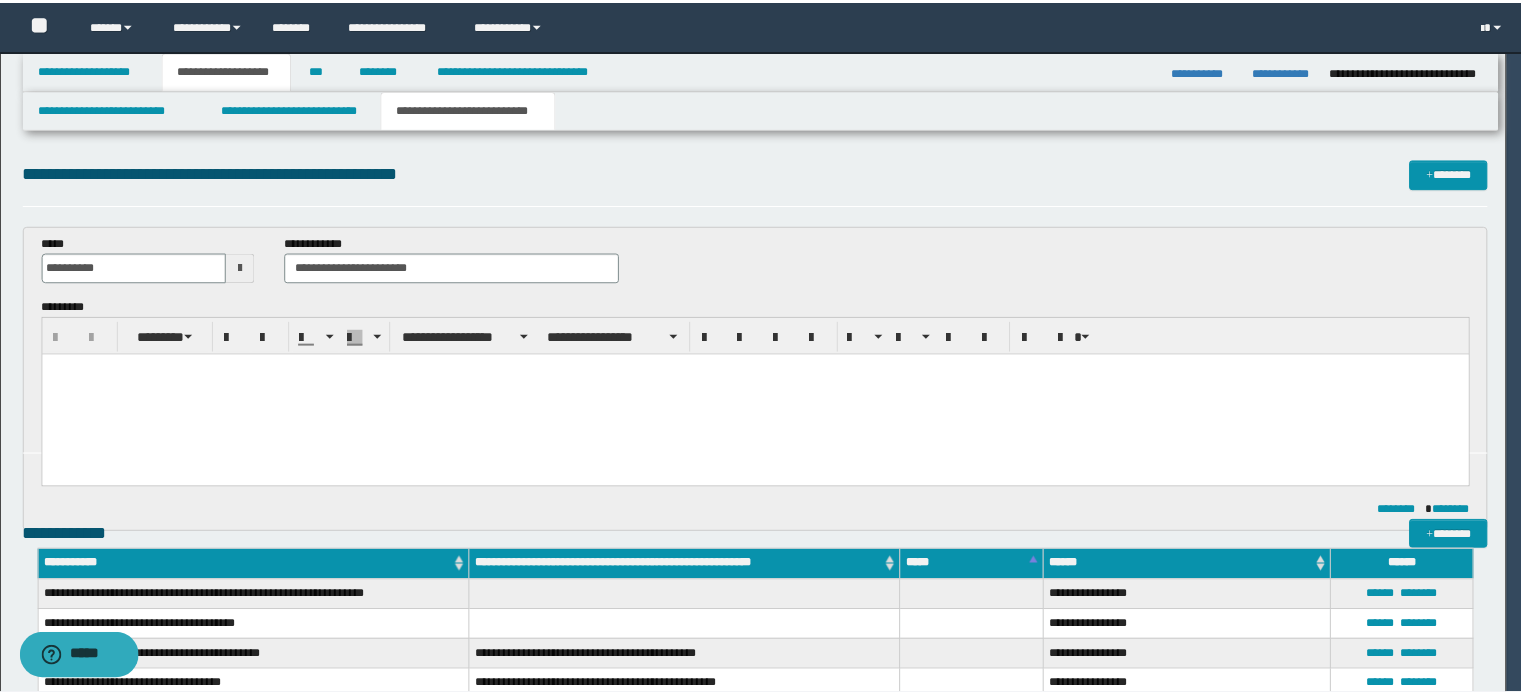 scroll, scrollTop: 0, scrollLeft: 0, axis: both 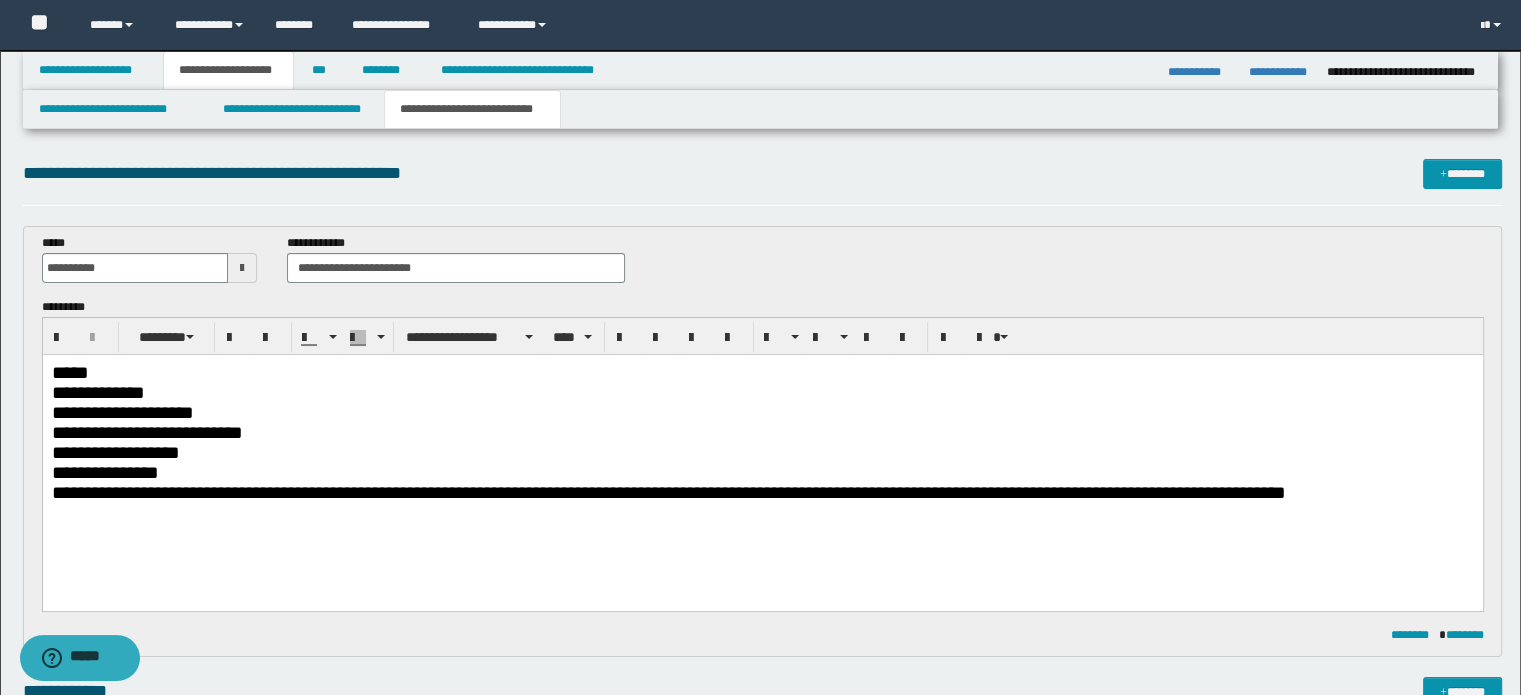 click on "*****" at bounding box center (762, 372) 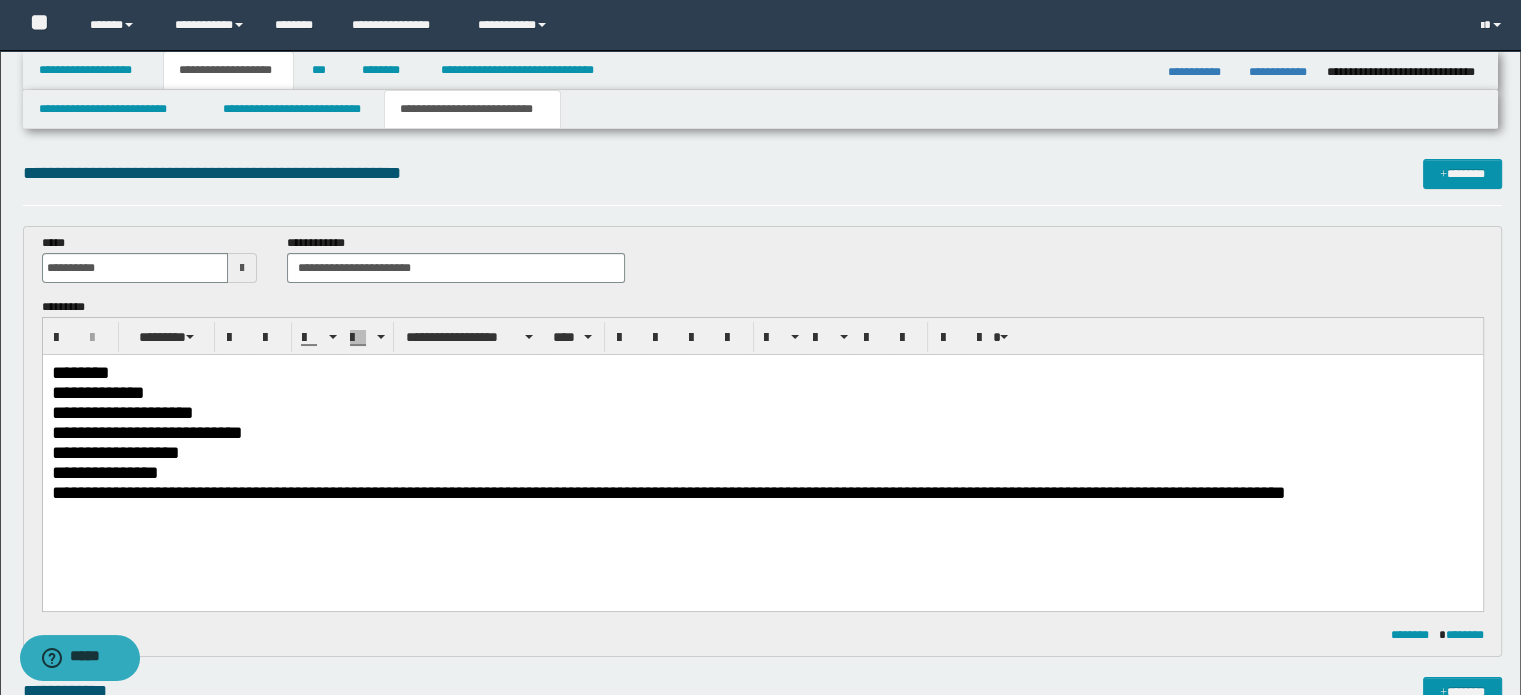 click on "**********" at bounding box center [762, 392] 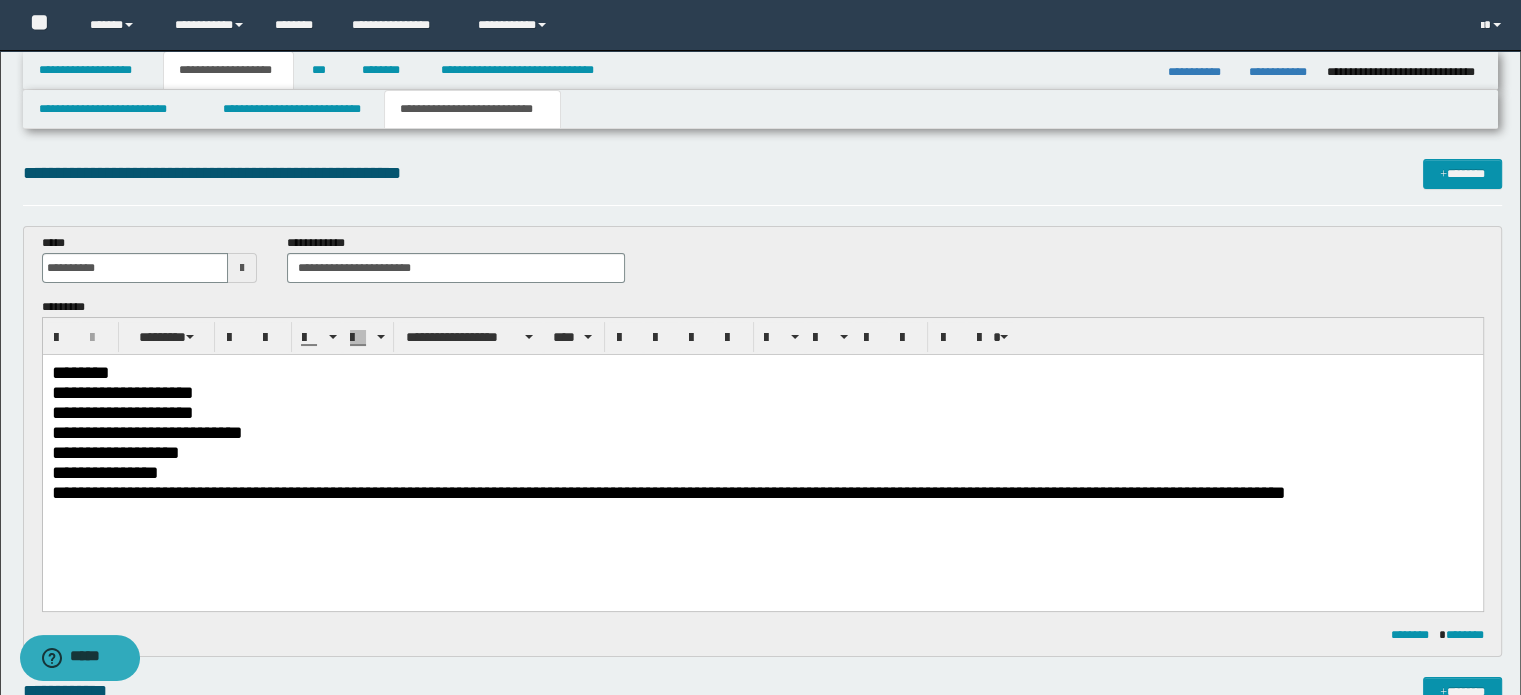 click on "**********" at bounding box center (762, 412) 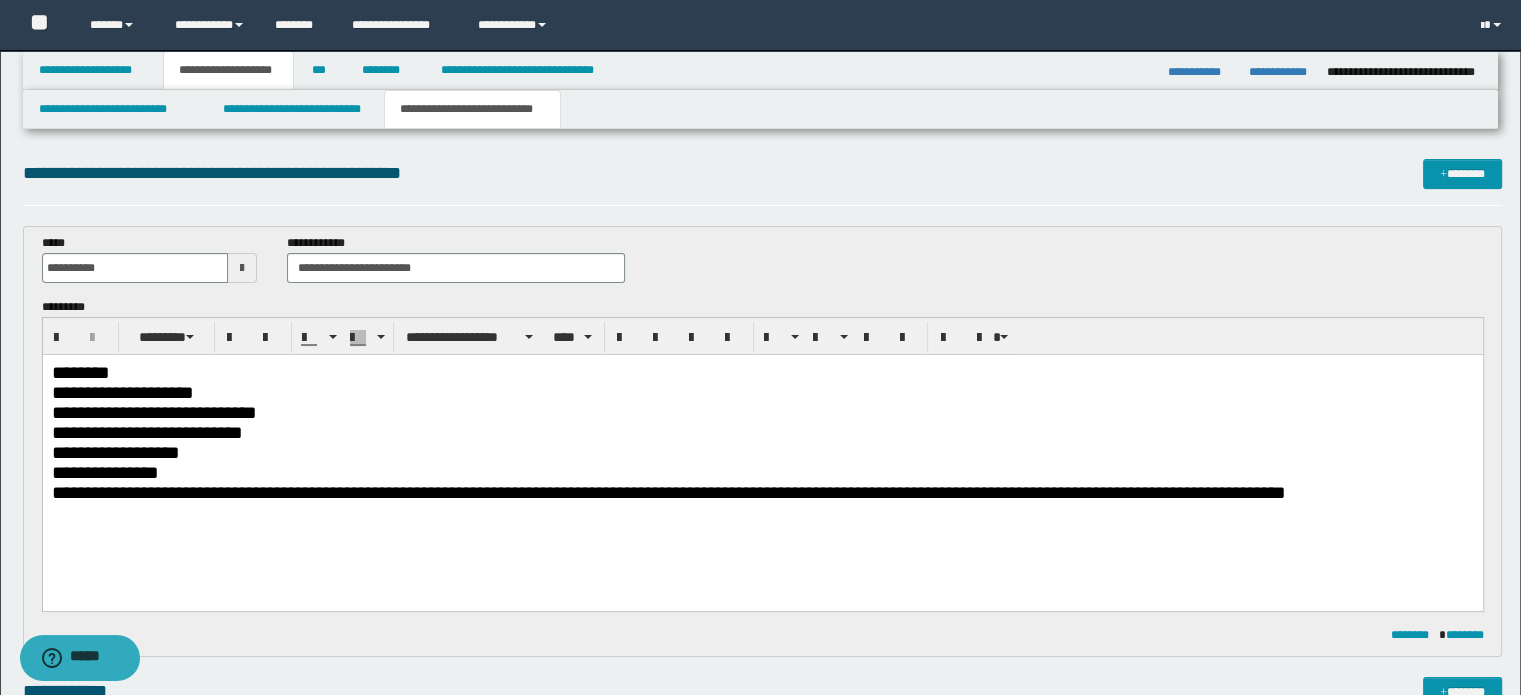 click on "**********" at bounding box center [762, 432] 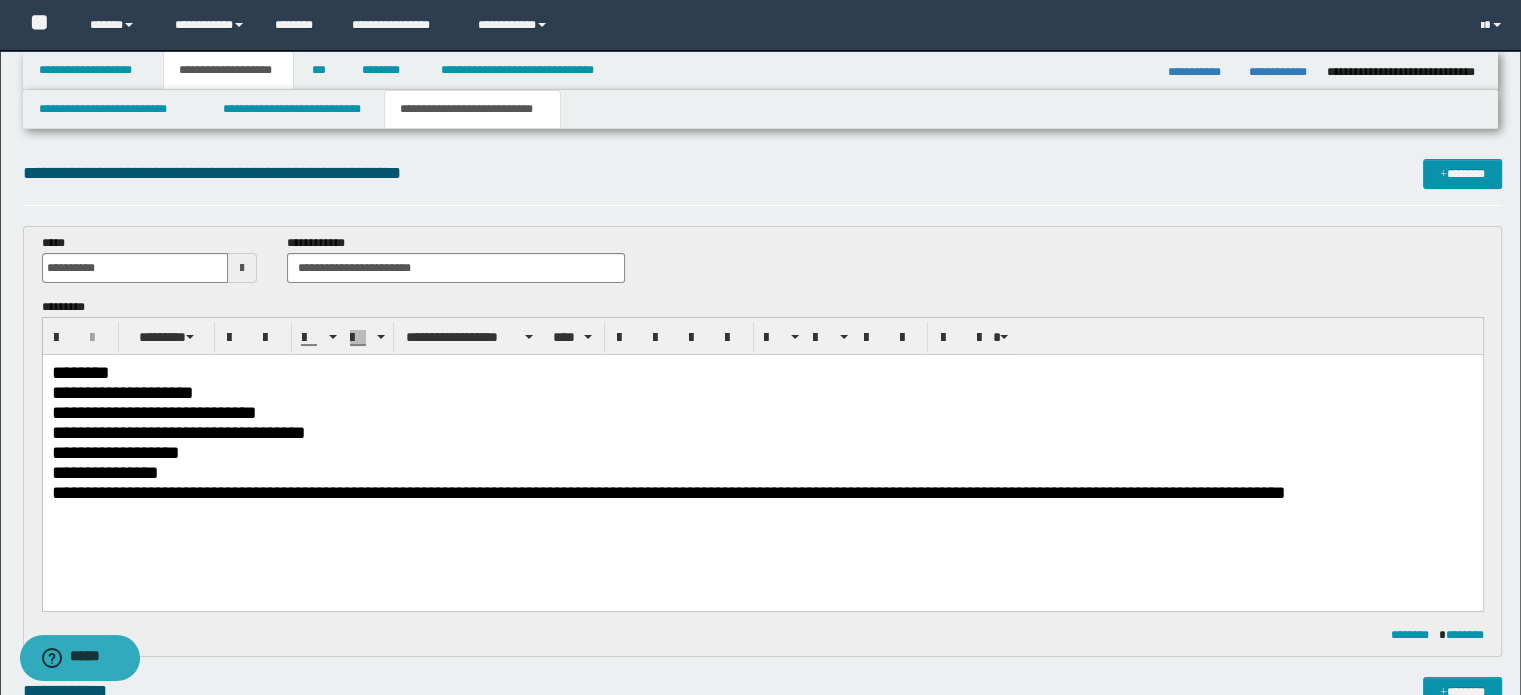click on "**********" at bounding box center (762, 452) 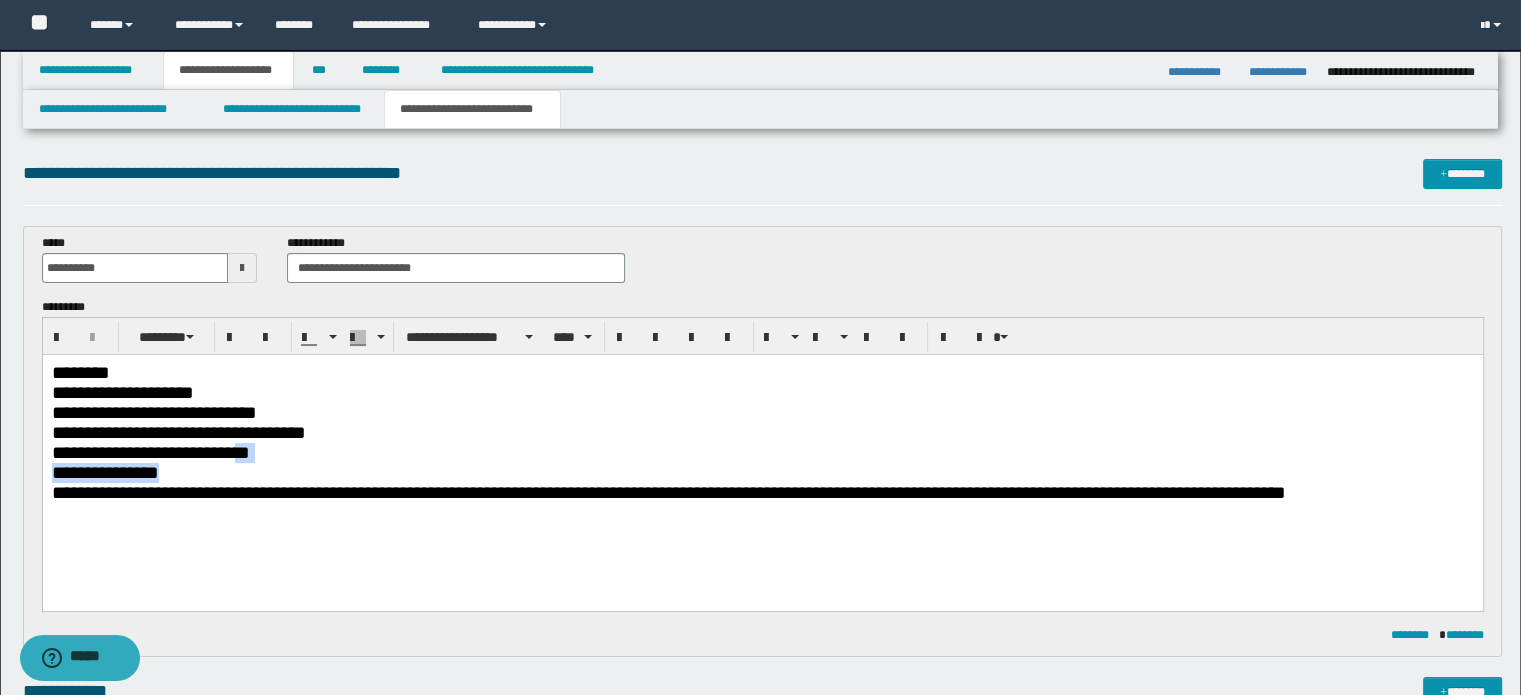 click on "**********" at bounding box center (762, 457) 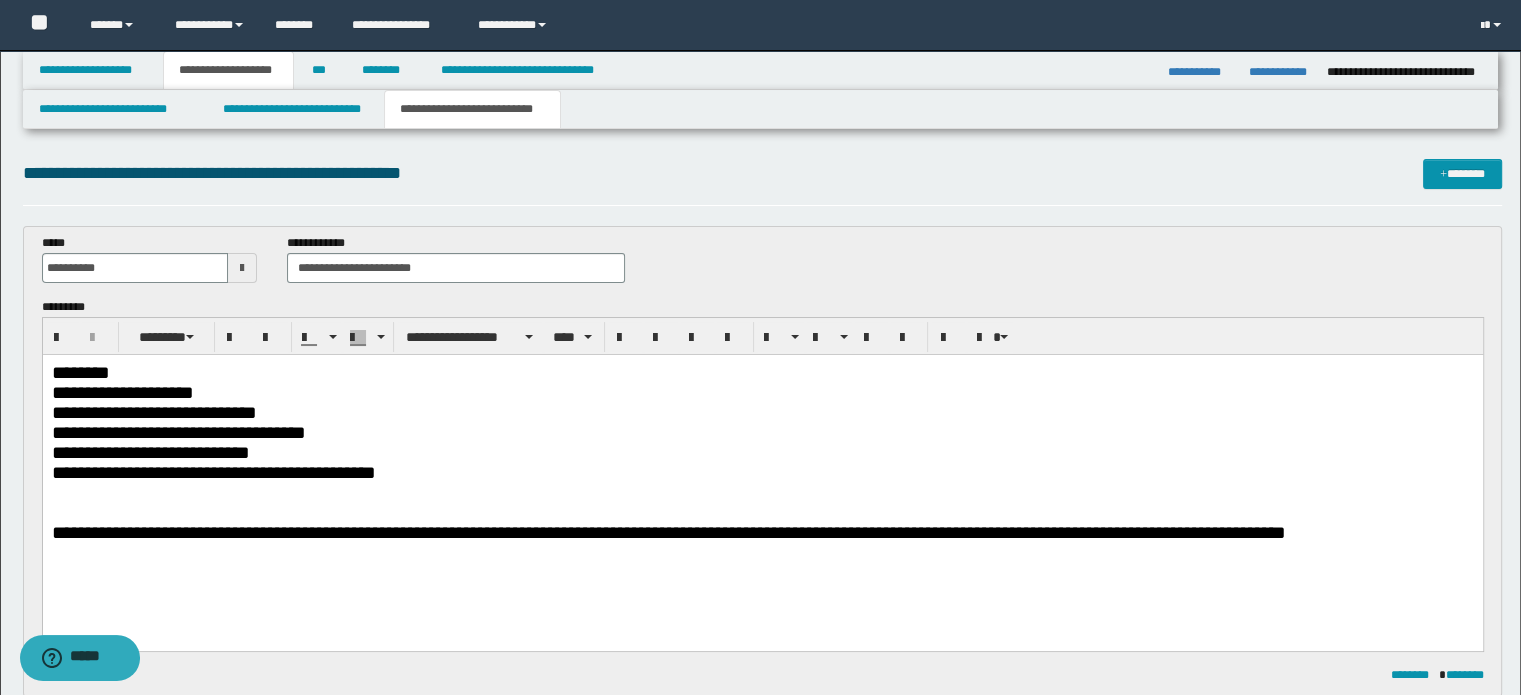 click on "**********" at bounding box center [668, 531] 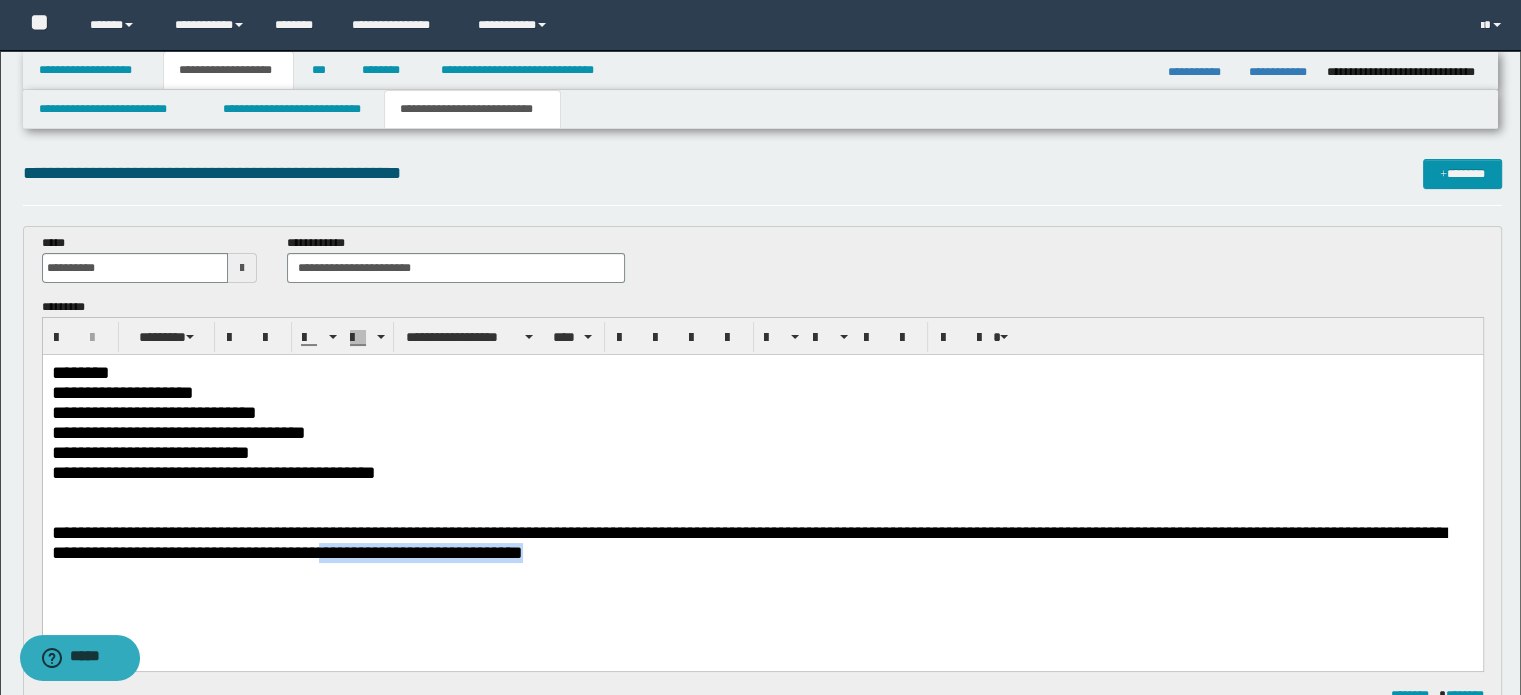 drag, startPoint x: 656, startPoint y: 552, endPoint x: 417, endPoint y: 556, distance: 239.03348 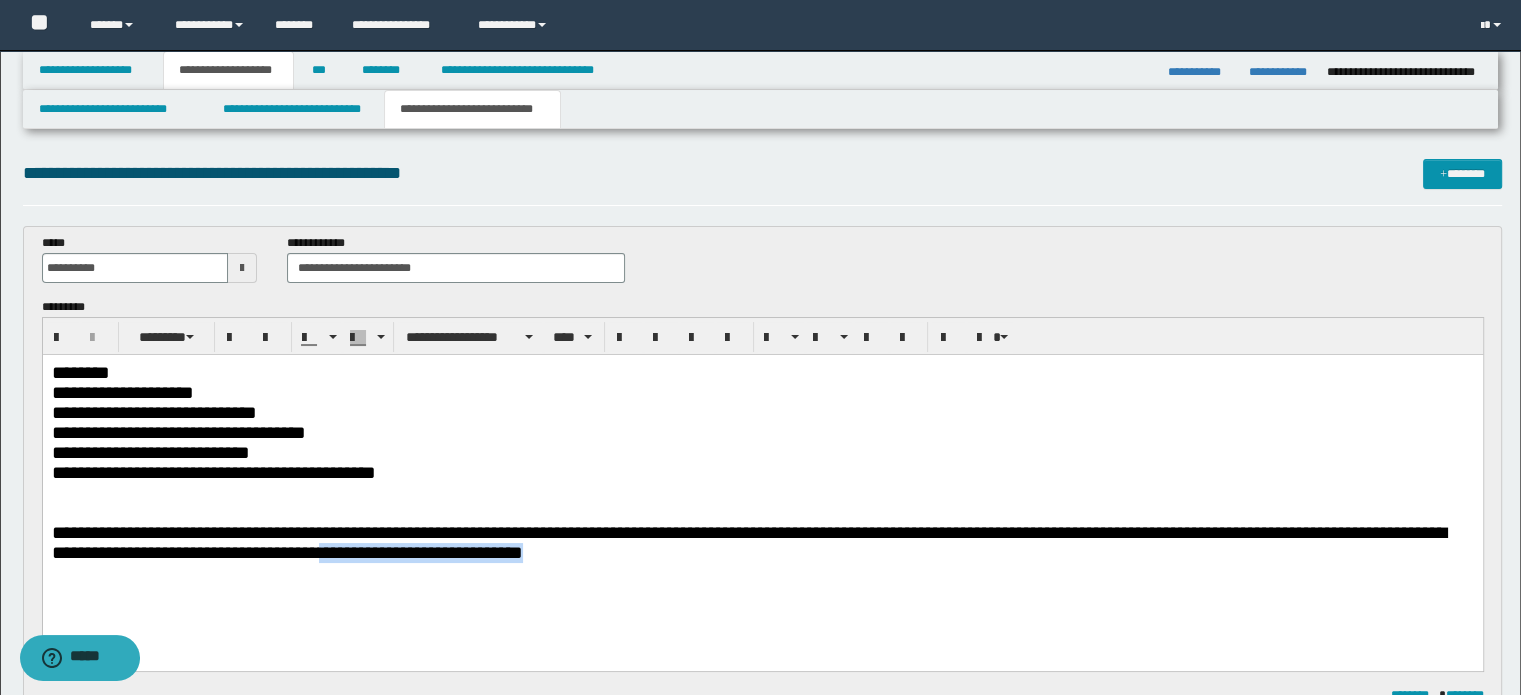 click on "**********" at bounding box center [762, 542] 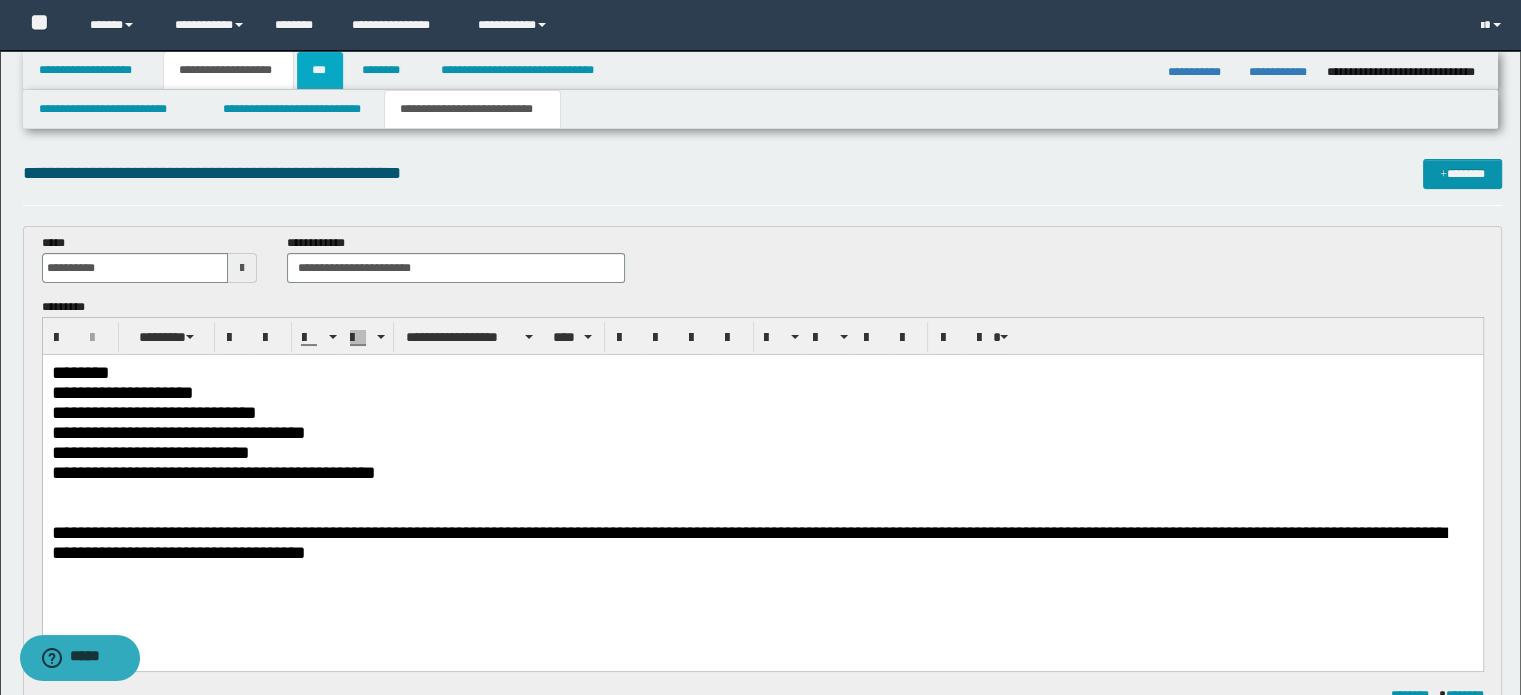 click on "***" at bounding box center (320, 70) 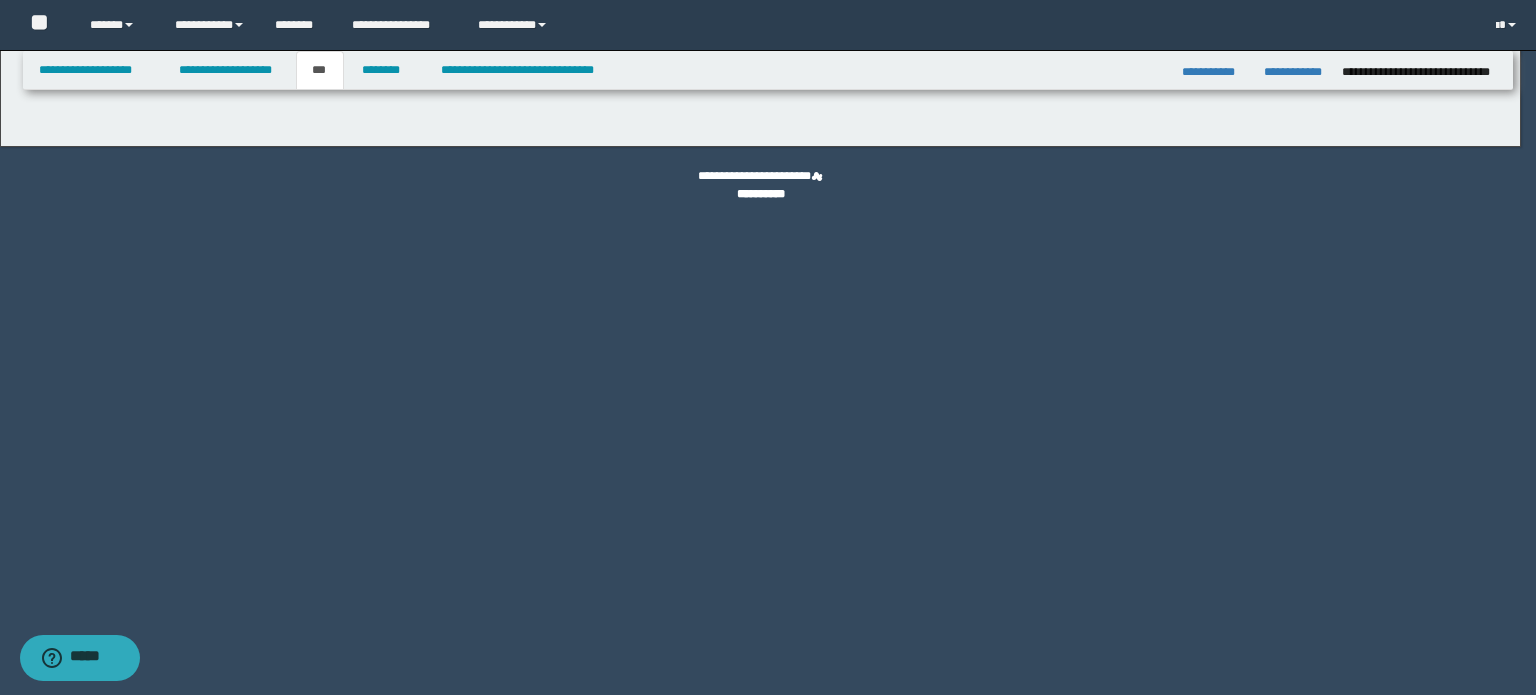 select on "**" 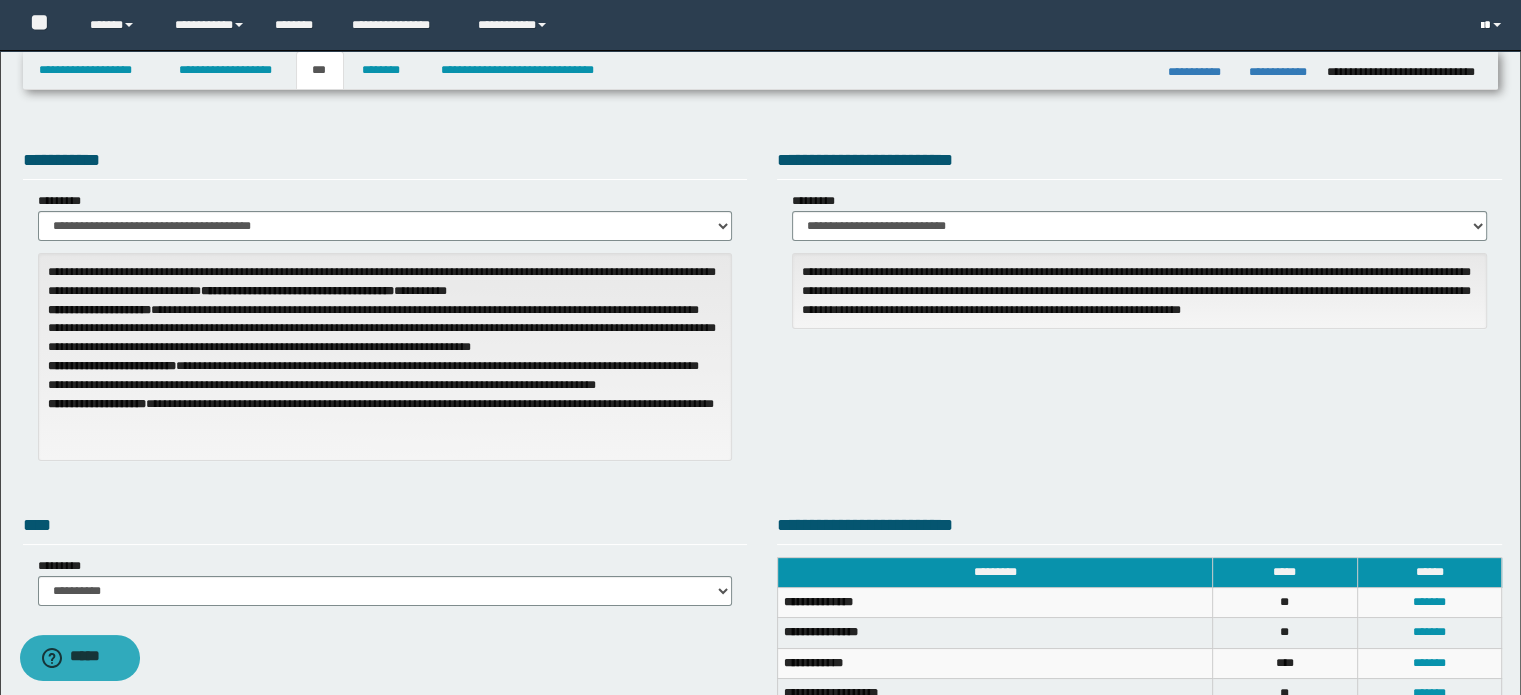 click at bounding box center (1493, 25) 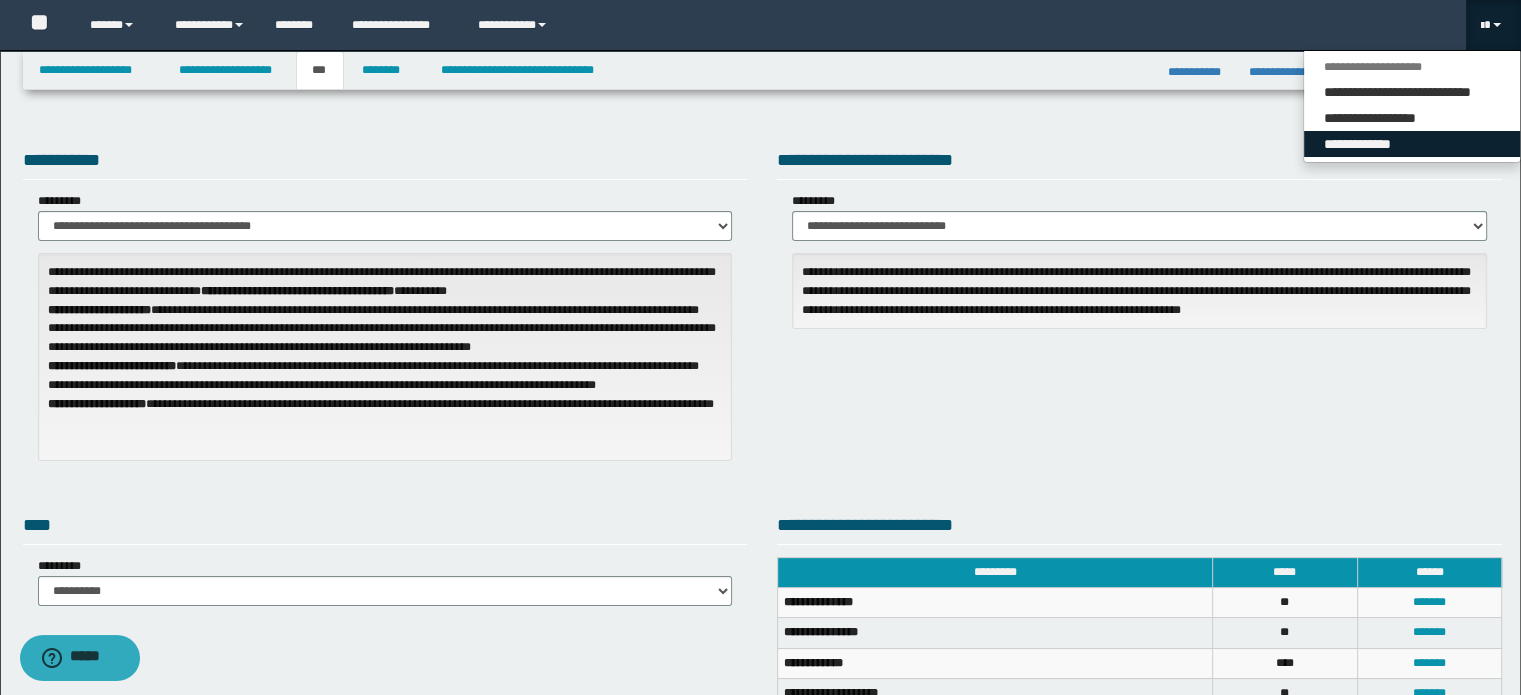 click on "**********" at bounding box center (1412, 144) 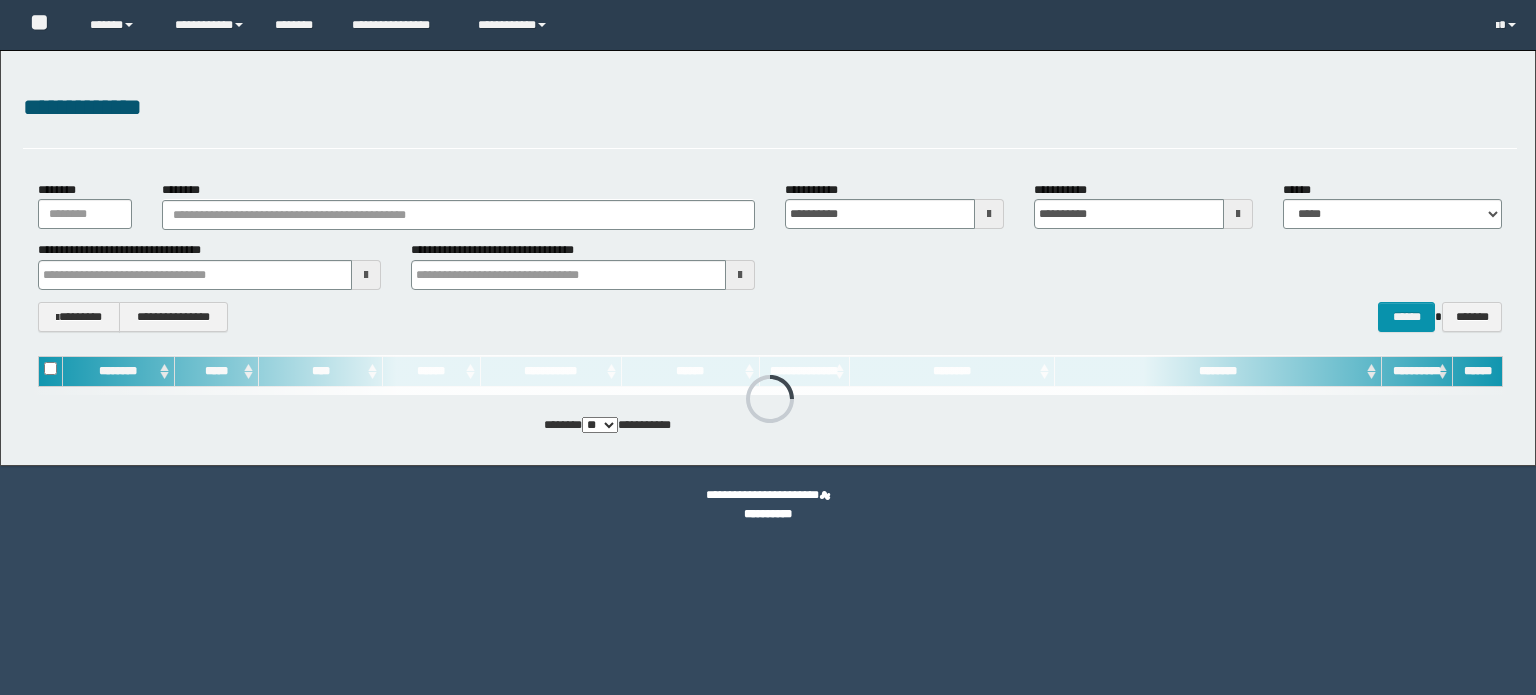 scroll, scrollTop: 0, scrollLeft: 0, axis: both 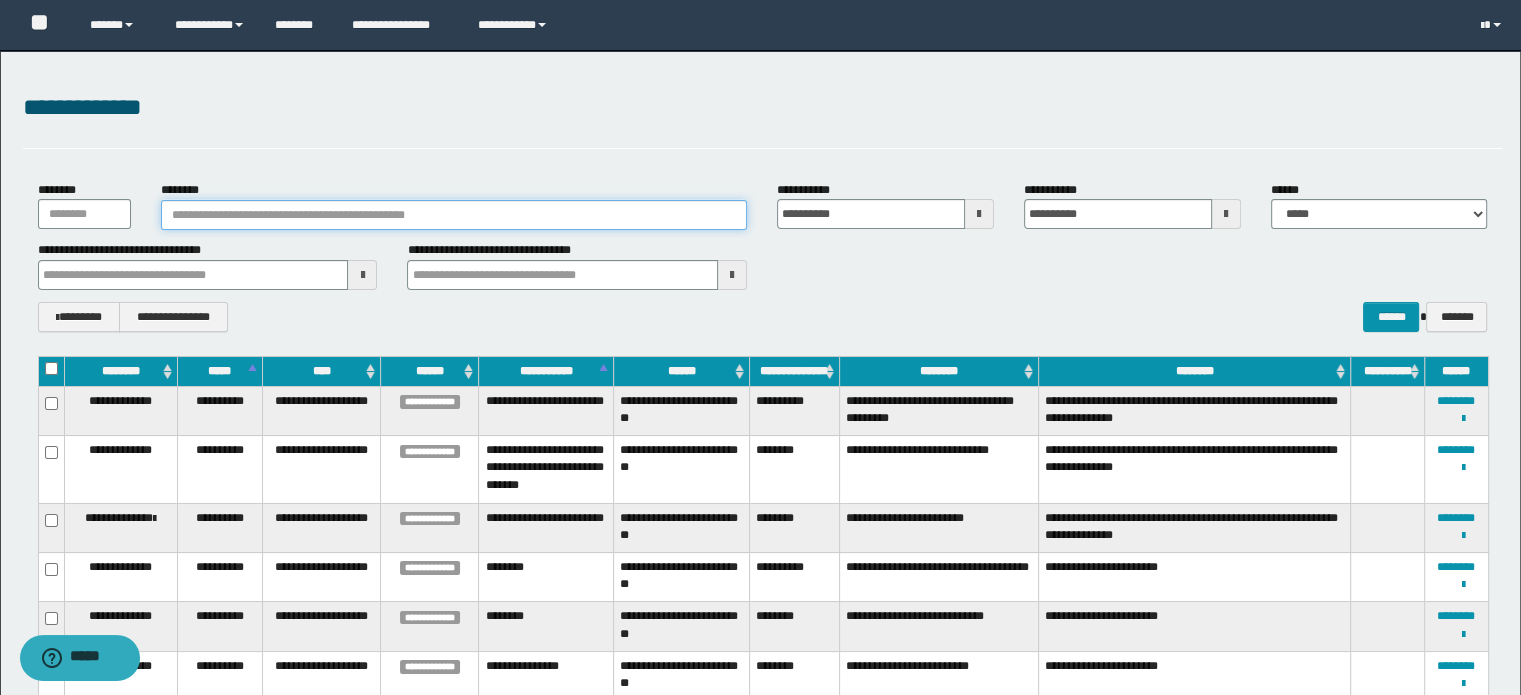 click on "********" at bounding box center (454, 215) 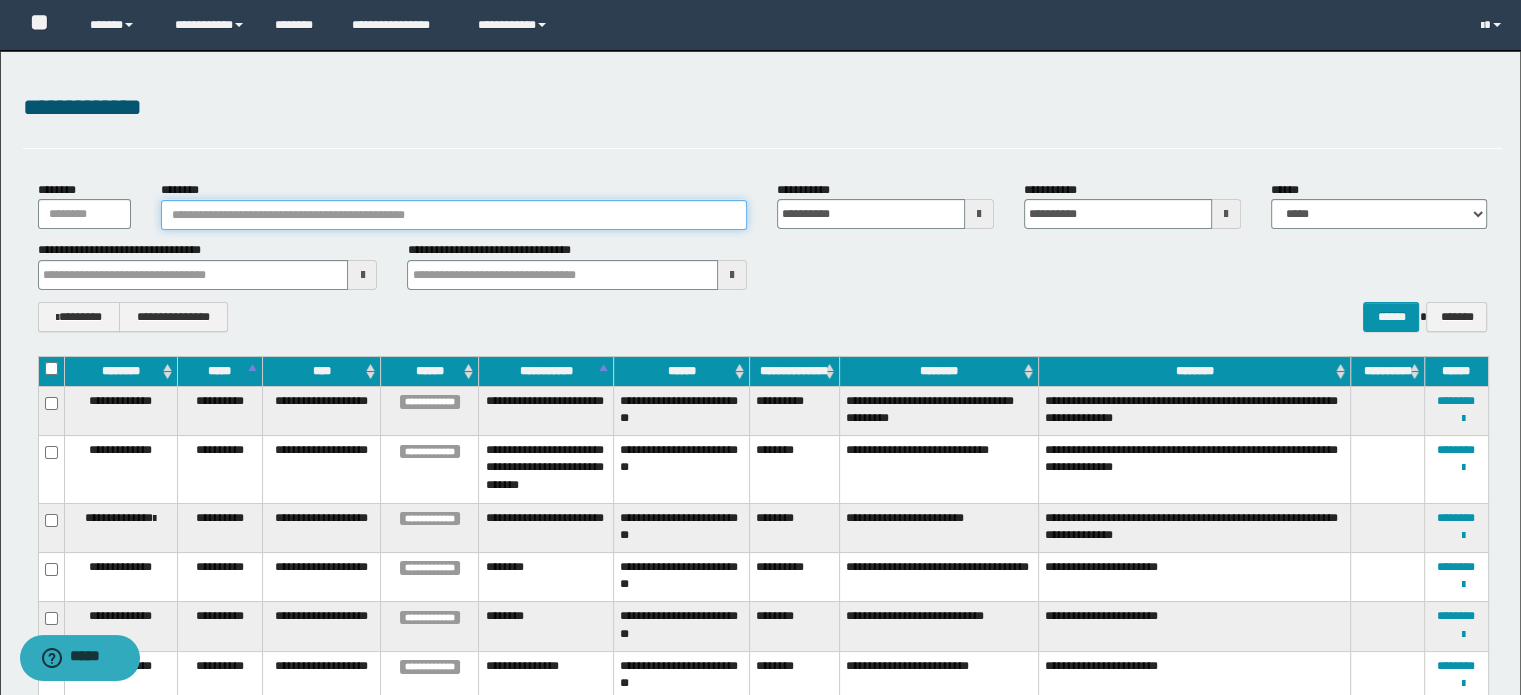 paste on "**********" 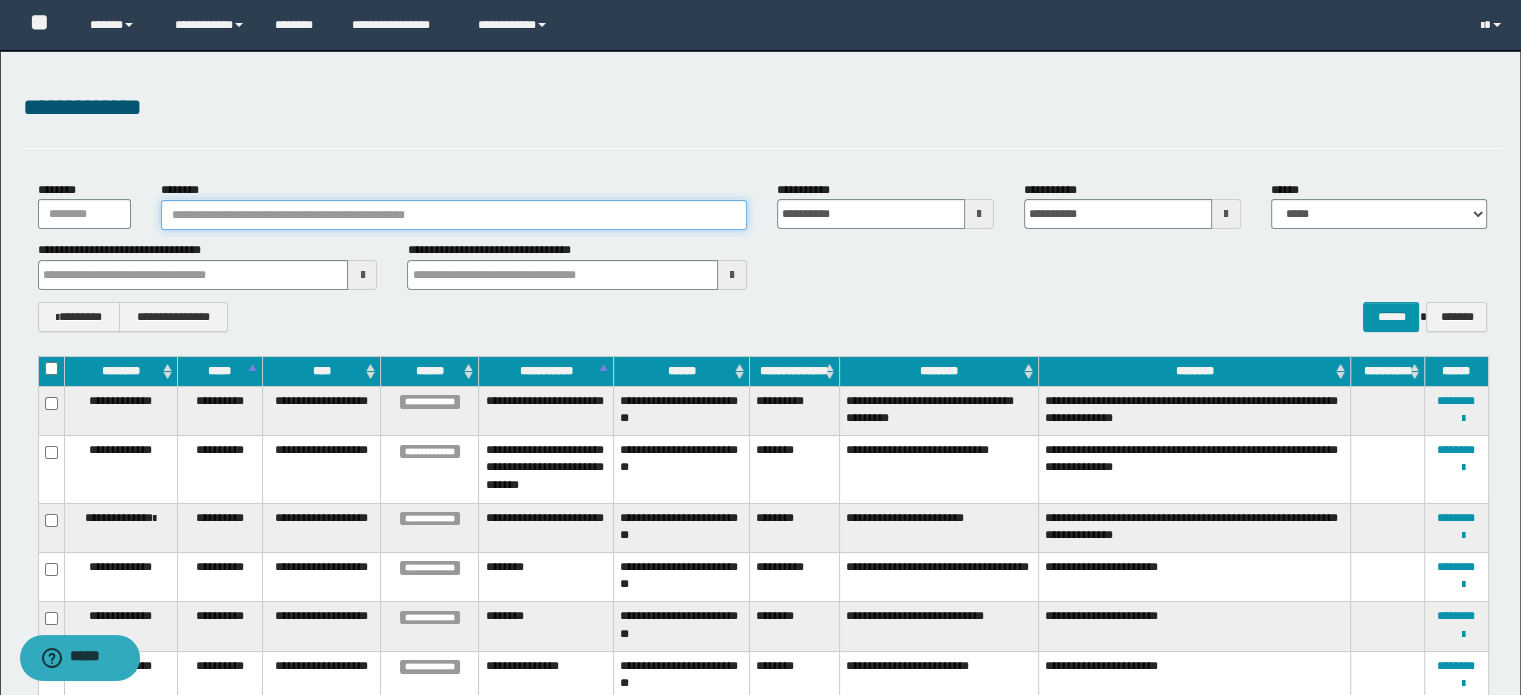 type on "**********" 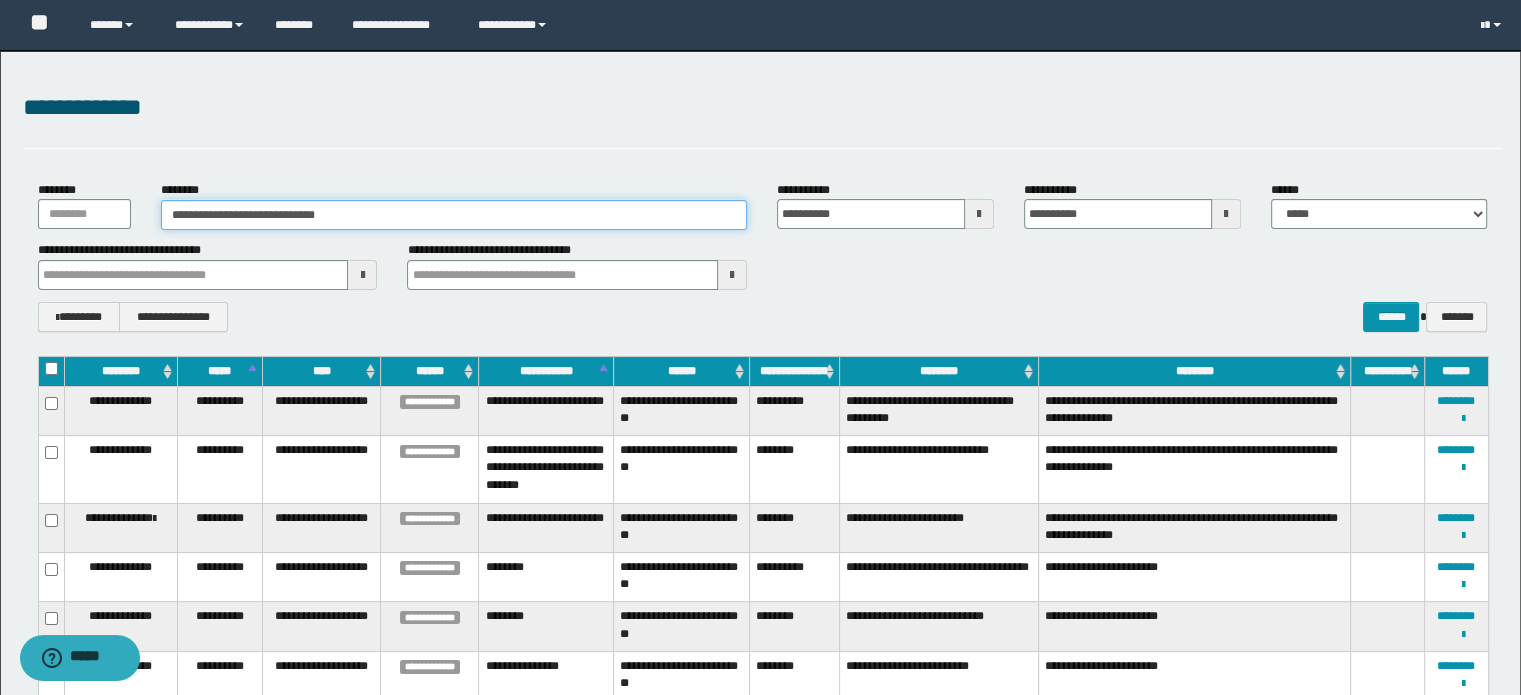type on "**********" 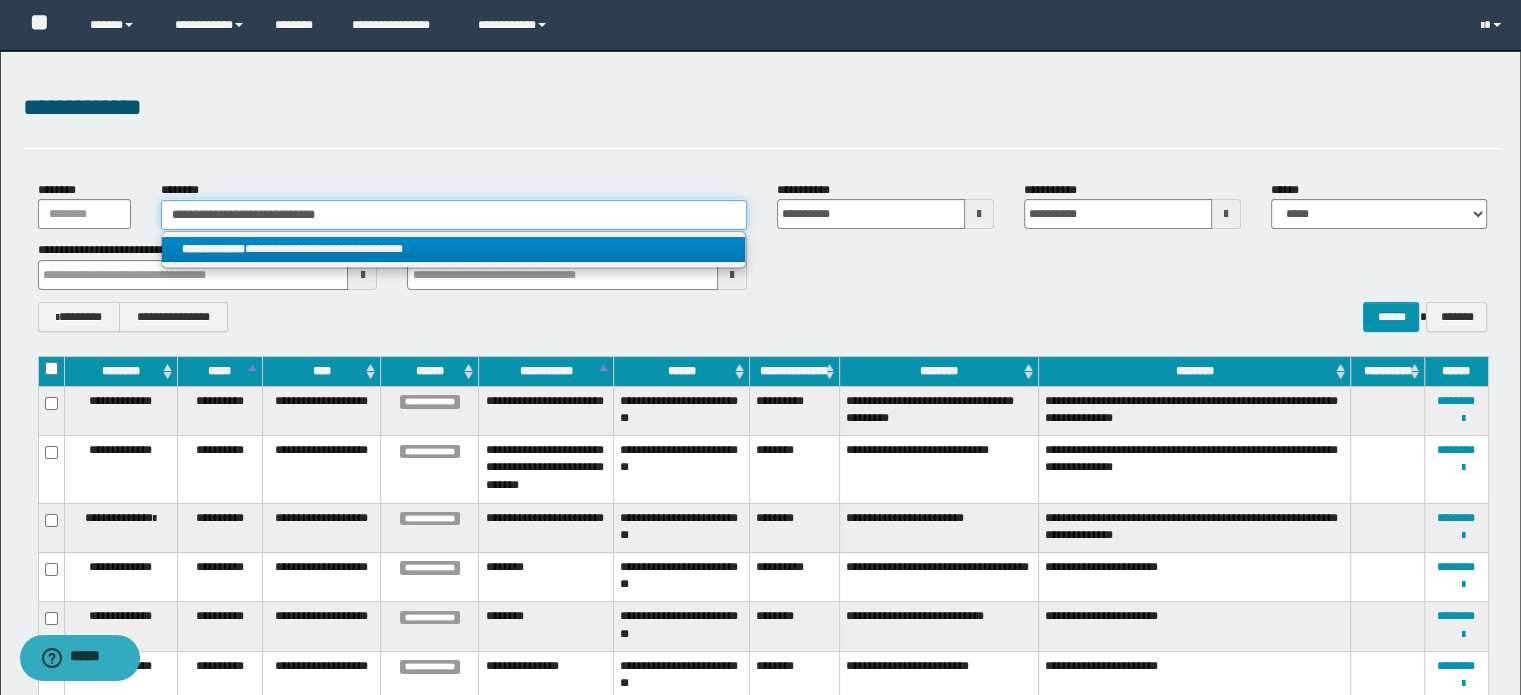 type on "**********" 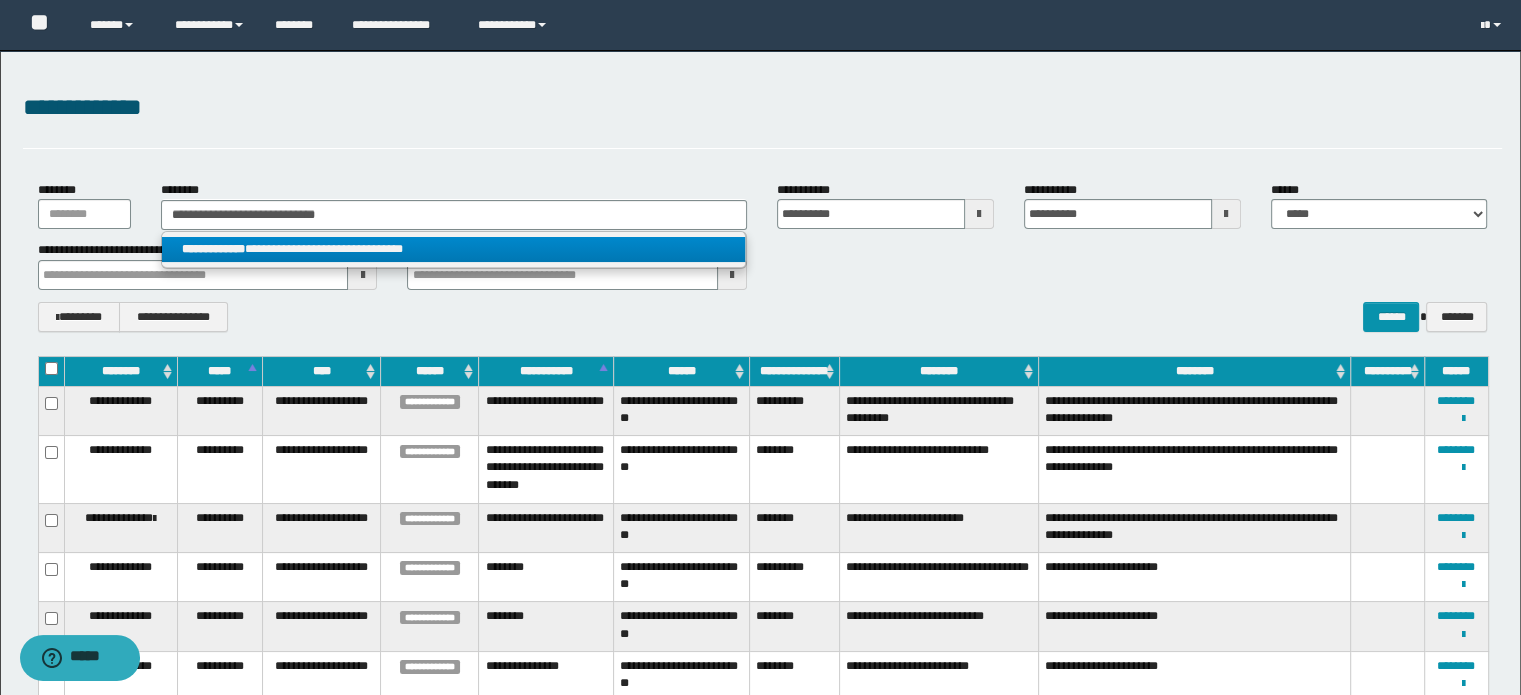 click on "**********" at bounding box center [454, 249] 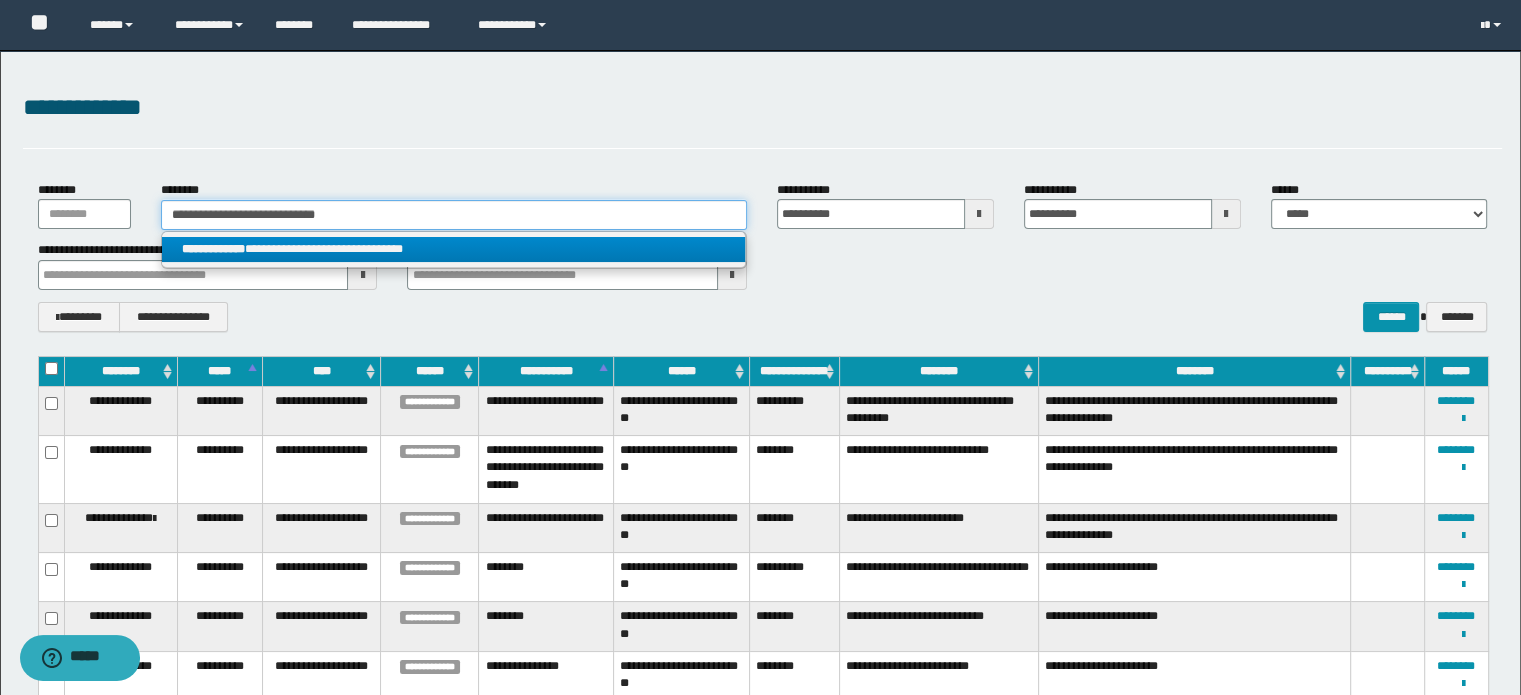 type 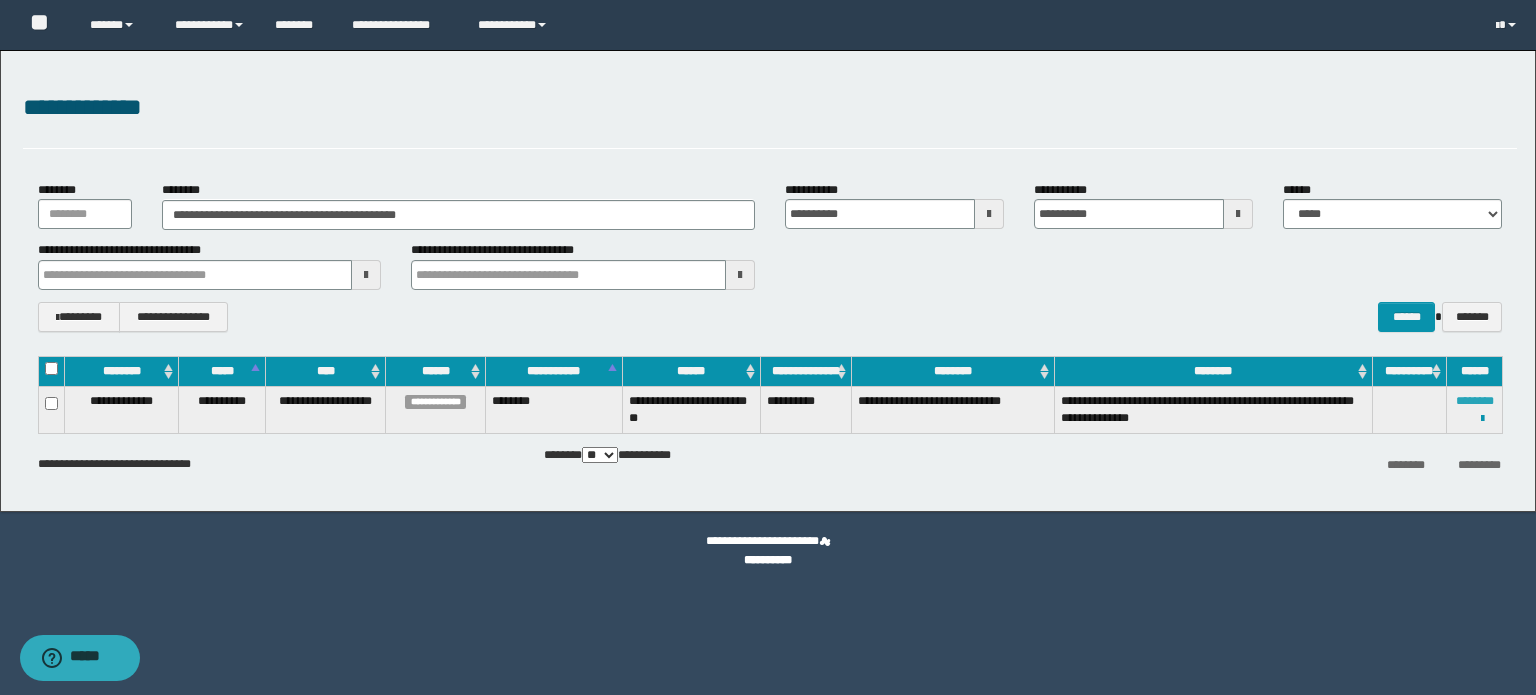 click on "********" at bounding box center (1475, 401) 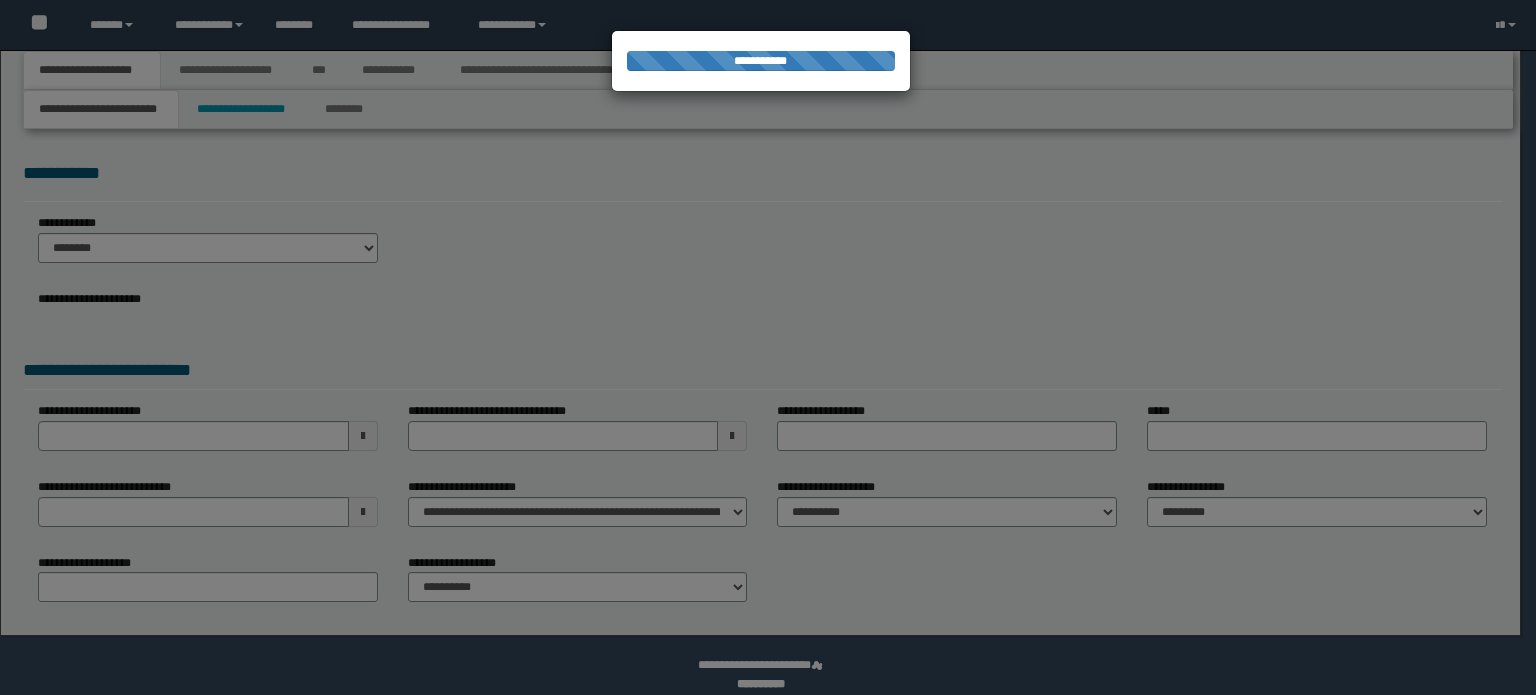scroll, scrollTop: 0, scrollLeft: 0, axis: both 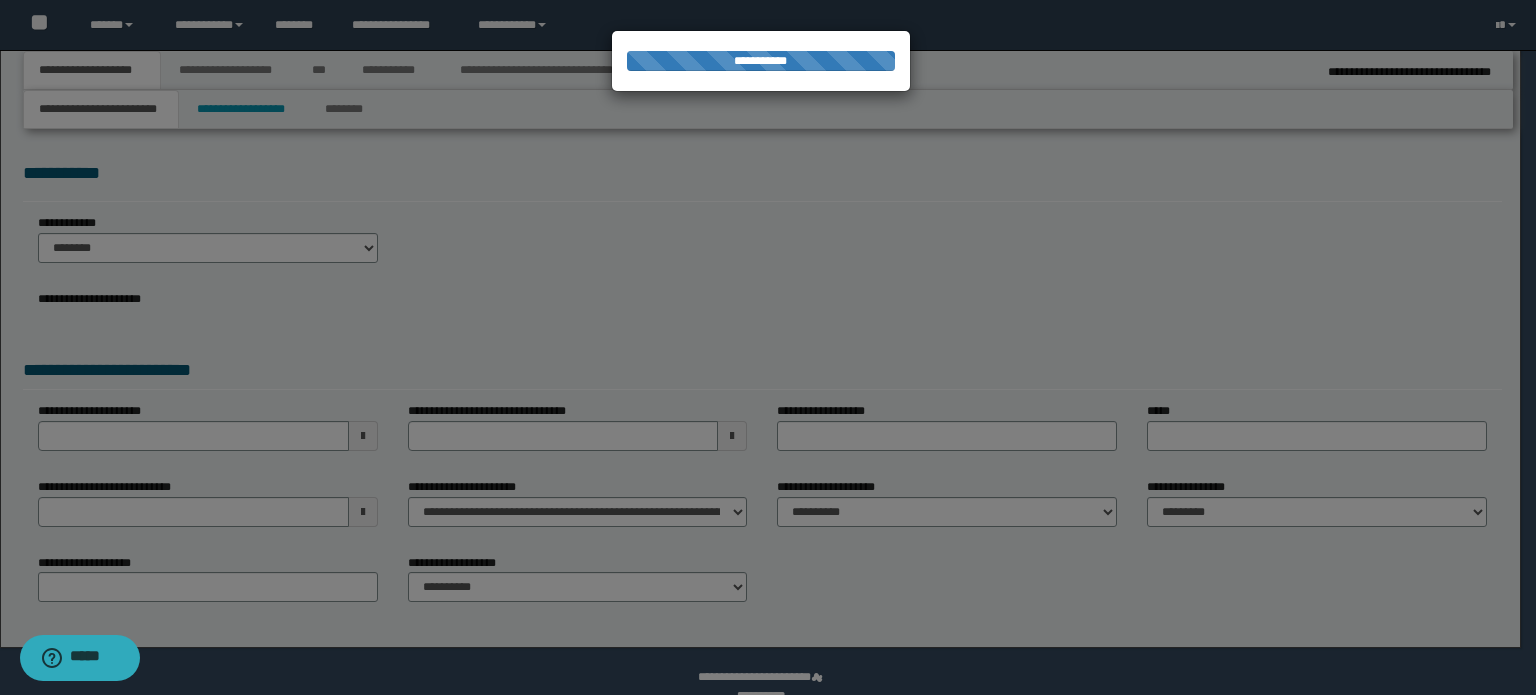select on "*" 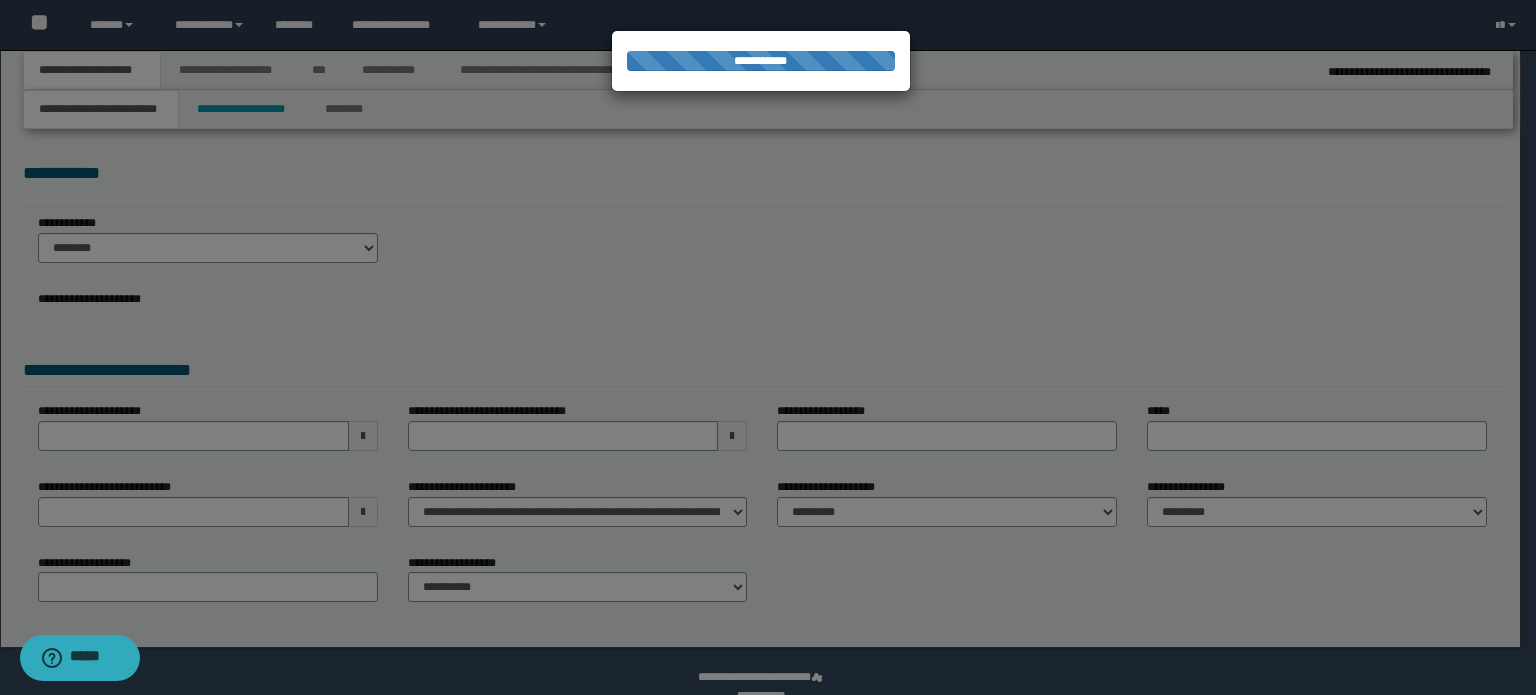 scroll, scrollTop: 1092, scrollLeft: 0, axis: vertical 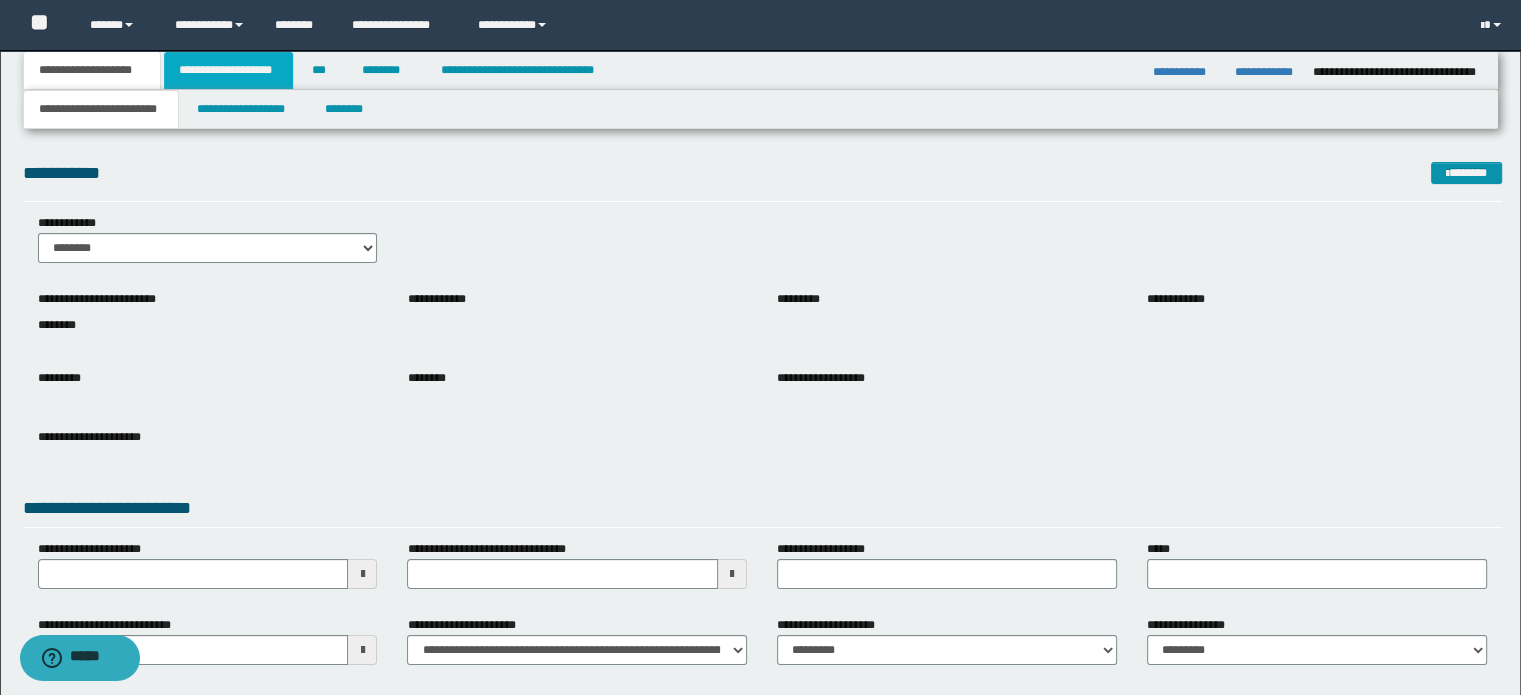 click on "**********" at bounding box center [228, 70] 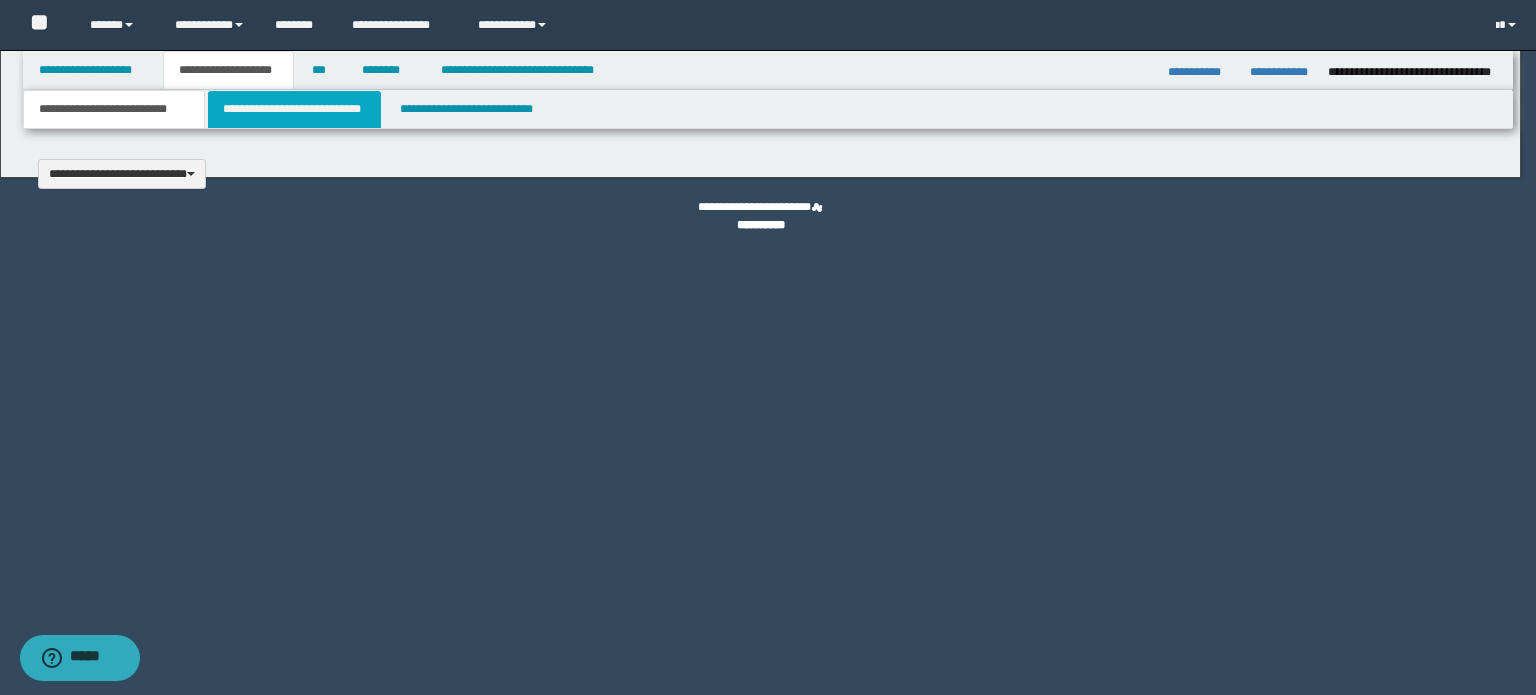 type 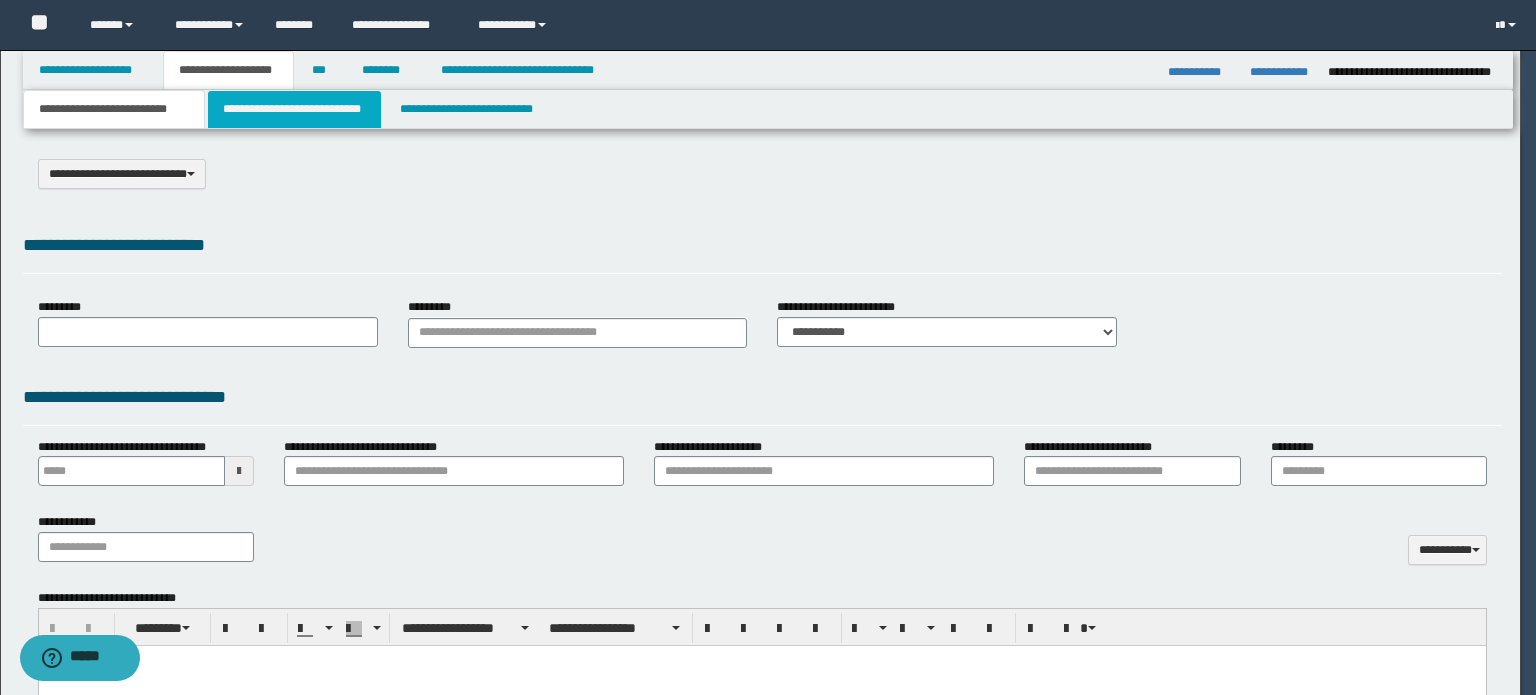 select on "*" 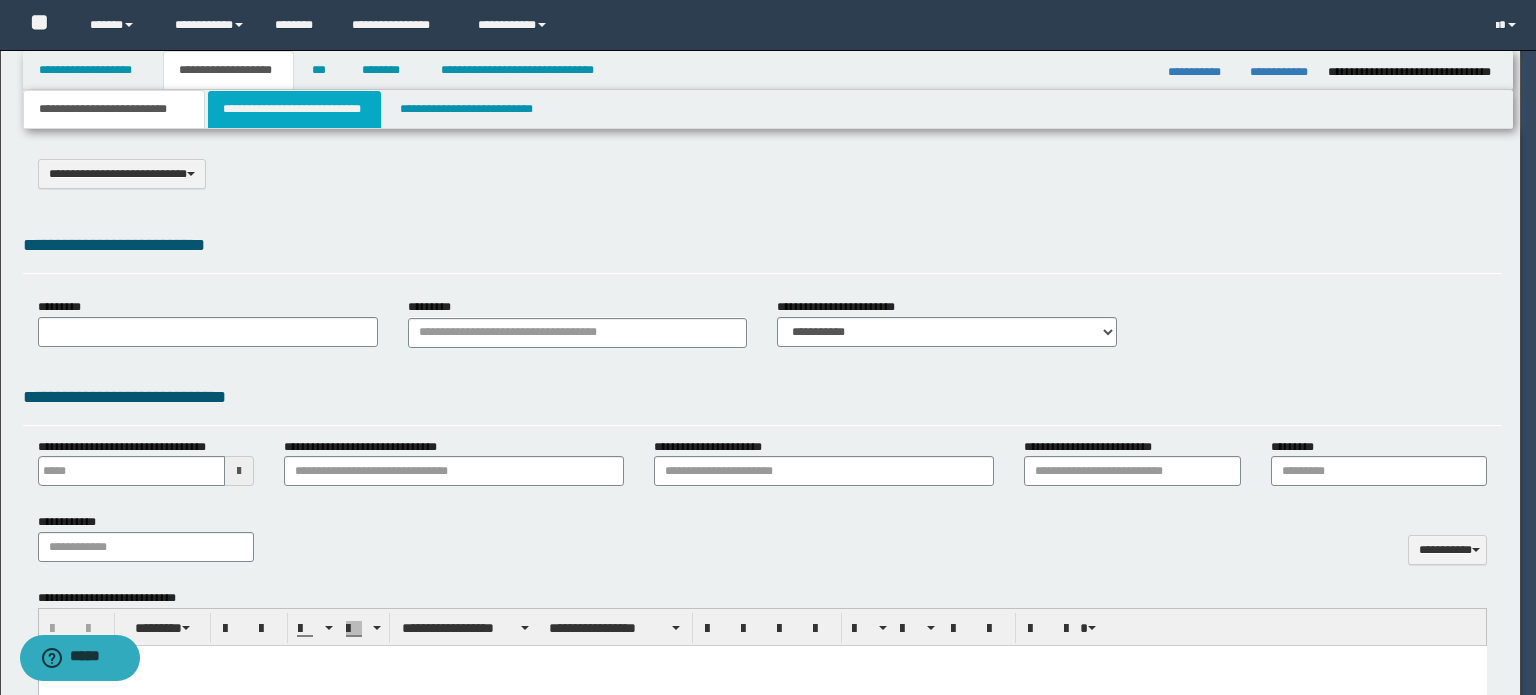 scroll, scrollTop: 0, scrollLeft: 0, axis: both 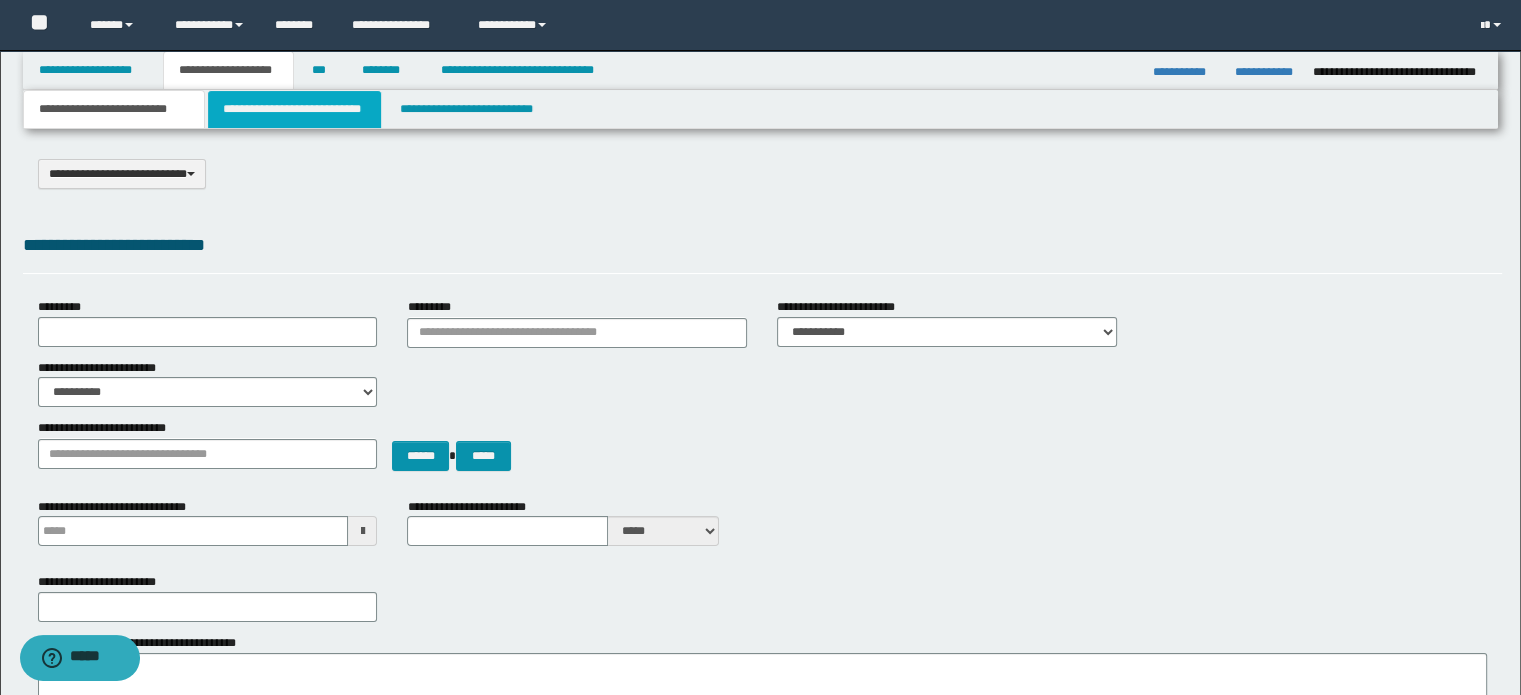 click on "**********" at bounding box center (294, 109) 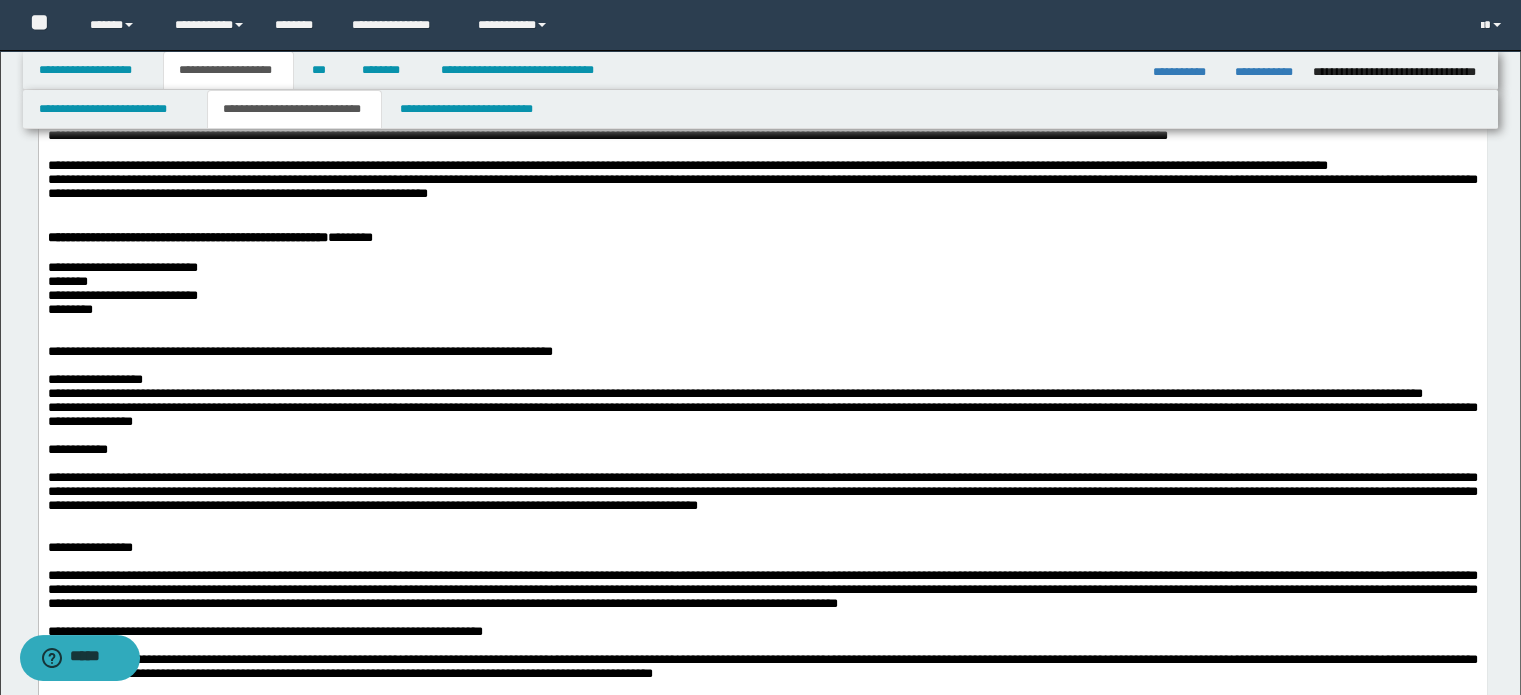 scroll, scrollTop: 600, scrollLeft: 0, axis: vertical 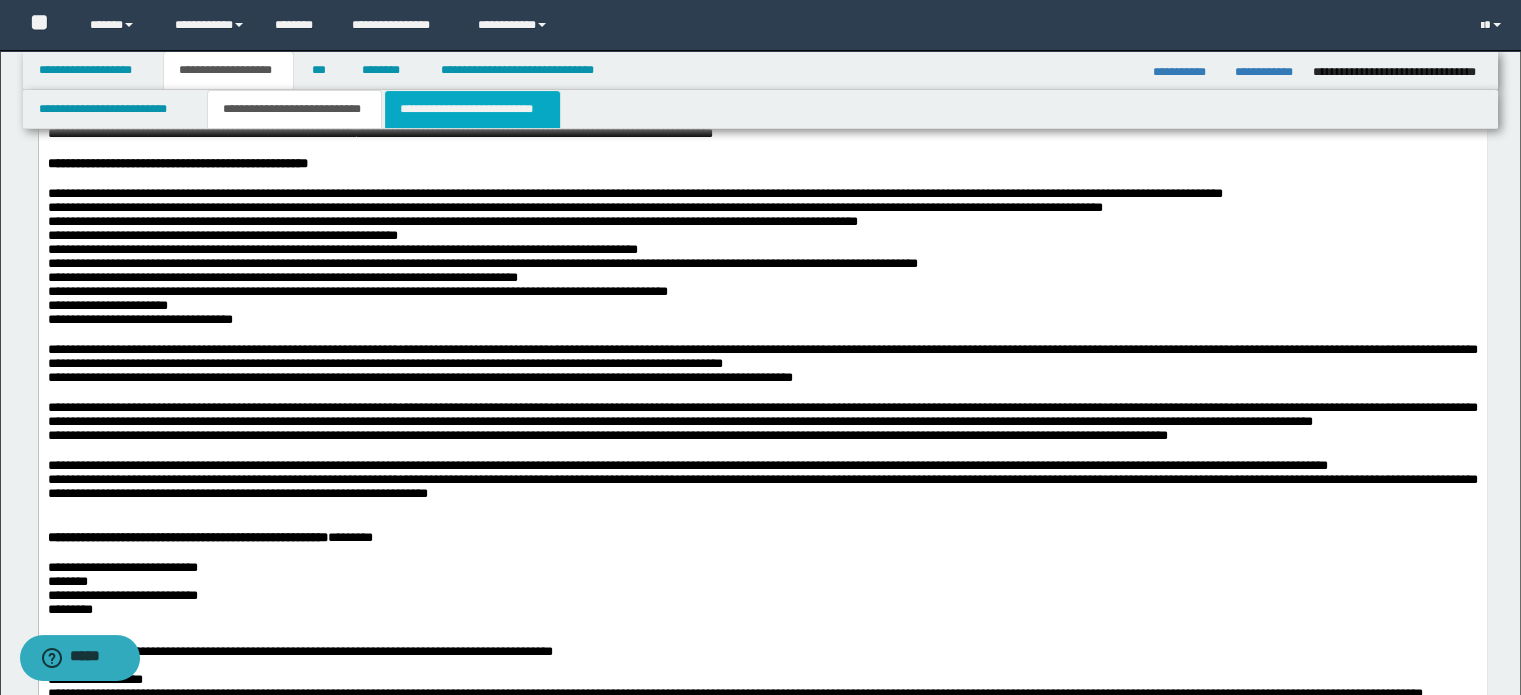 click on "**********" at bounding box center [472, 109] 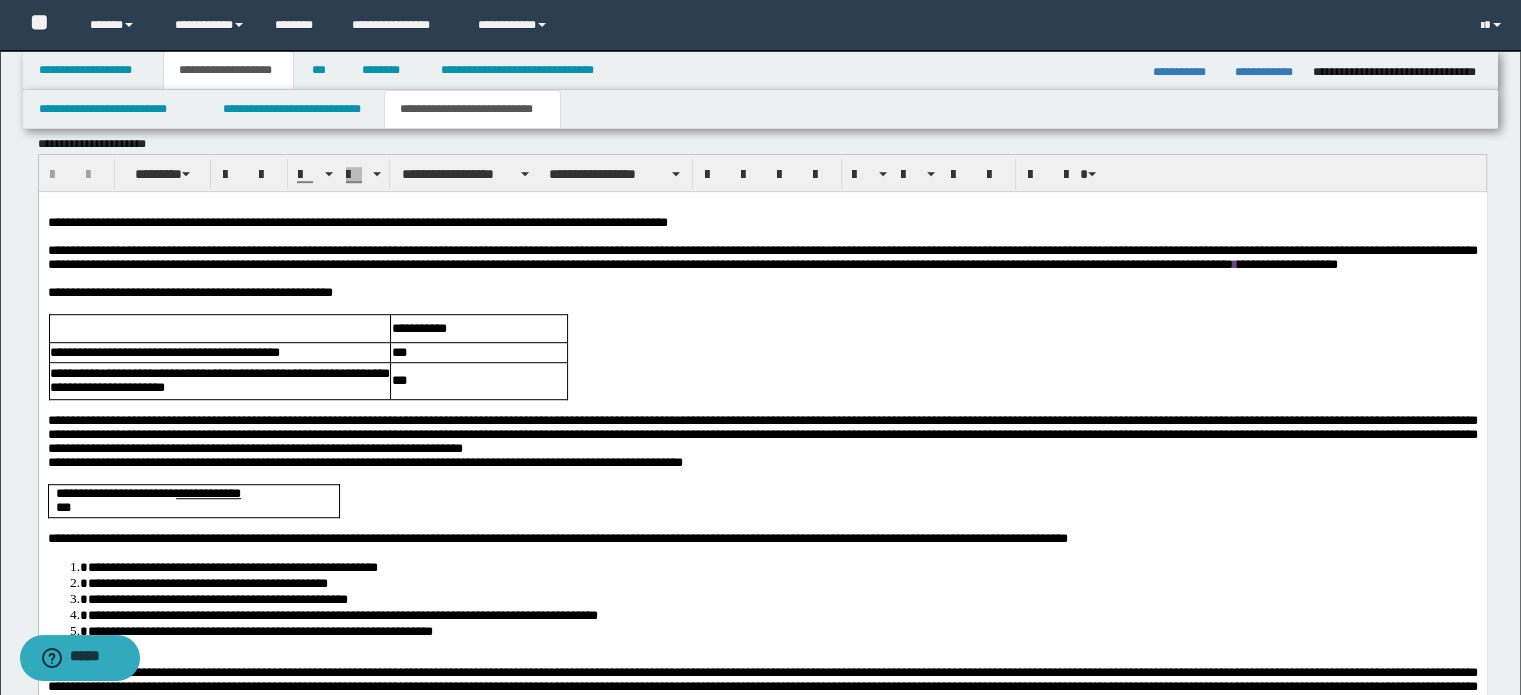 scroll, scrollTop: 980, scrollLeft: 0, axis: vertical 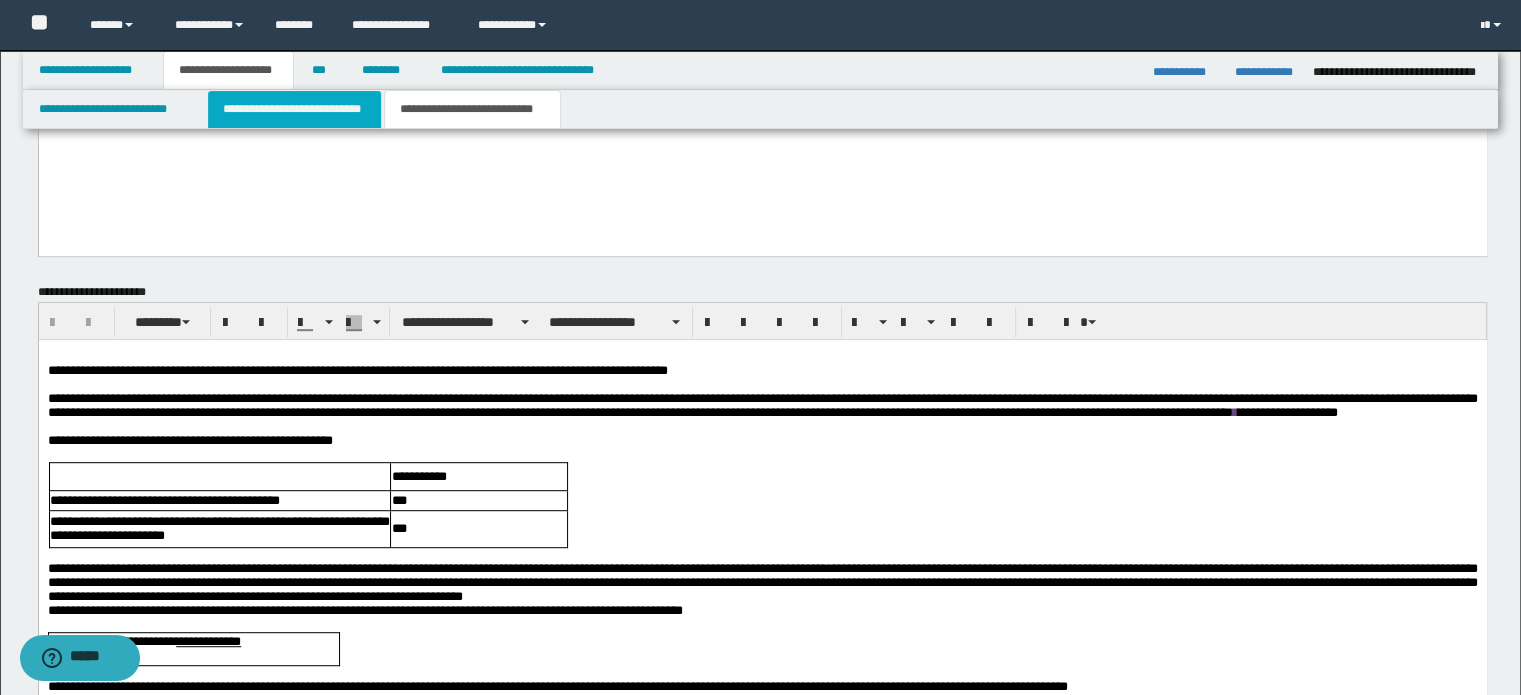 click on "**********" at bounding box center [294, 109] 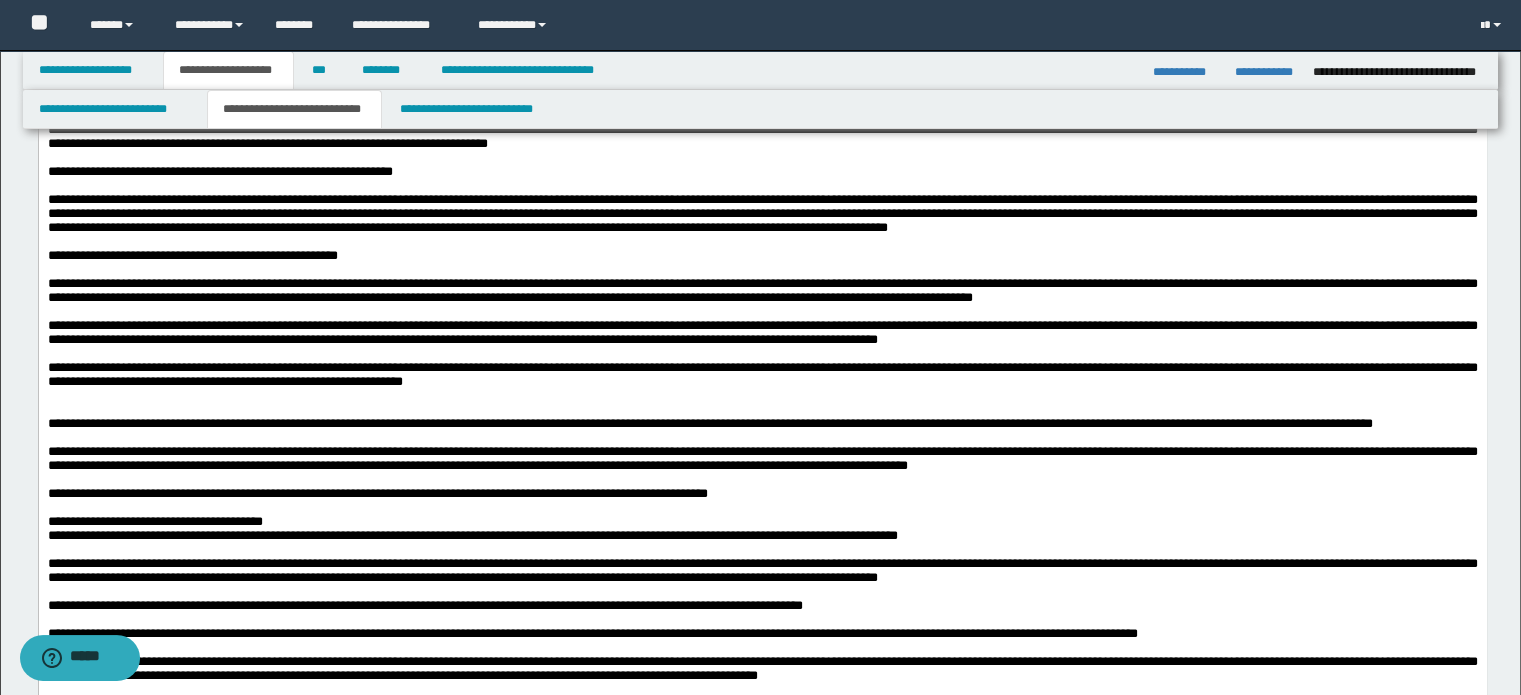 scroll, scrollTop: 1580, scrollLeft: 0, axis: vertical 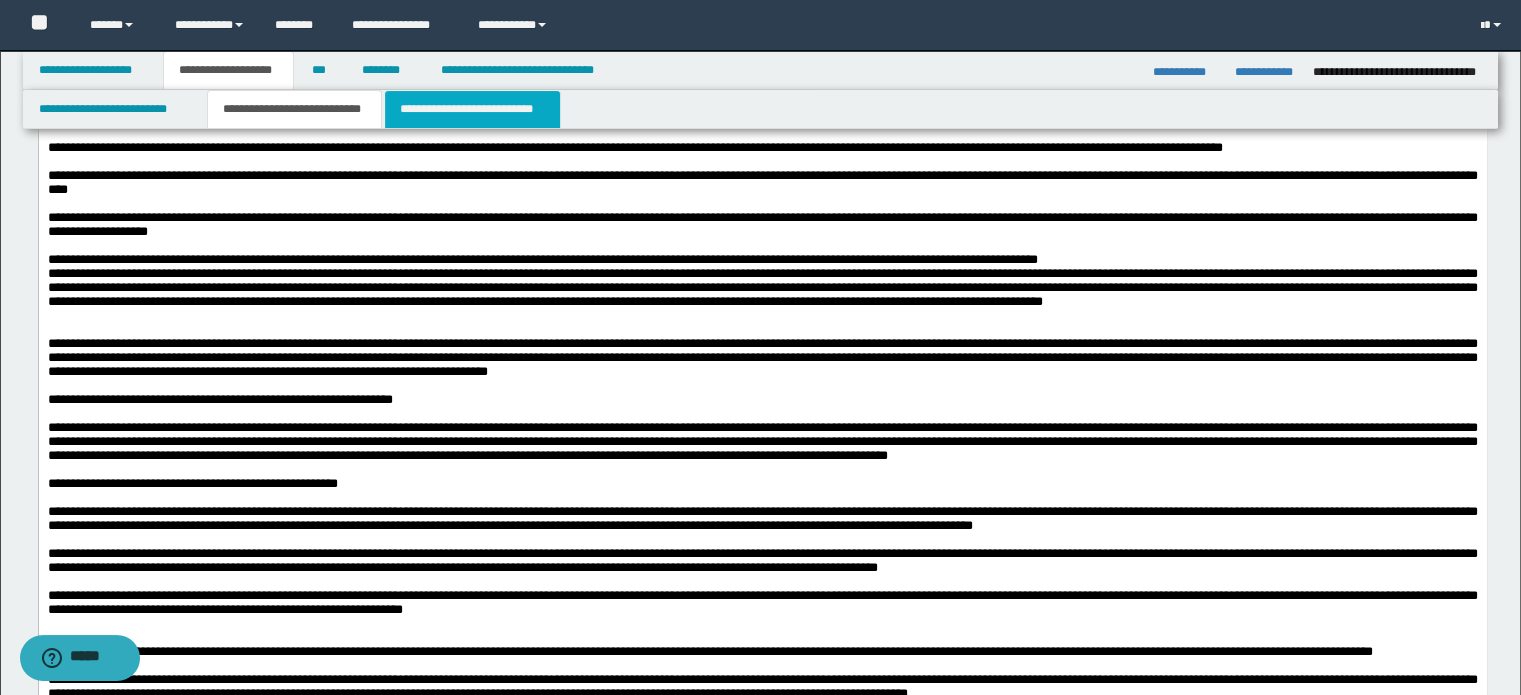 click on "**********" at bounding box center [472, 109] 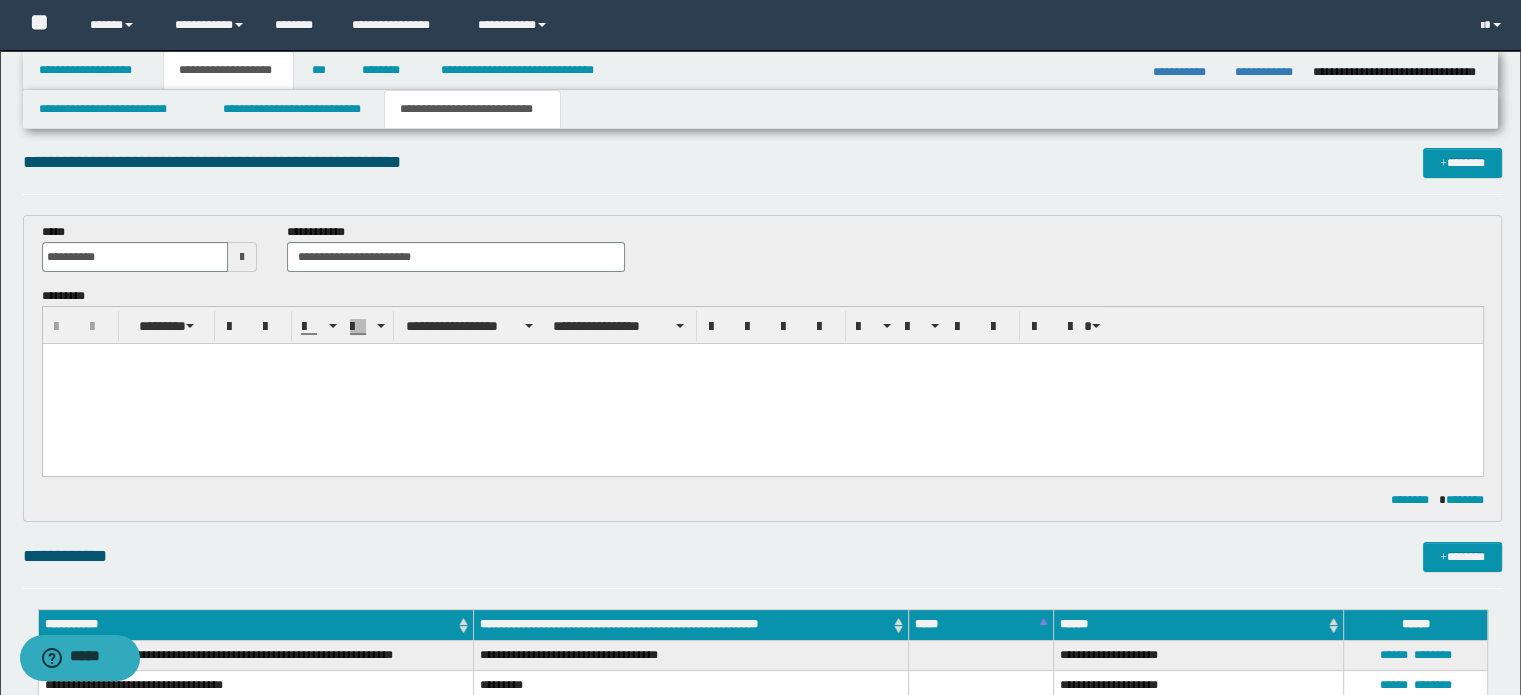 scroll, scrollTop: 0, scrollLeft: 0, axis: both 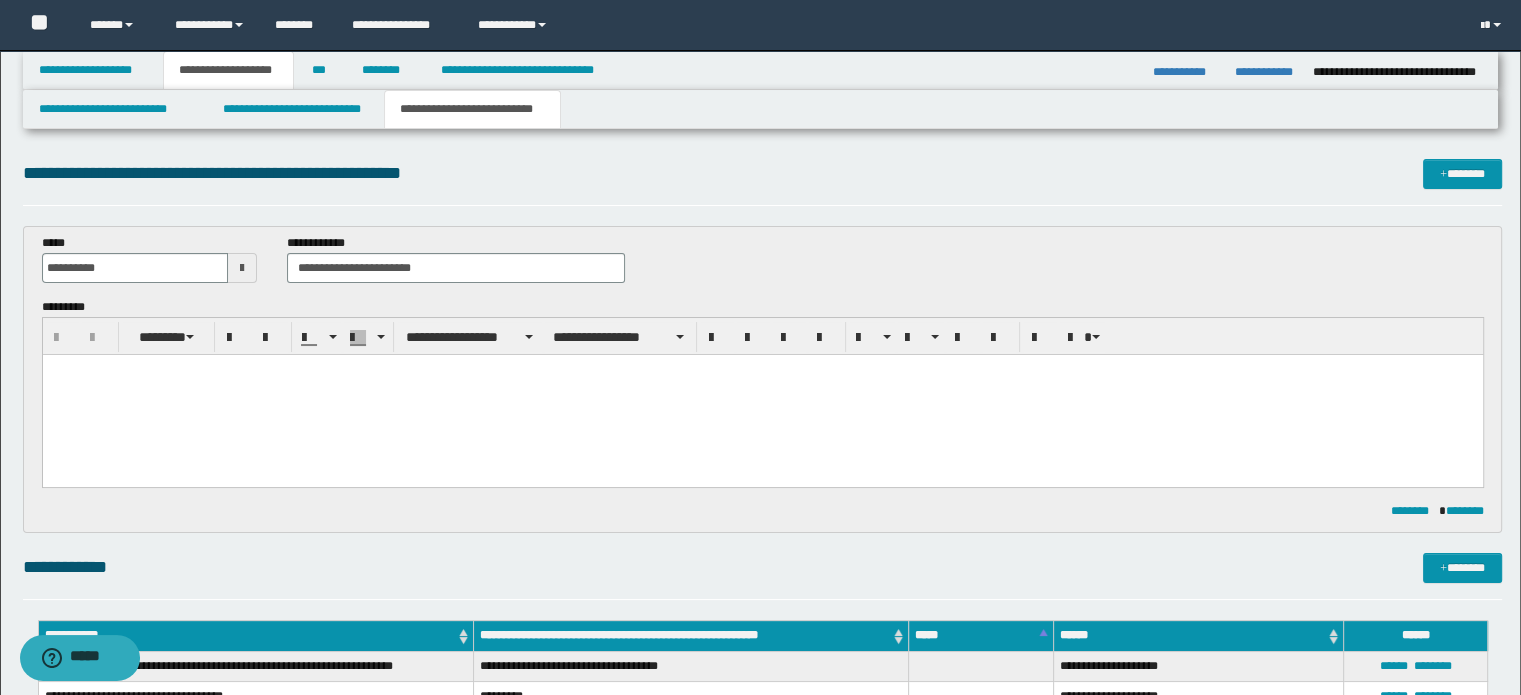 click at bounding box center (762, 369) 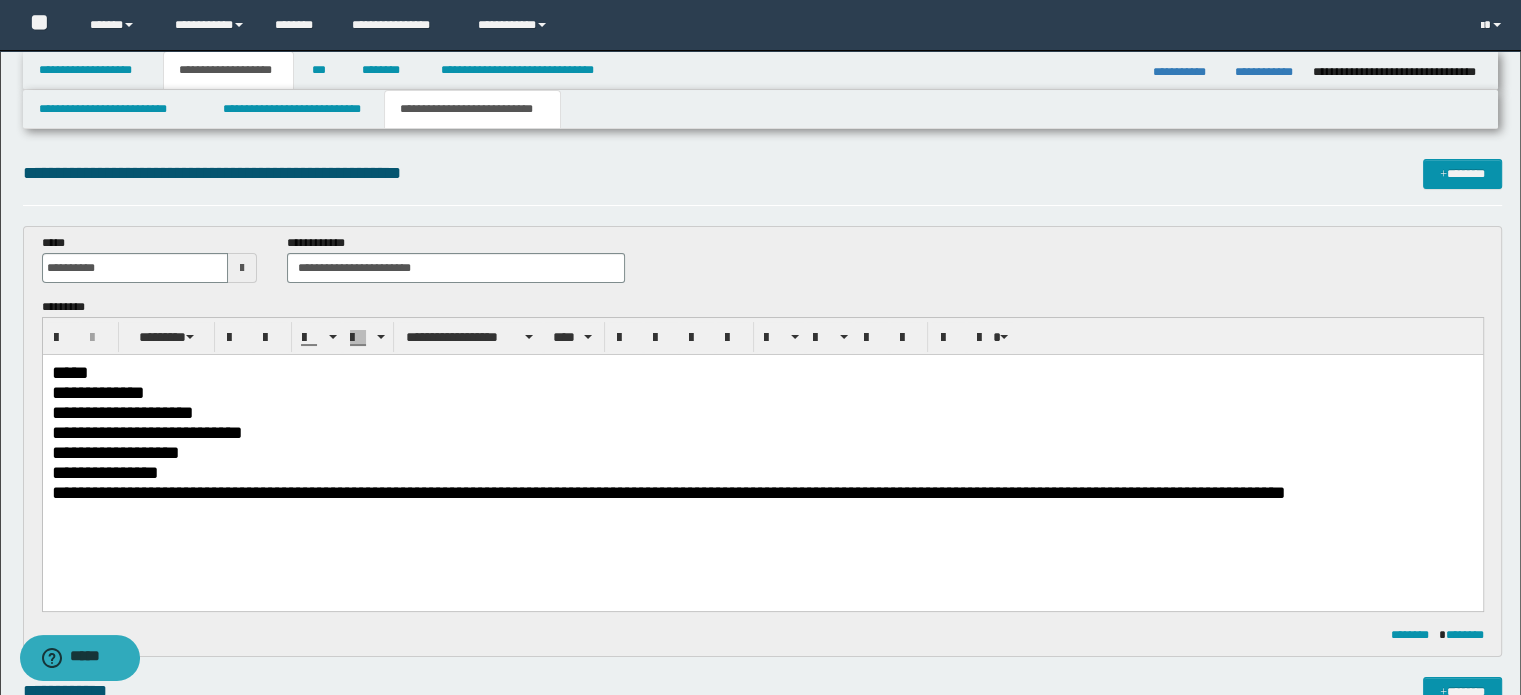 click on "*****" at bounding box center [762, 372] 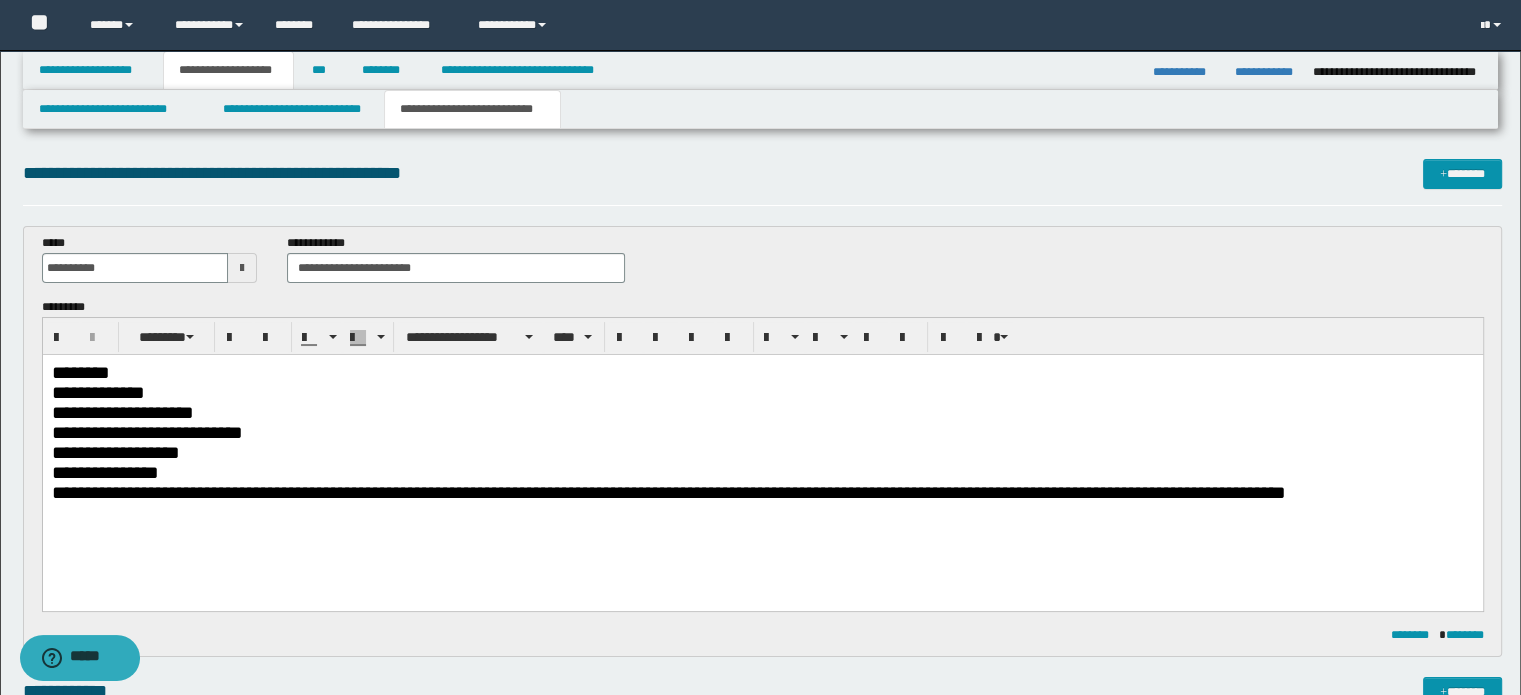 click on "**********" at bounding box center (762, 392) 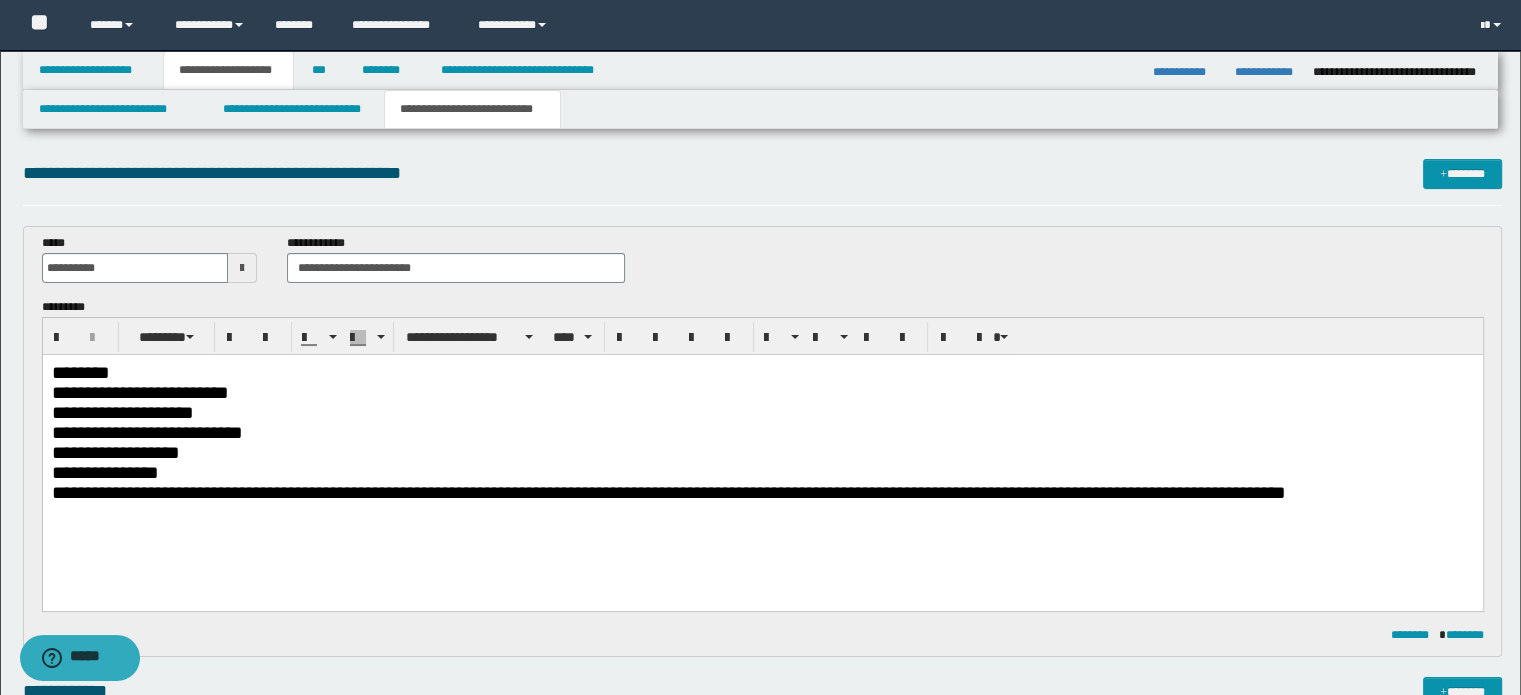 click on "**********" at bounding box center [762, 412] 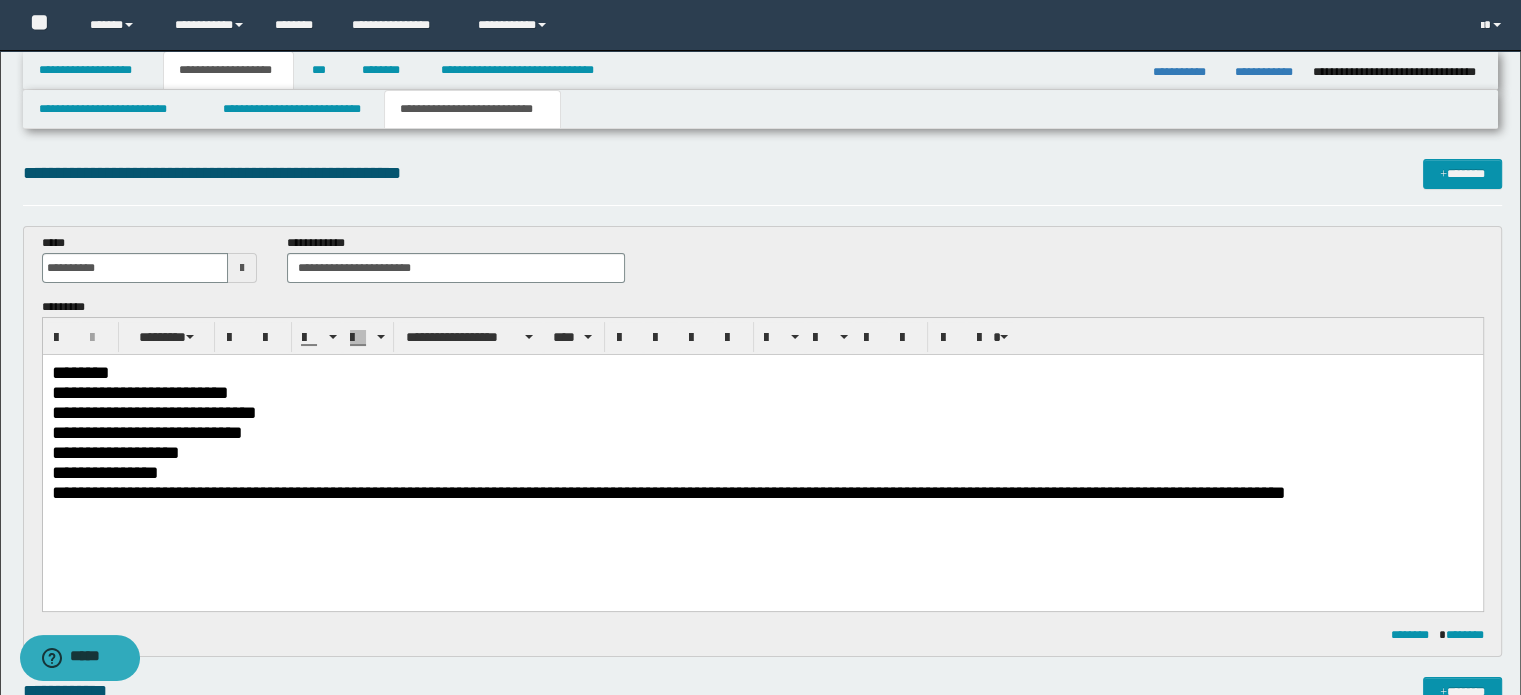 click on "**********" at bounding box center [762, 432] 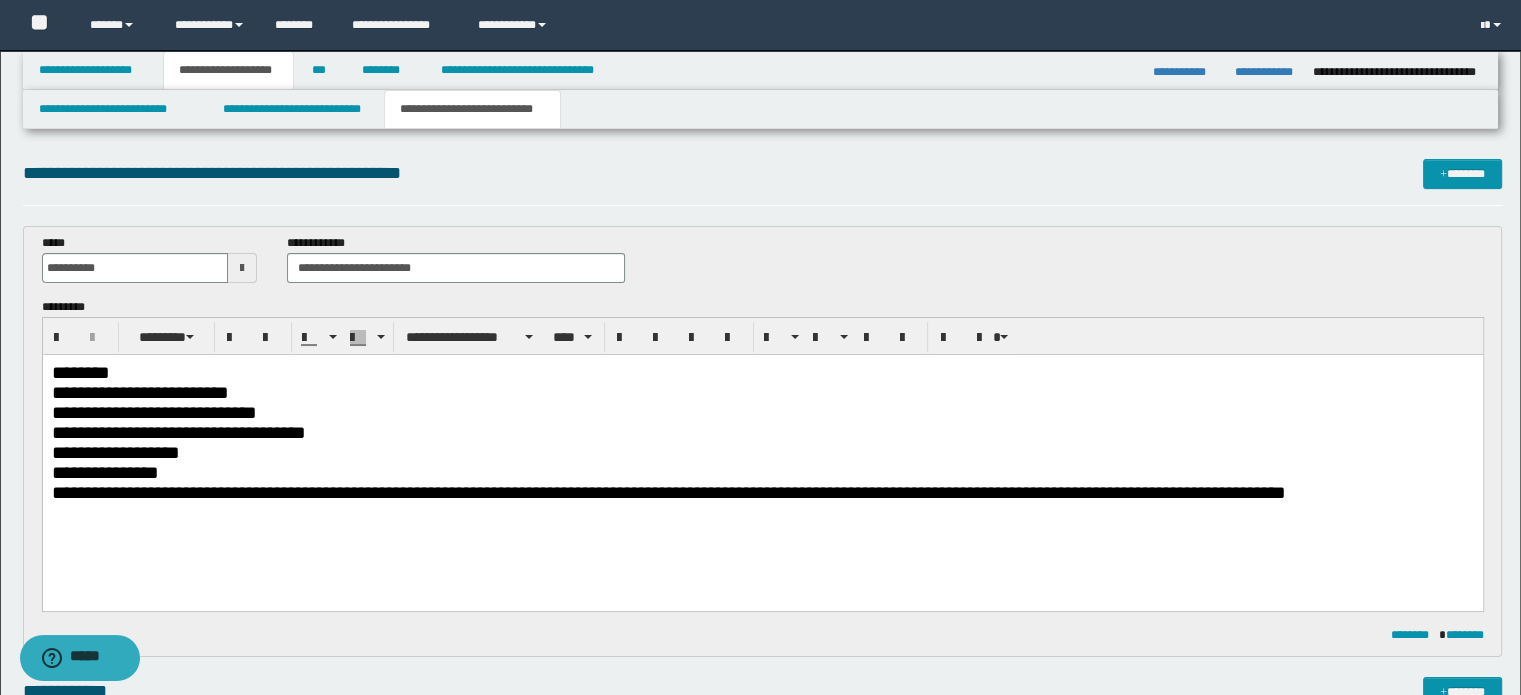 click on "**********" at bounding box center [762, 452] 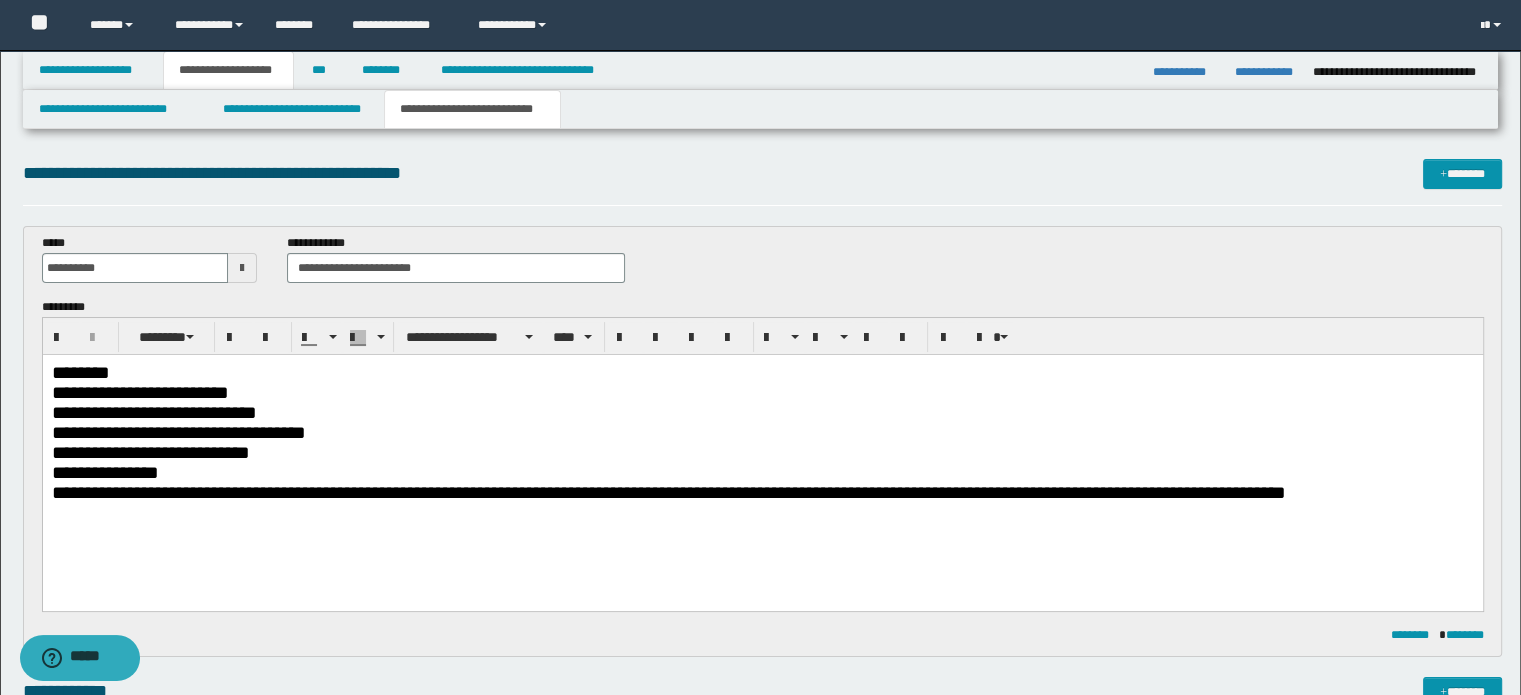 click on "**********" at bounding box center (762, 472) 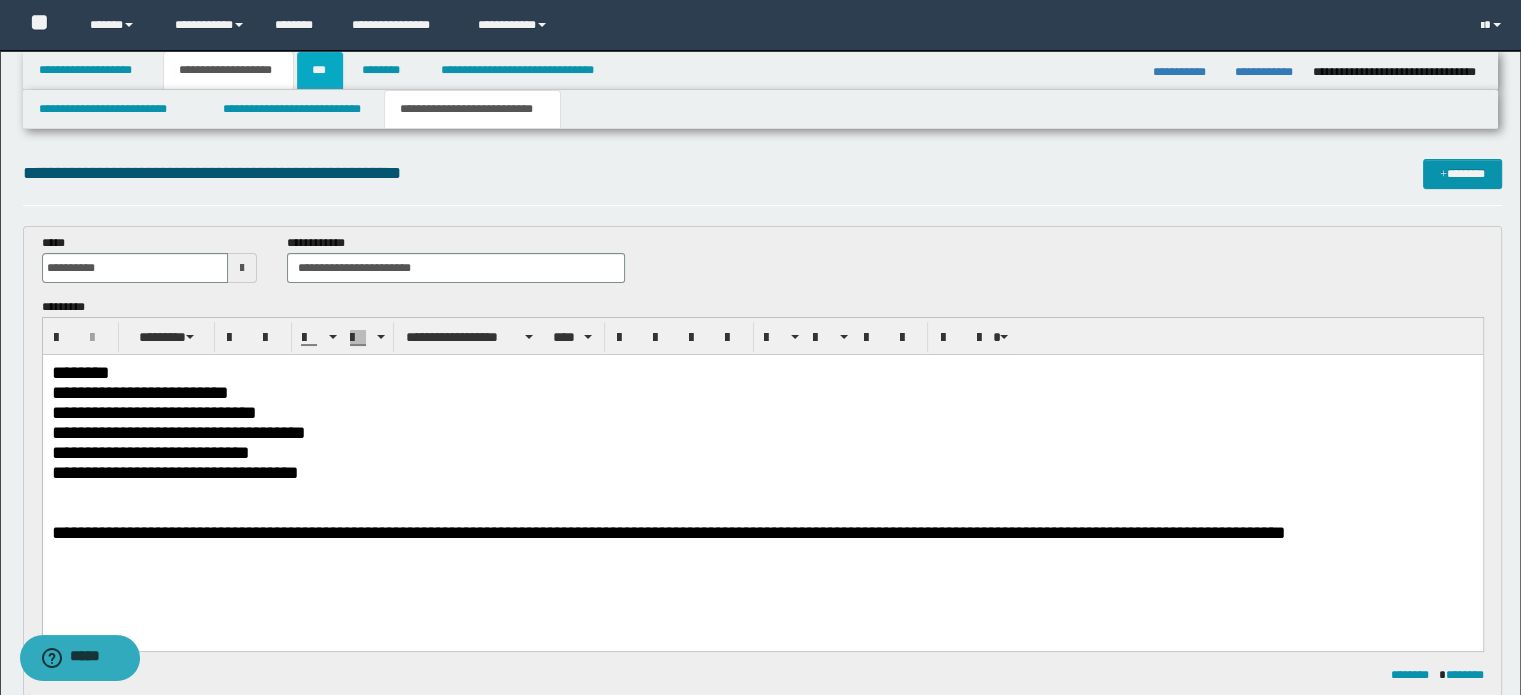 click on "***" at bounding box center [320, 70] 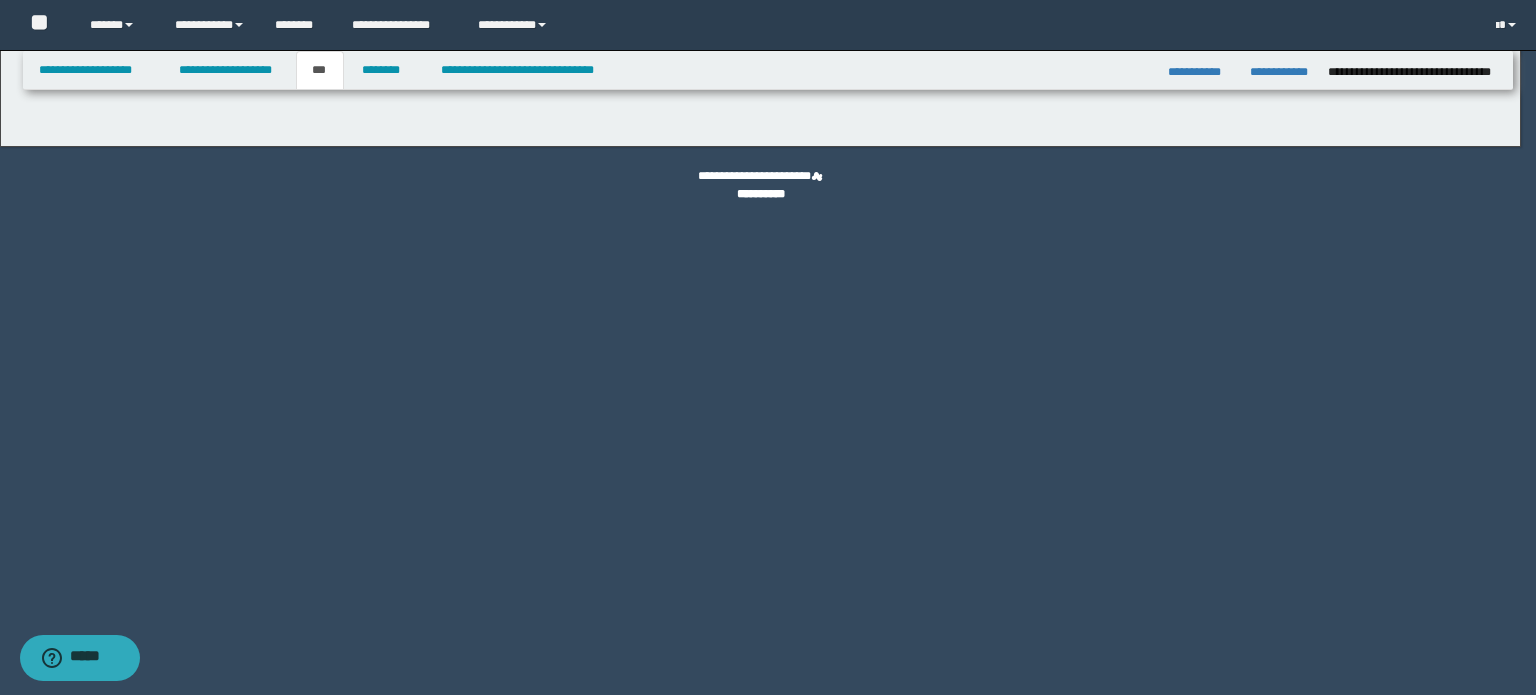 select on "*" 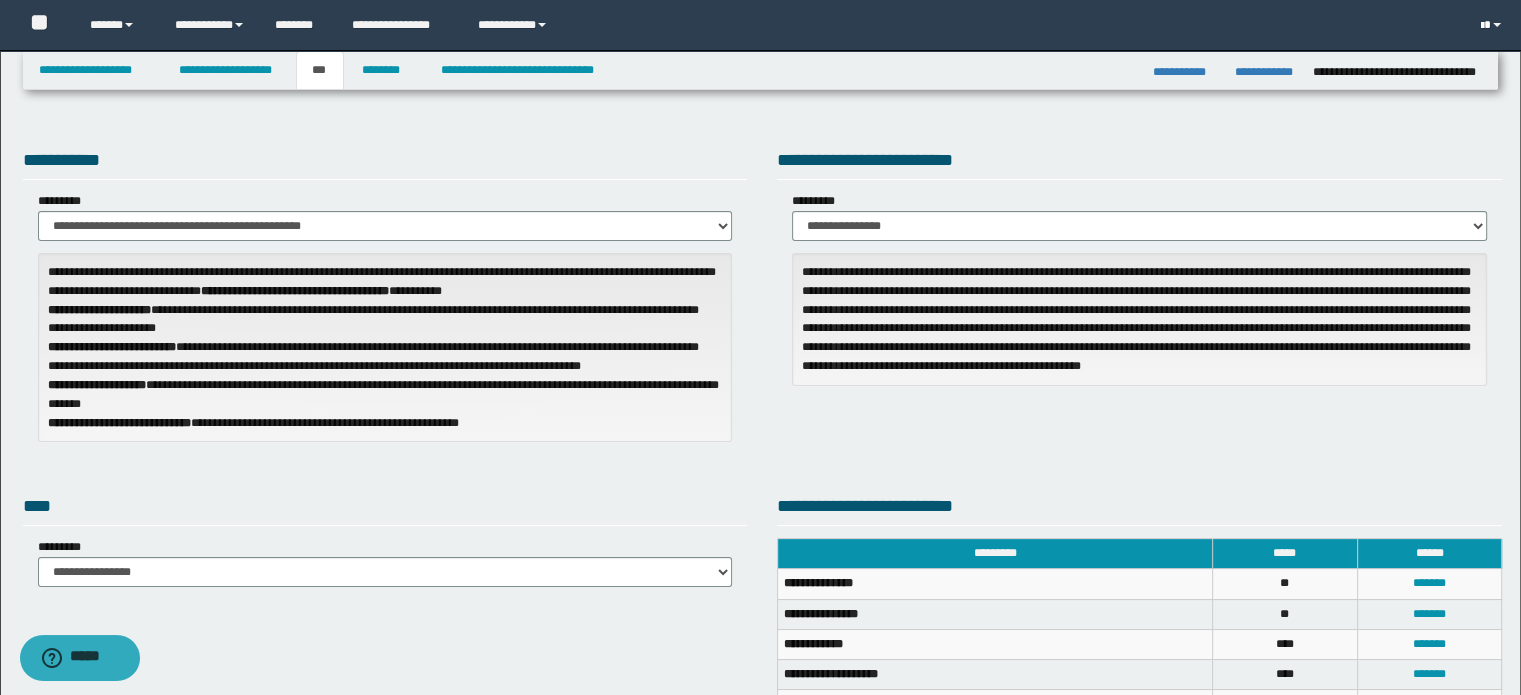 click at bounding box center (1493, 25) 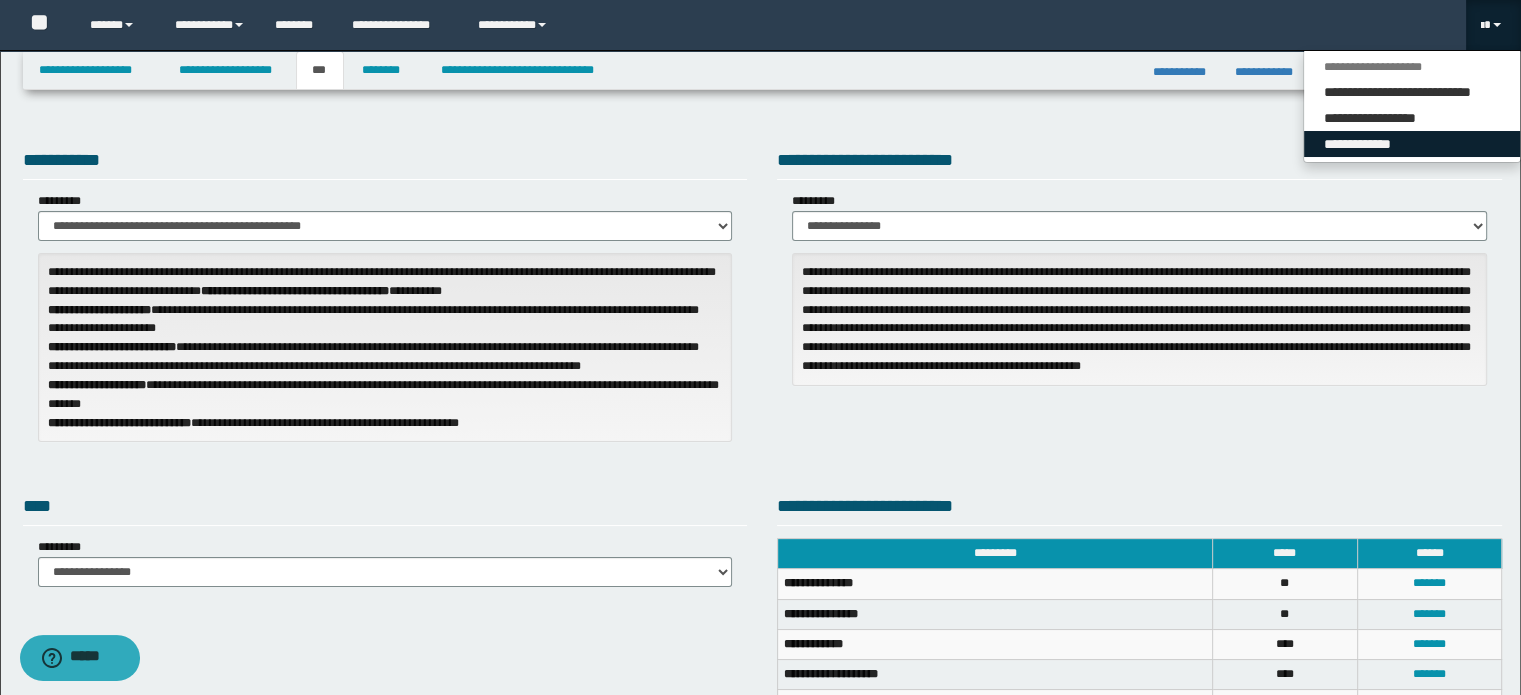 click on "**********" at bounding box center (1412, 144) 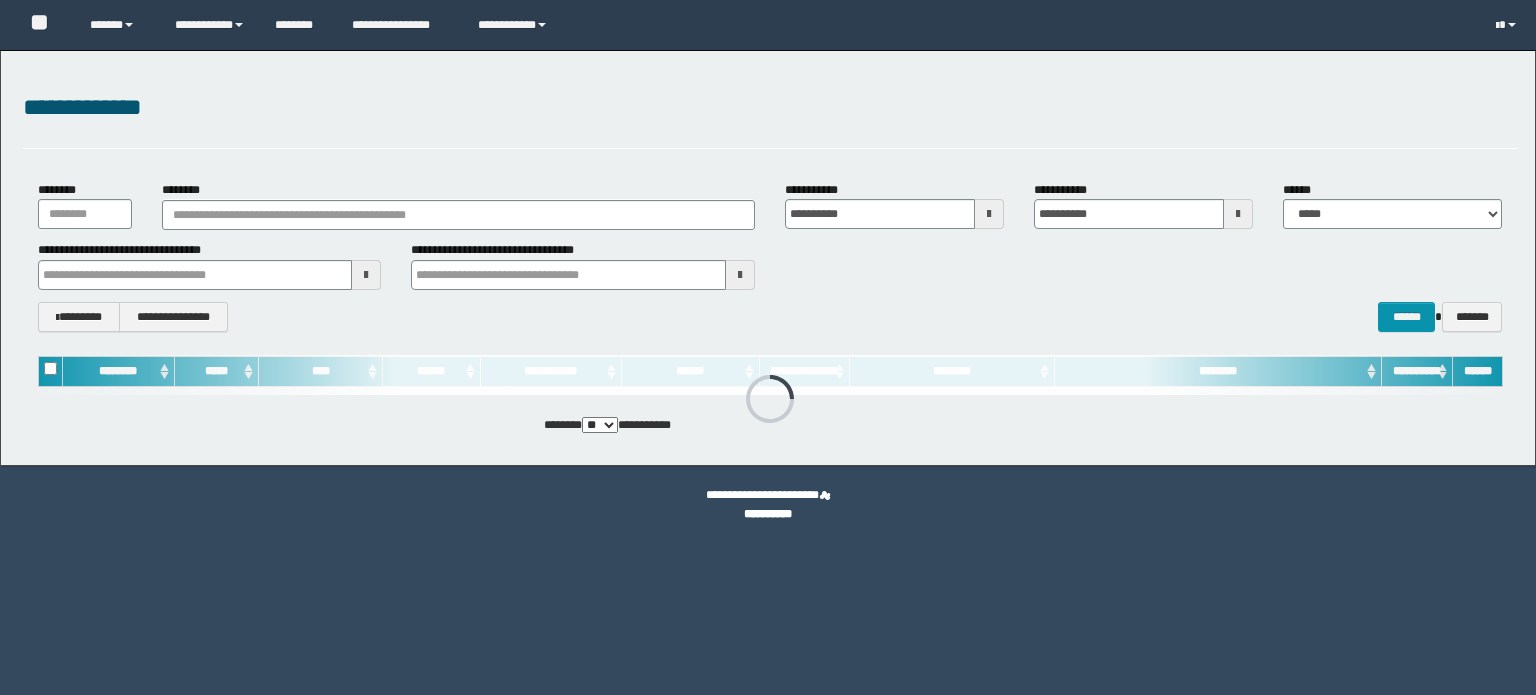 scroll, scrollTop: 0, scrollLeft: 0, axis: both 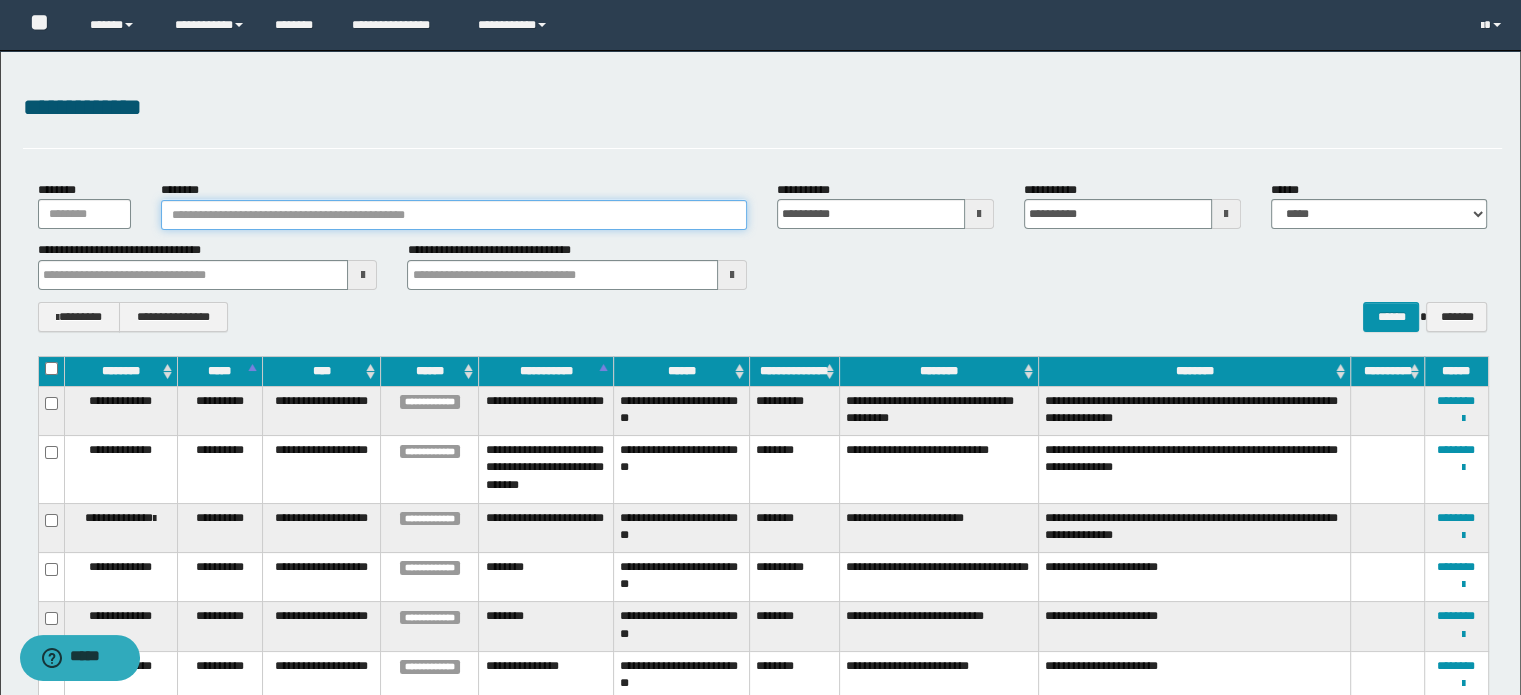 paste on "**********" 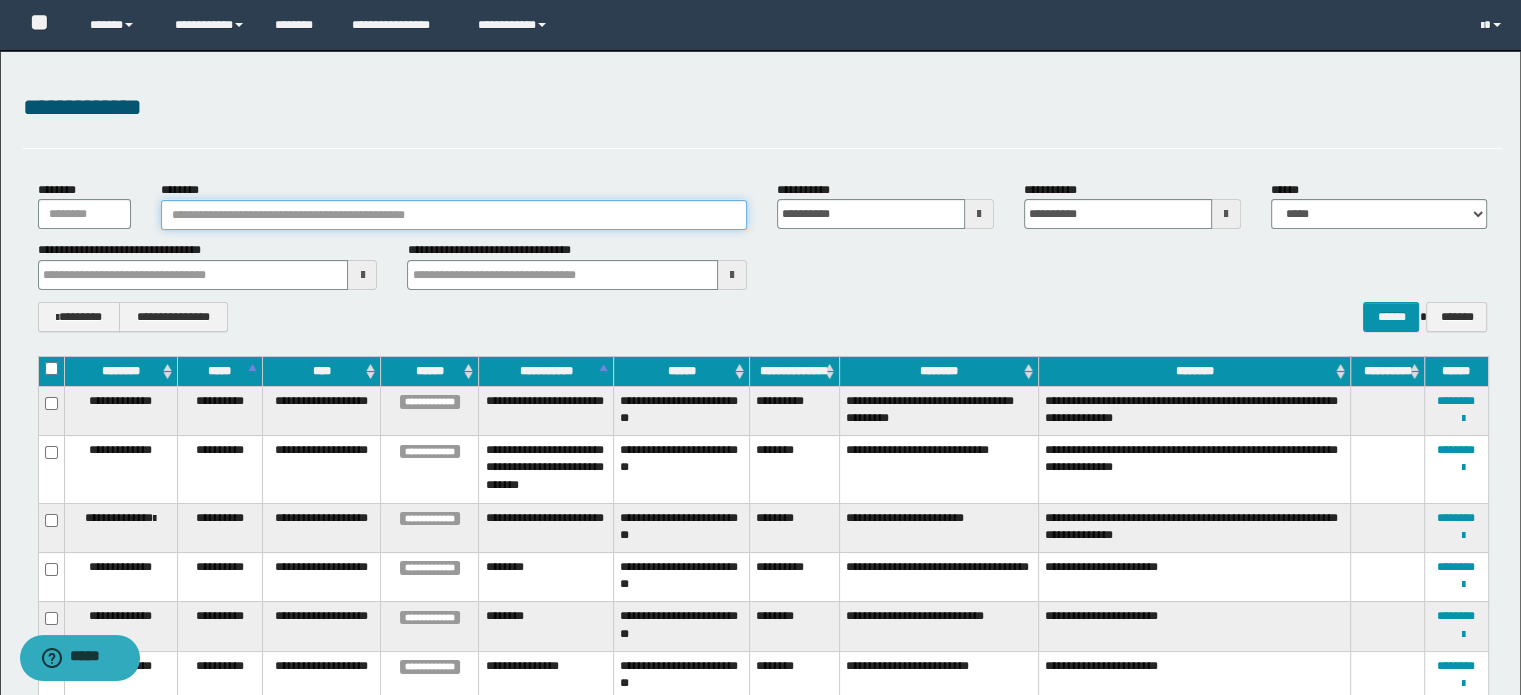 type on "**********" 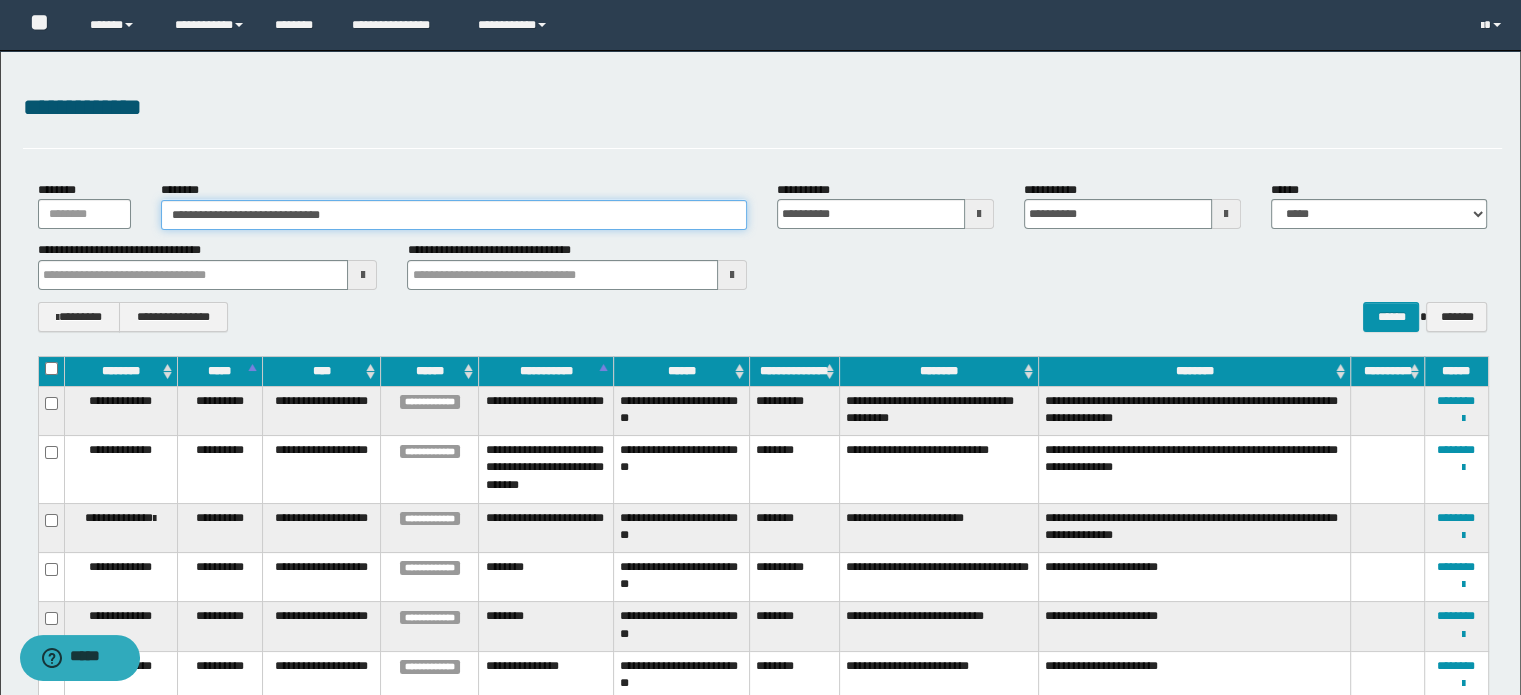 type on "**********" 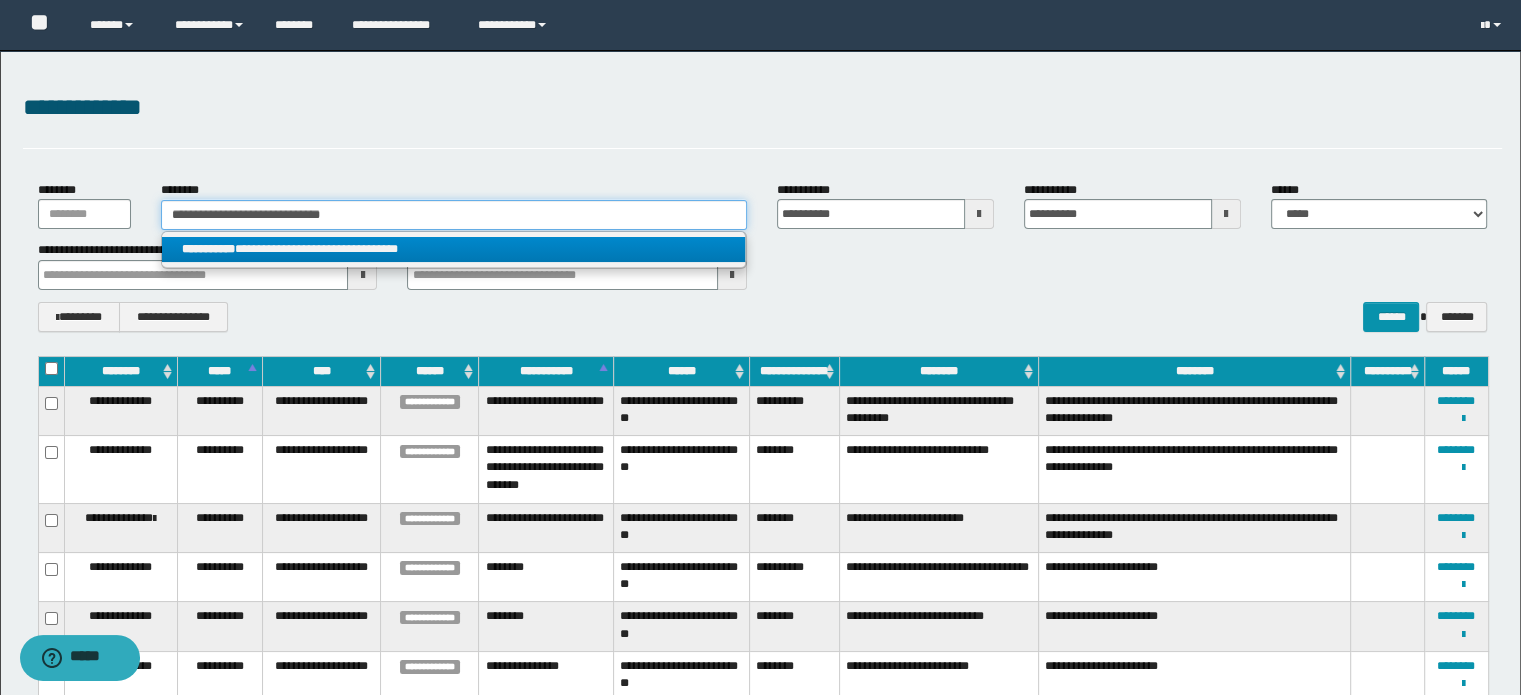 type on "**********" 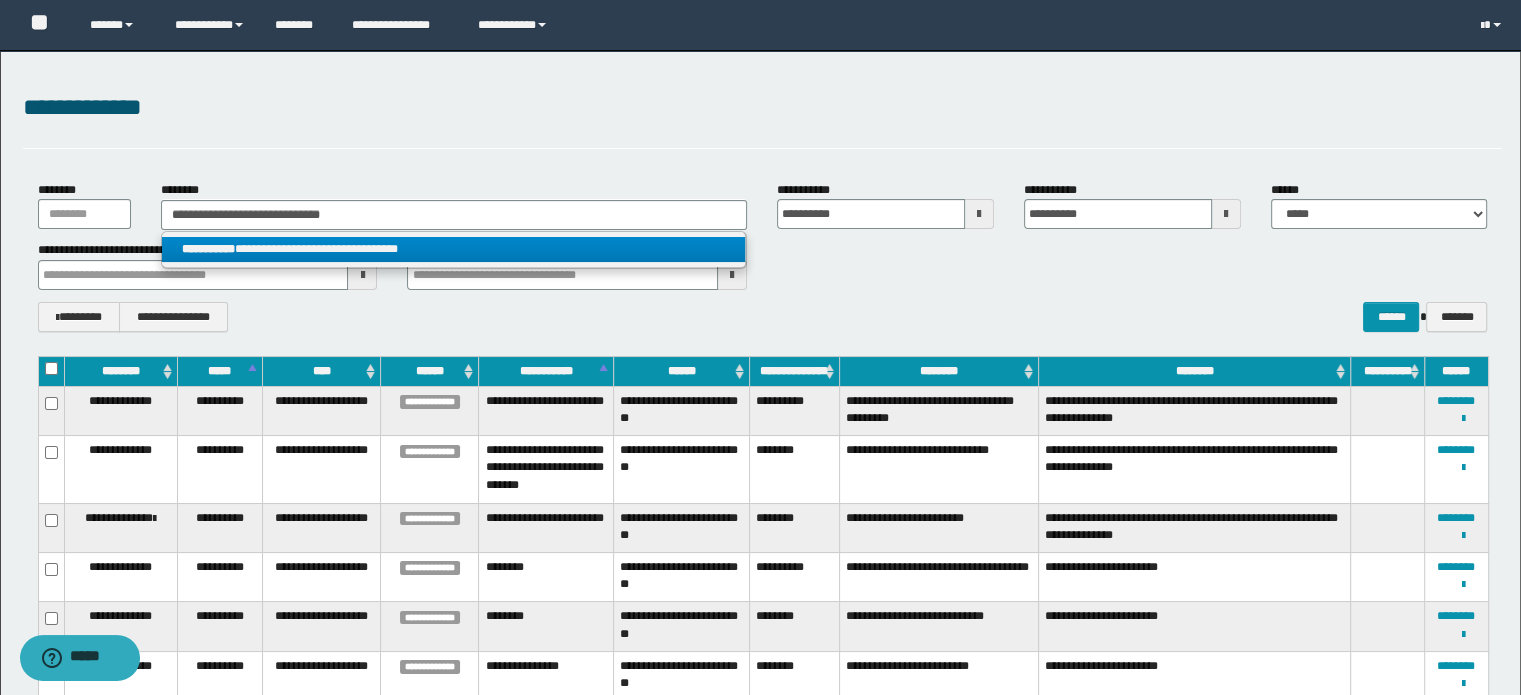 click on "**********" at bounding box center (454, 249) 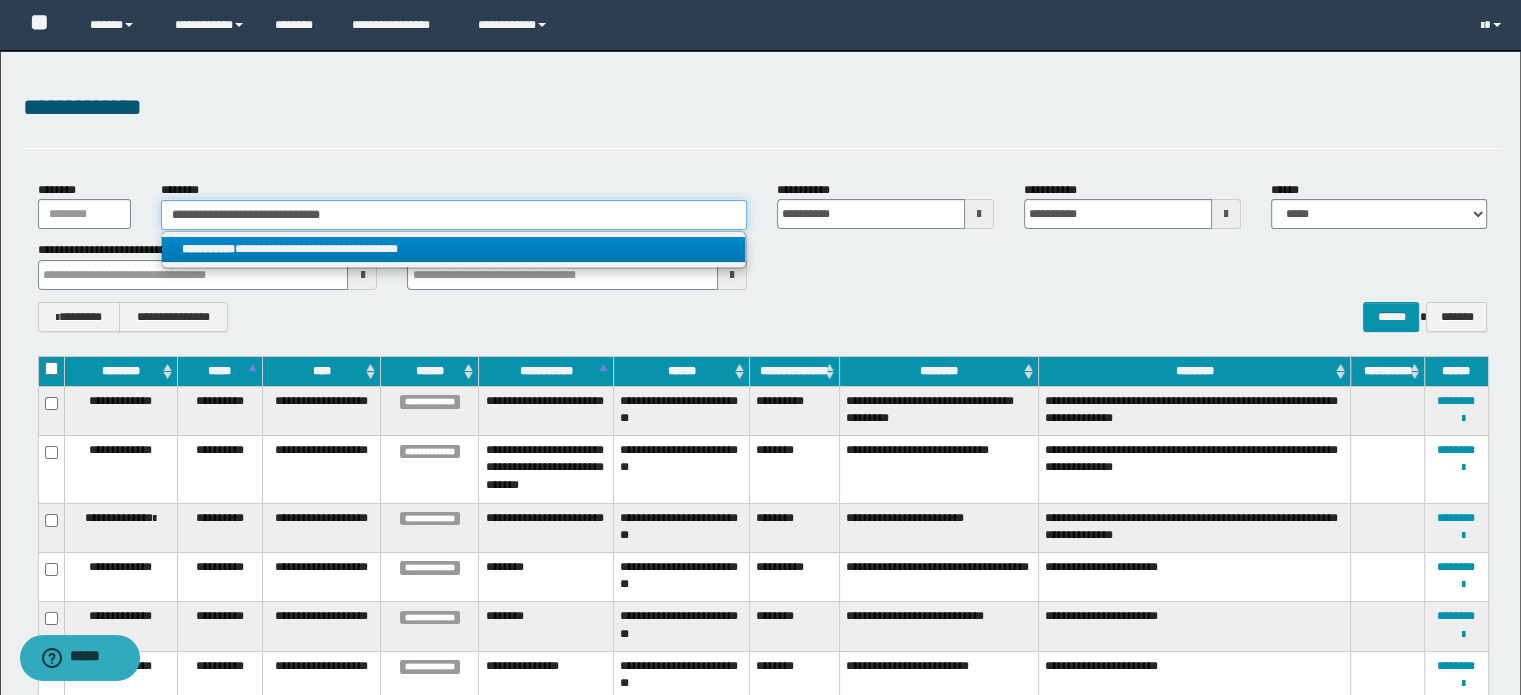 type 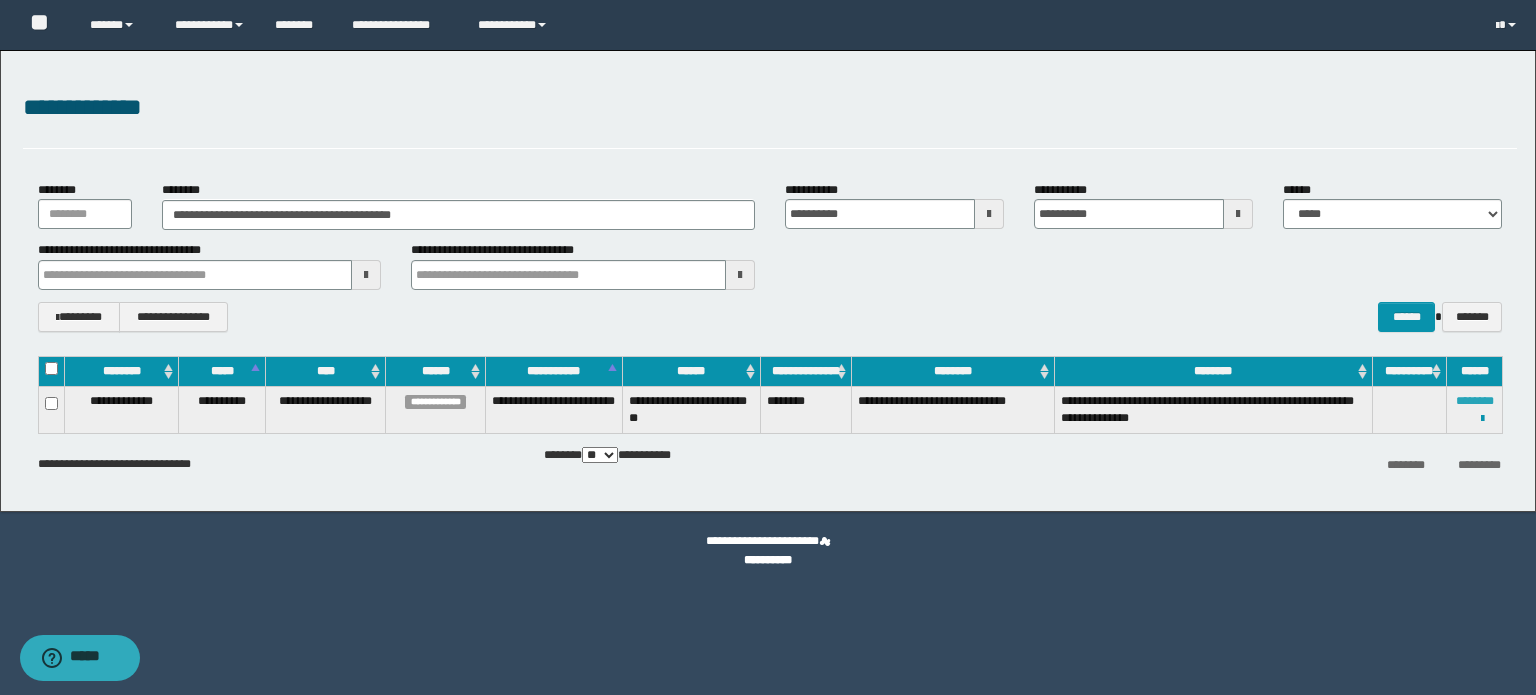 click on "********" at bounding box center [1475, 401] 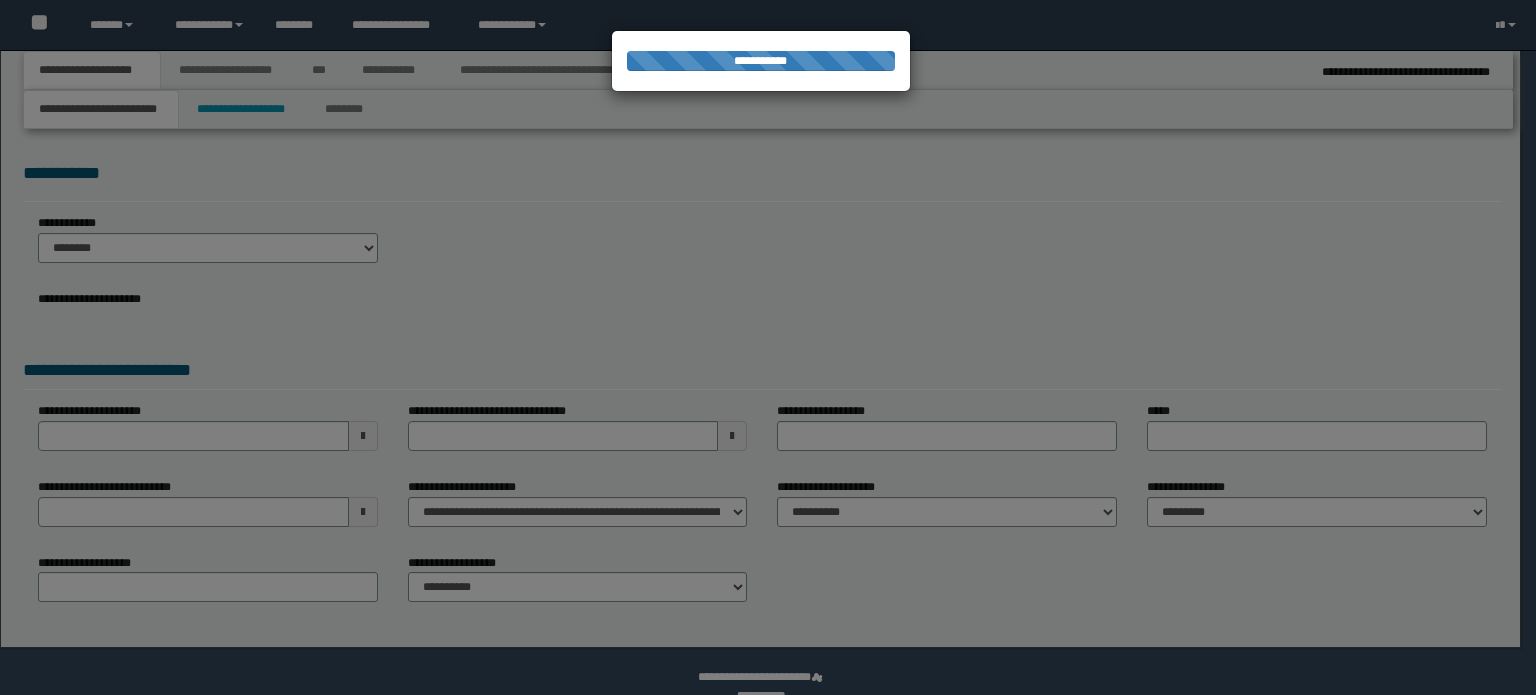 scroll, scrollTop: 0, scrollLeft: 0, axis: both 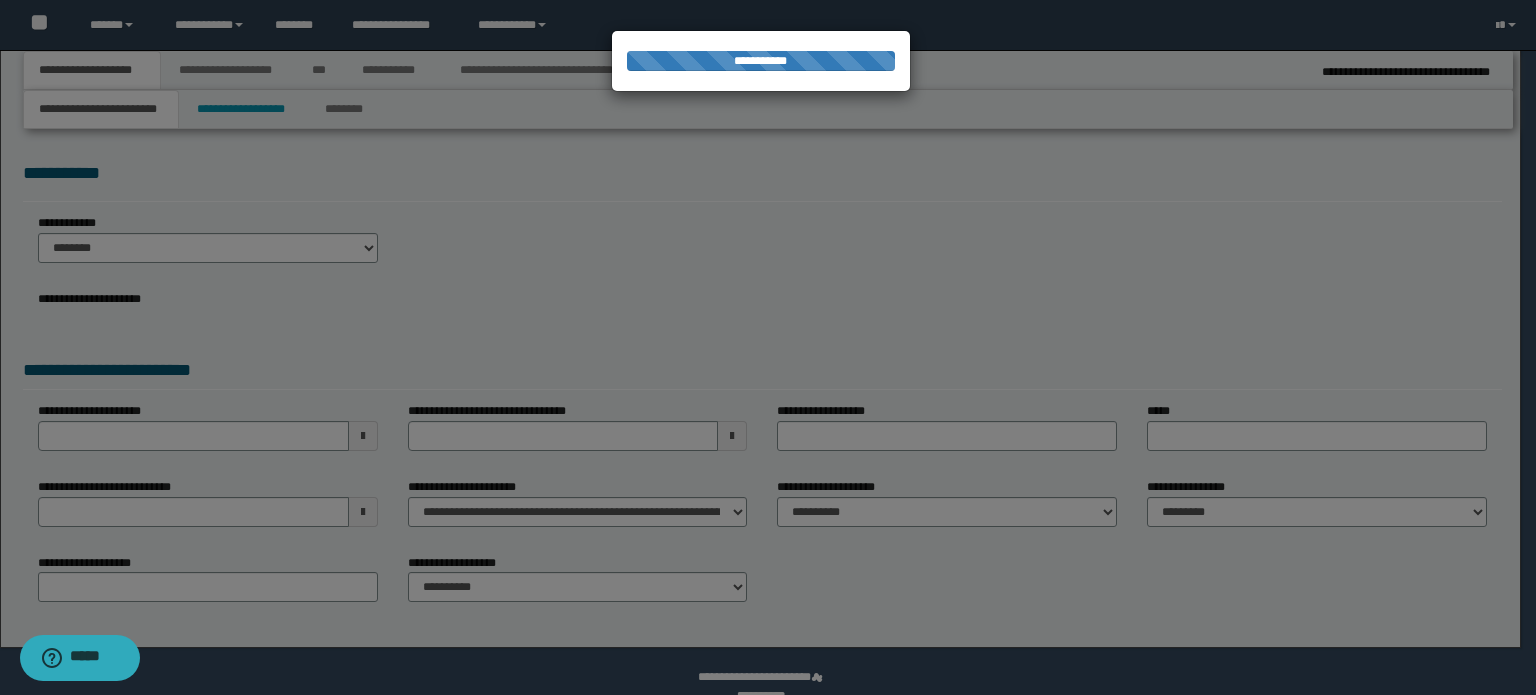 select on "*" 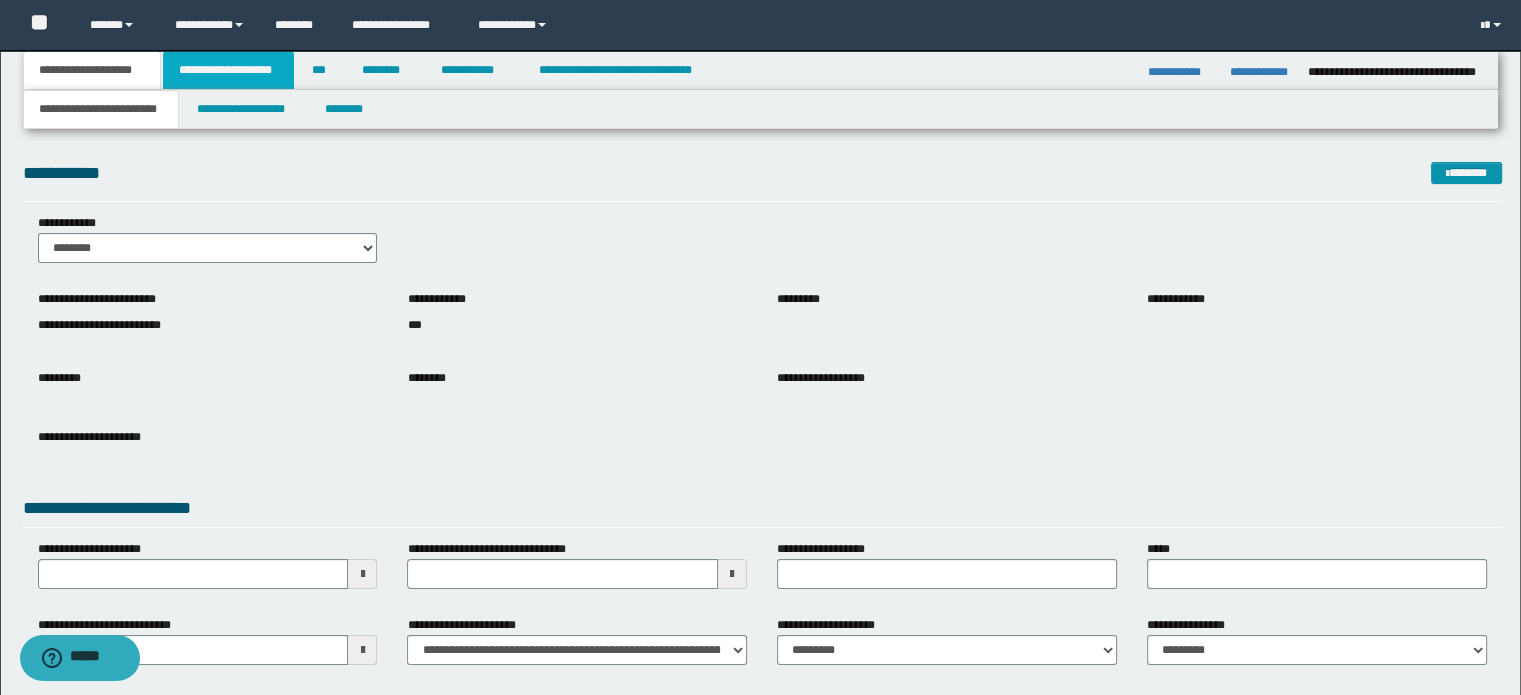 click on "**********" at bounding box center [228, 70] 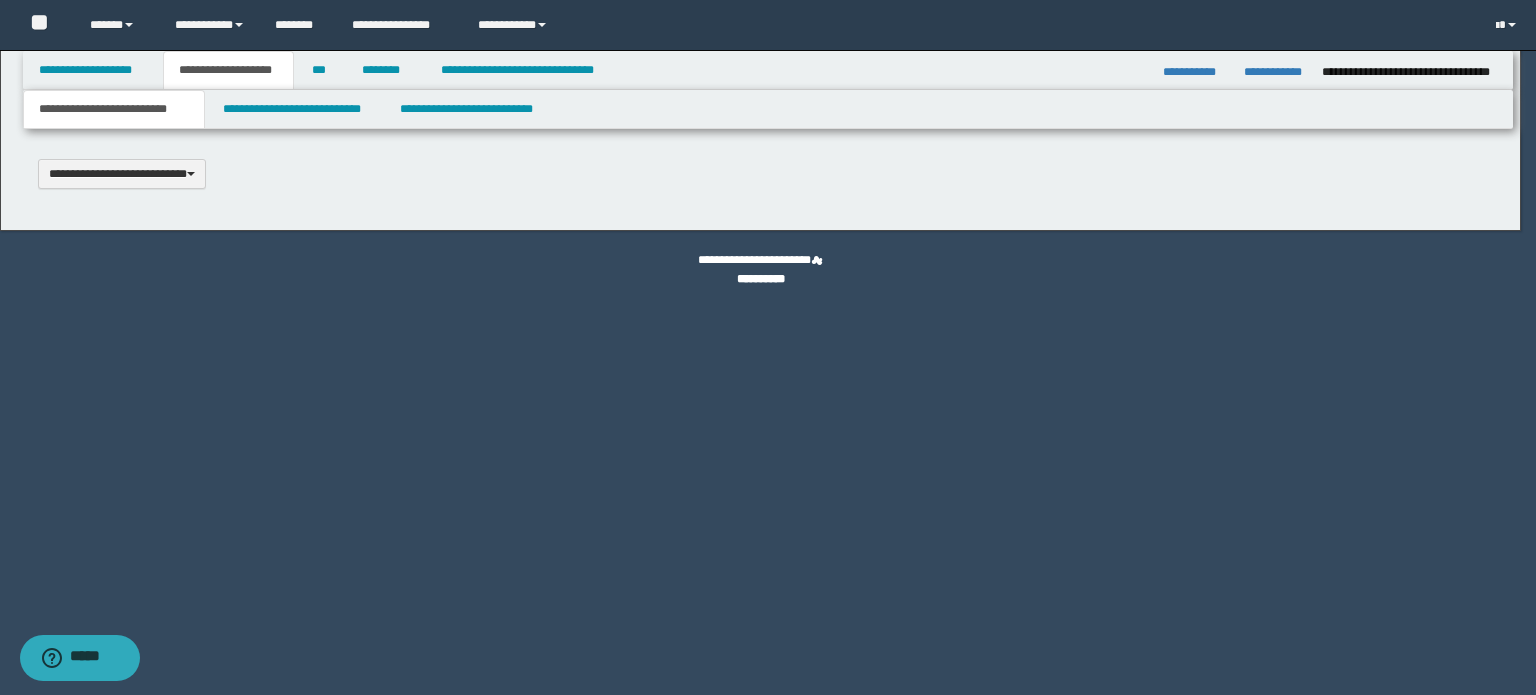 type 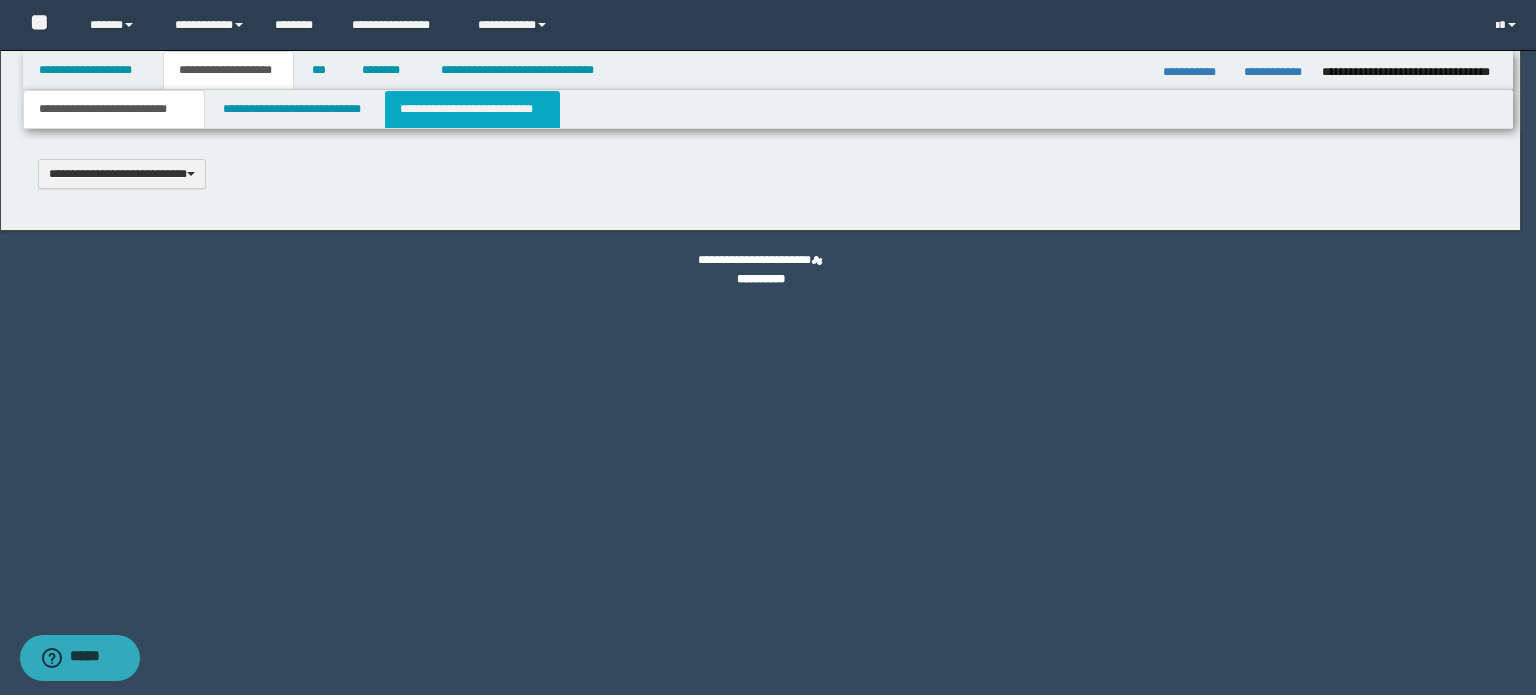 select on "*" 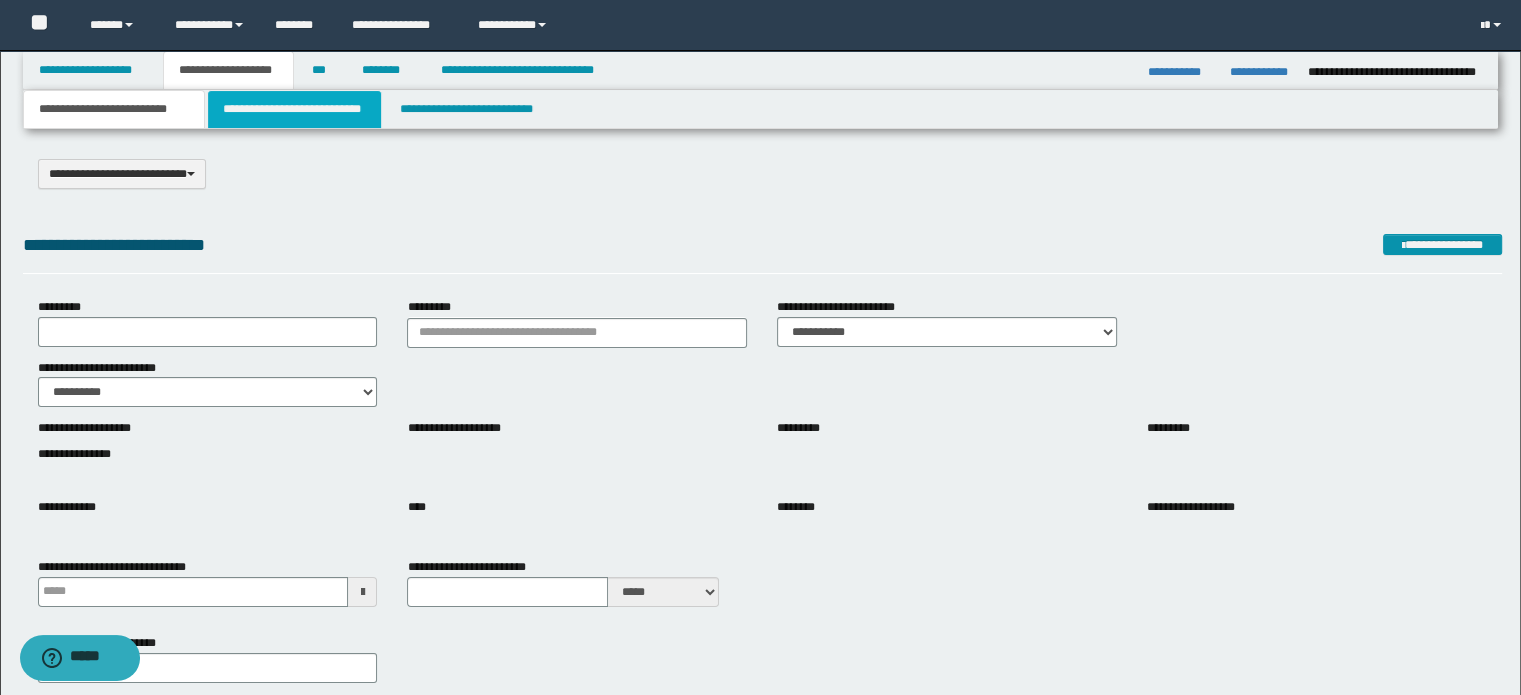 click on "**********" at bounding box center (294, 109) 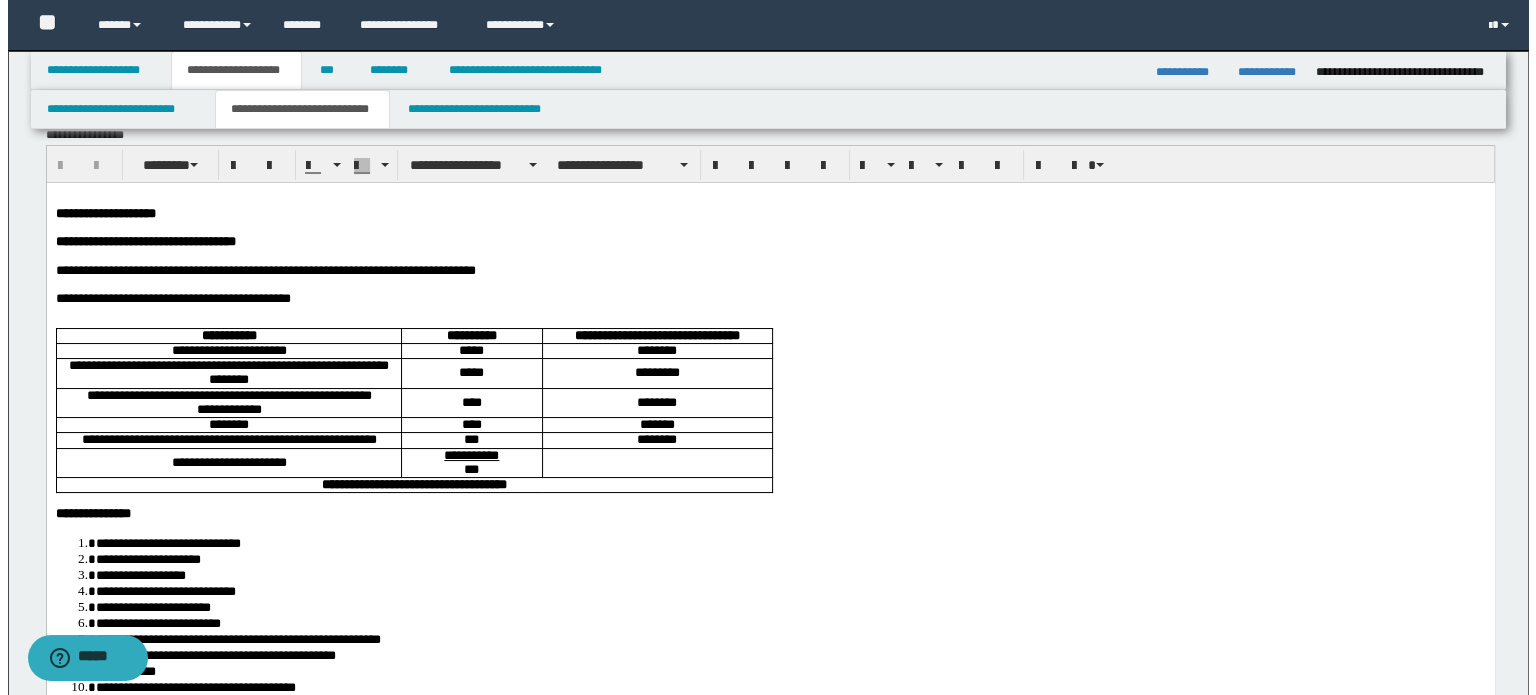 scroll, scrollTop: 0, scrollLeft: 0, axis: both 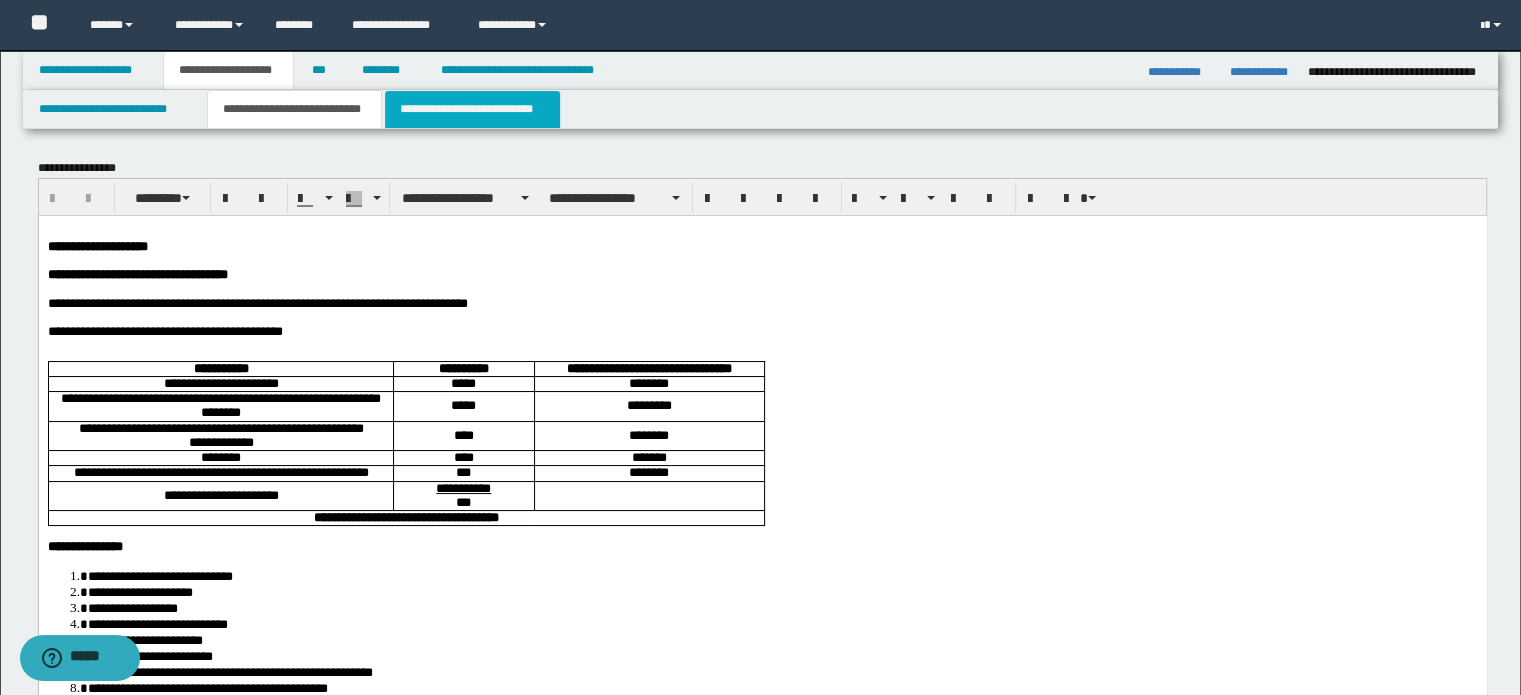 click on "**********" at bounding box center [472, 109] 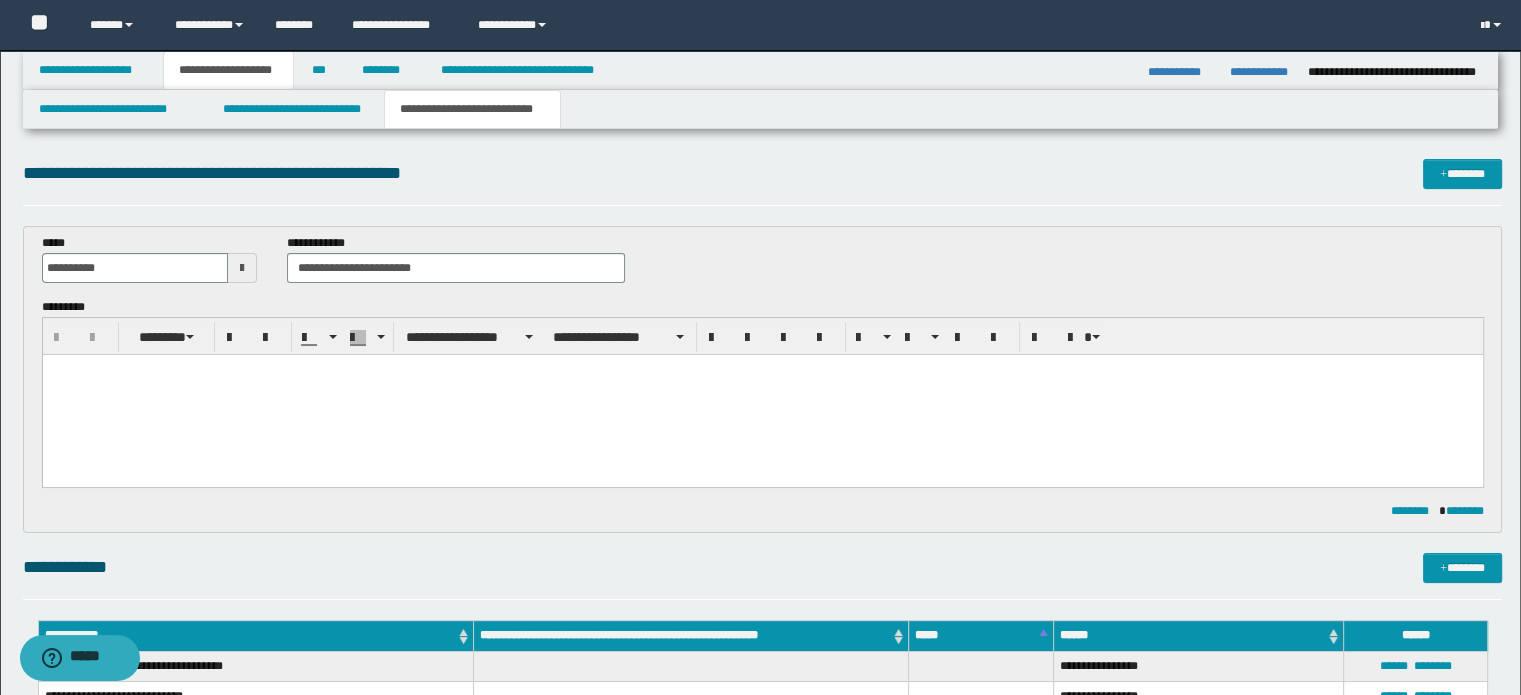 scroll, scrollTop: 0, scrollLeft: 0, axis: both 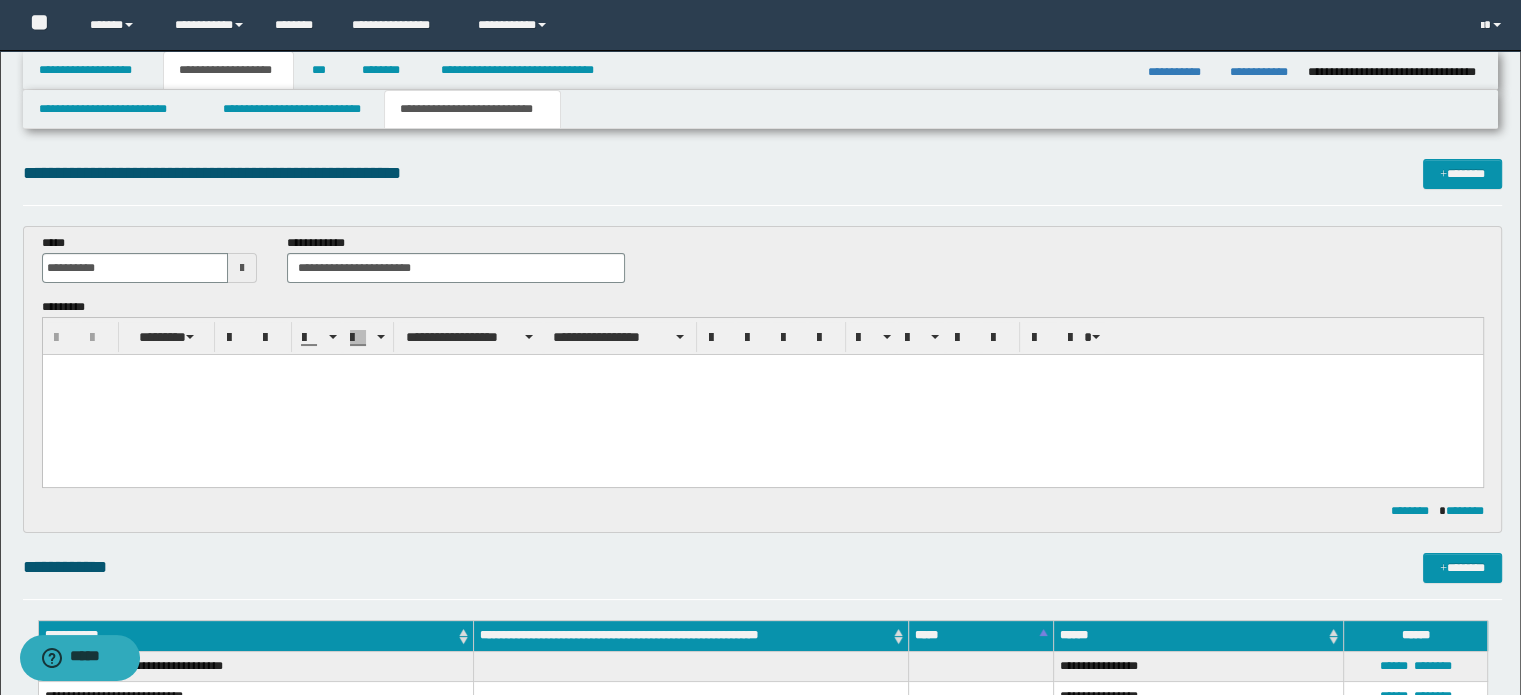 click at bounding box center [762, 394] 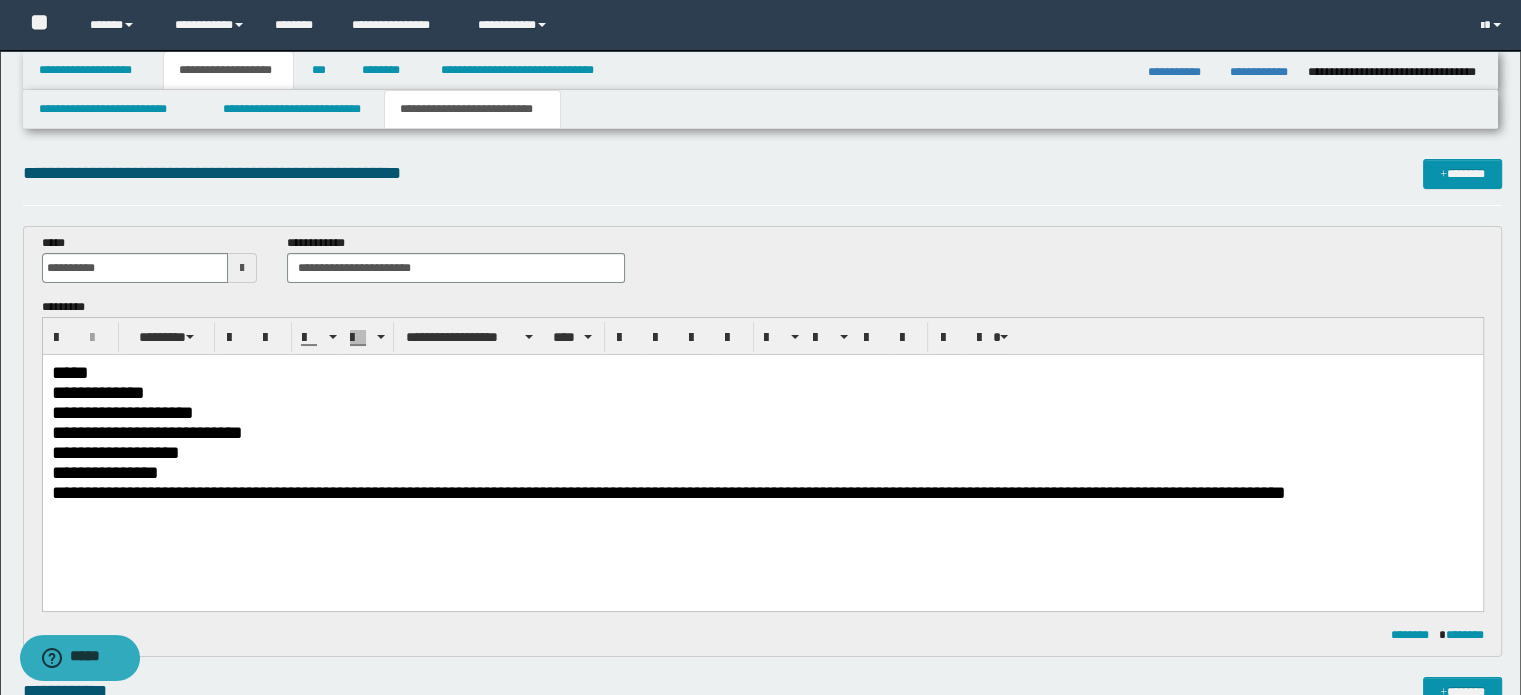click on "*****" at bounding box center (762, 372) 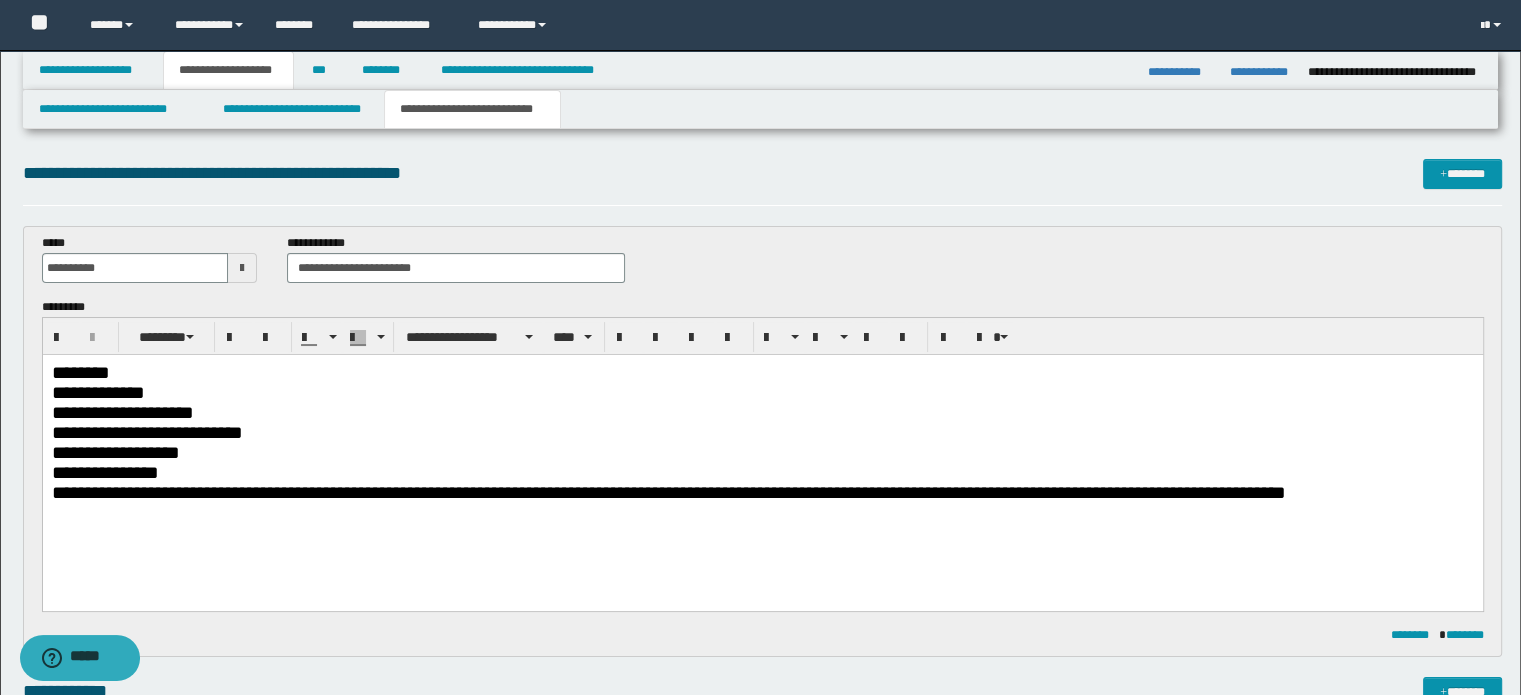 click on "**********" at bounding box center [762, 392] 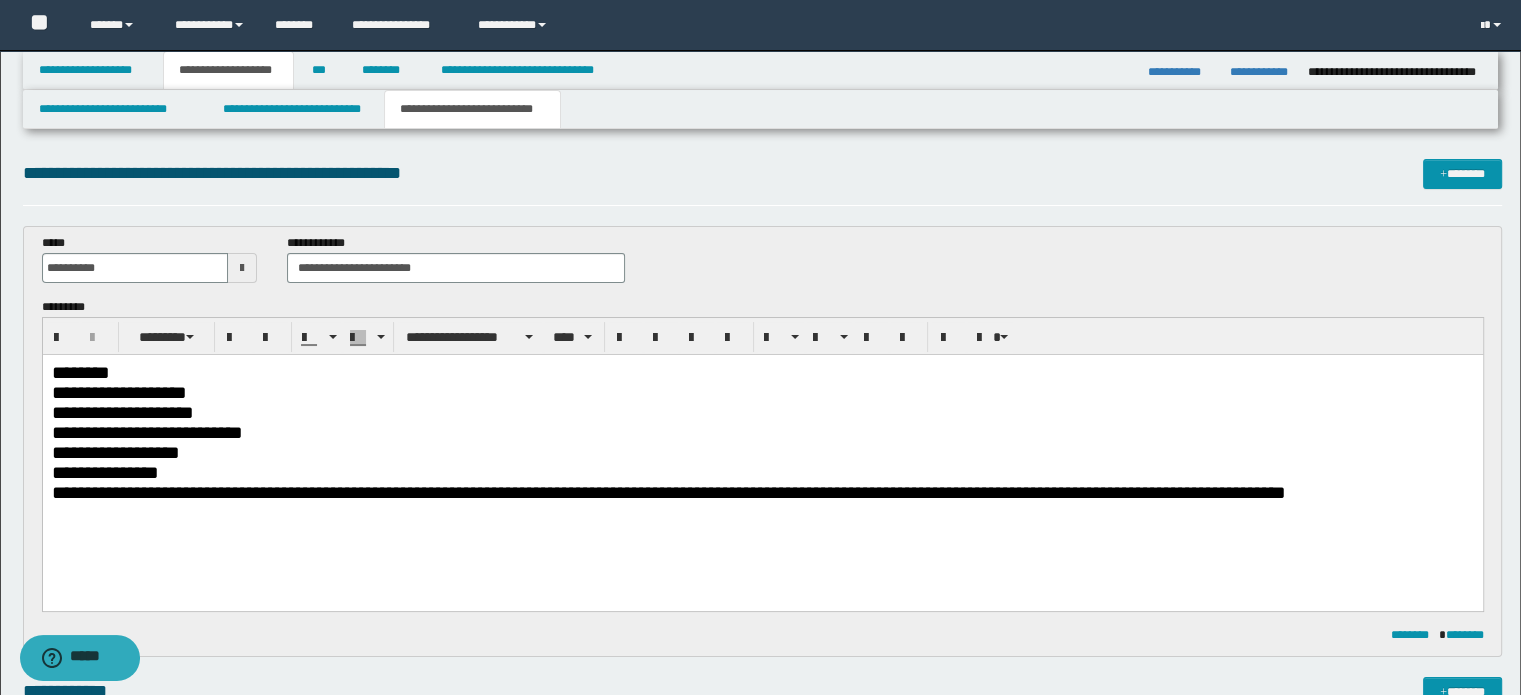 click on "**********" at bounding box center (762, 412) 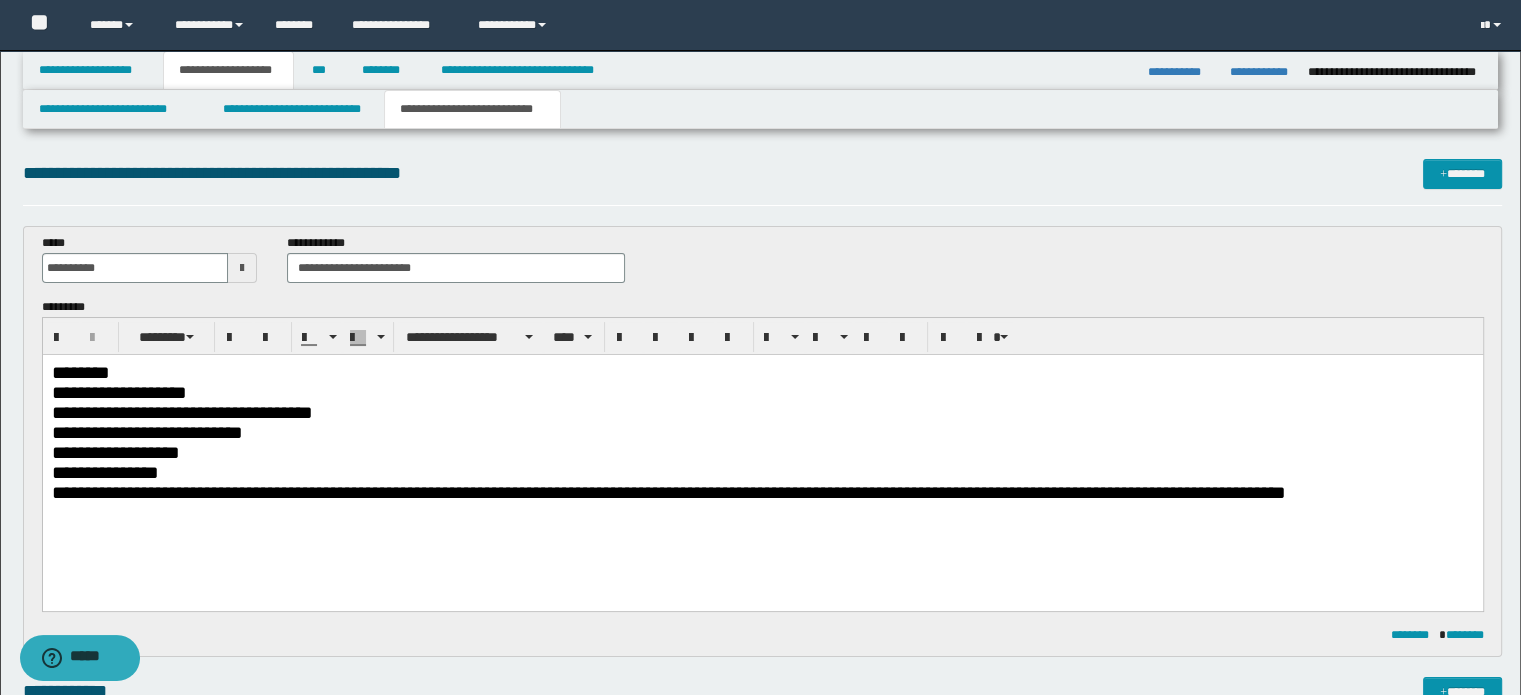 click on "**********" at bounding box center [762, 432] 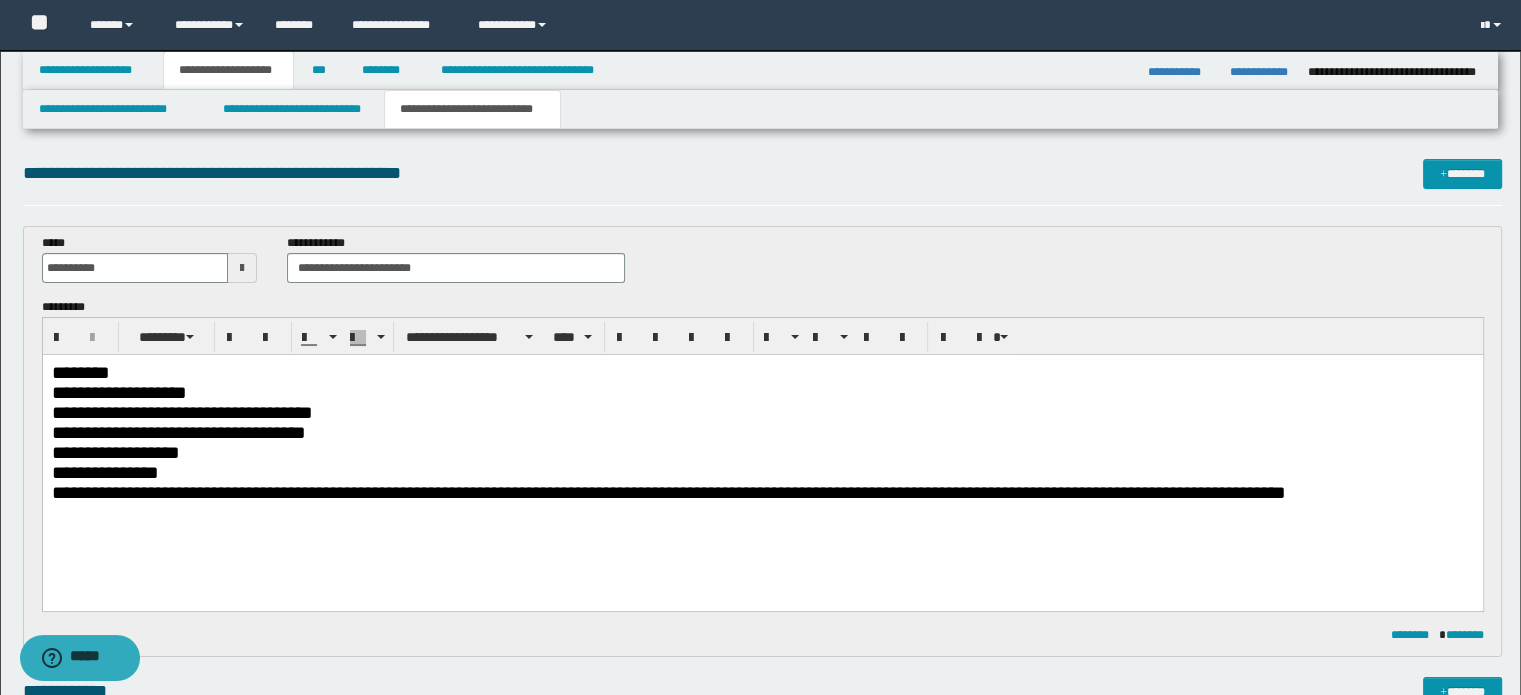 click on "**********" at bounding box center (762, 452) 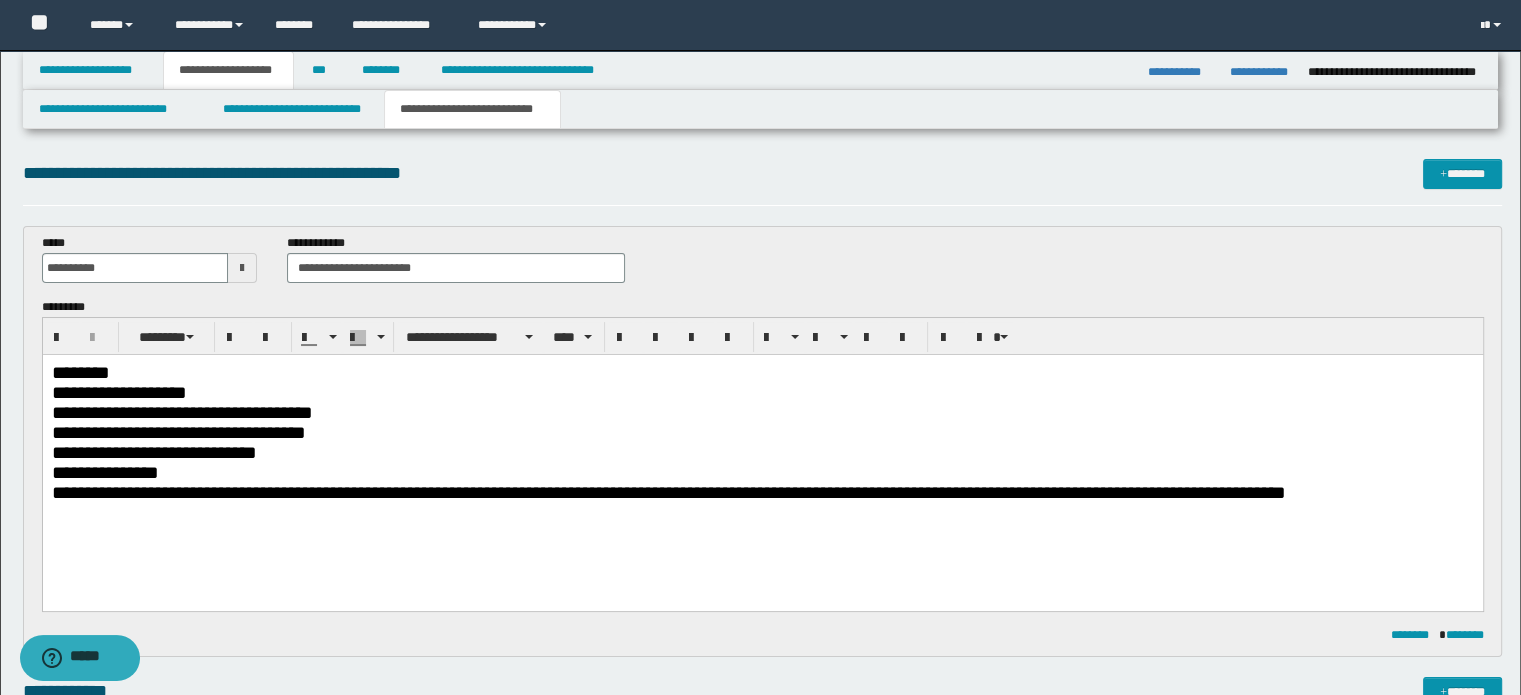 click on "**********" at bounding box center [762, 472] 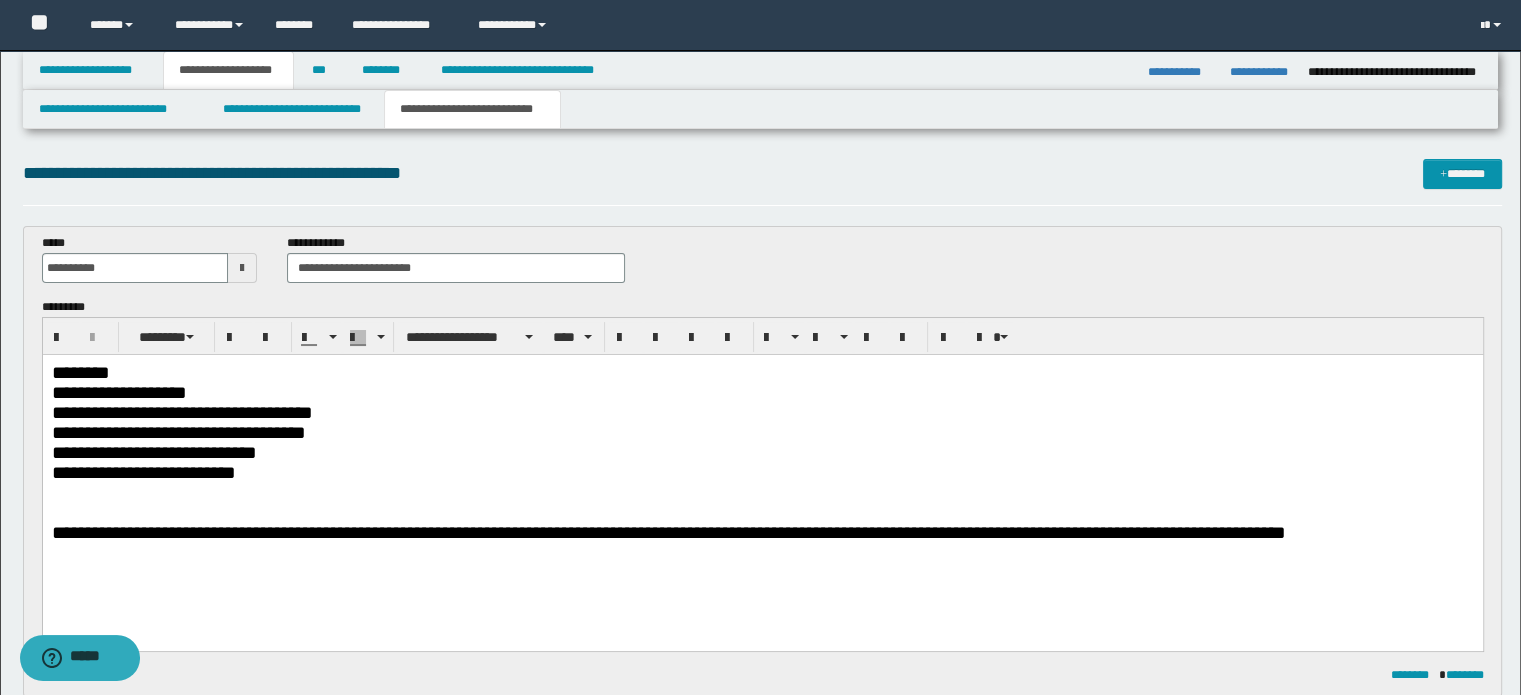 click on "**********" at bounding box center (668, 531) 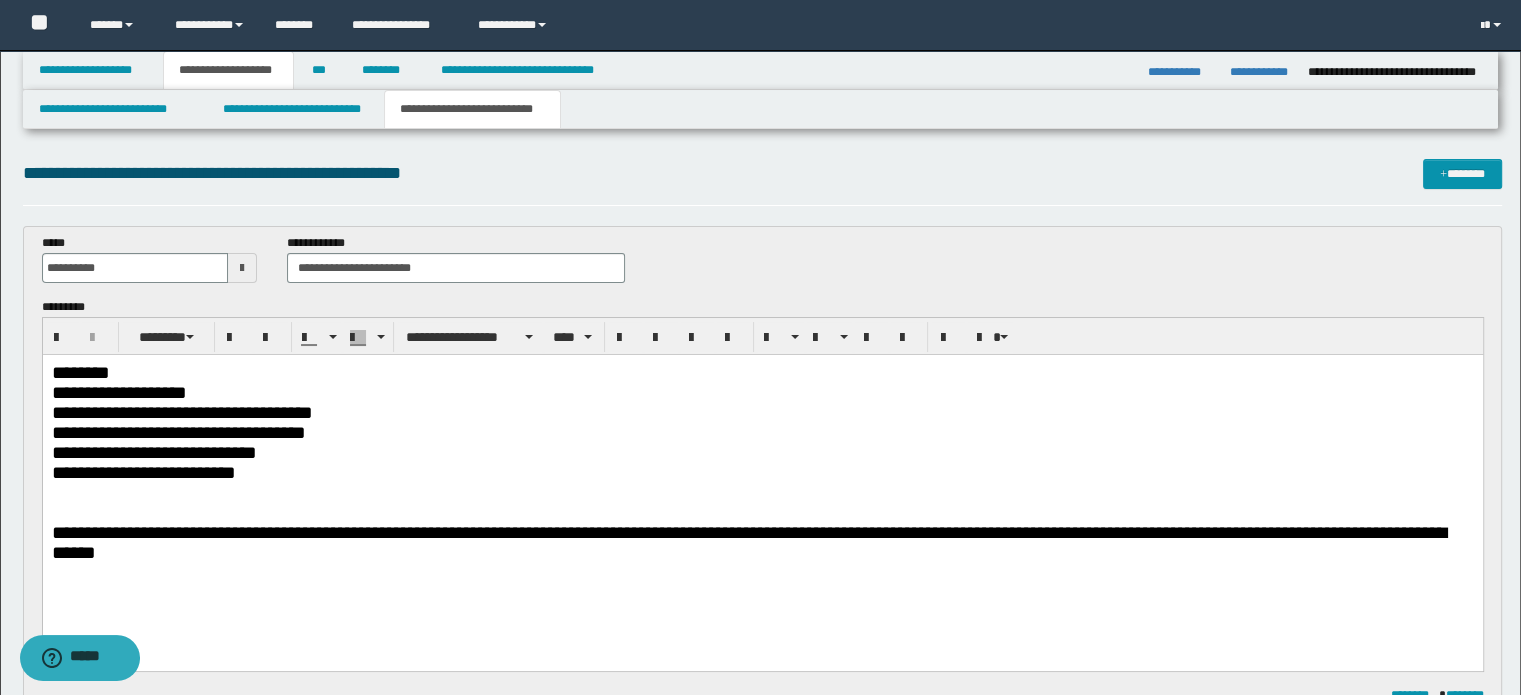 click on "**********" at bounding box center [748, 541] 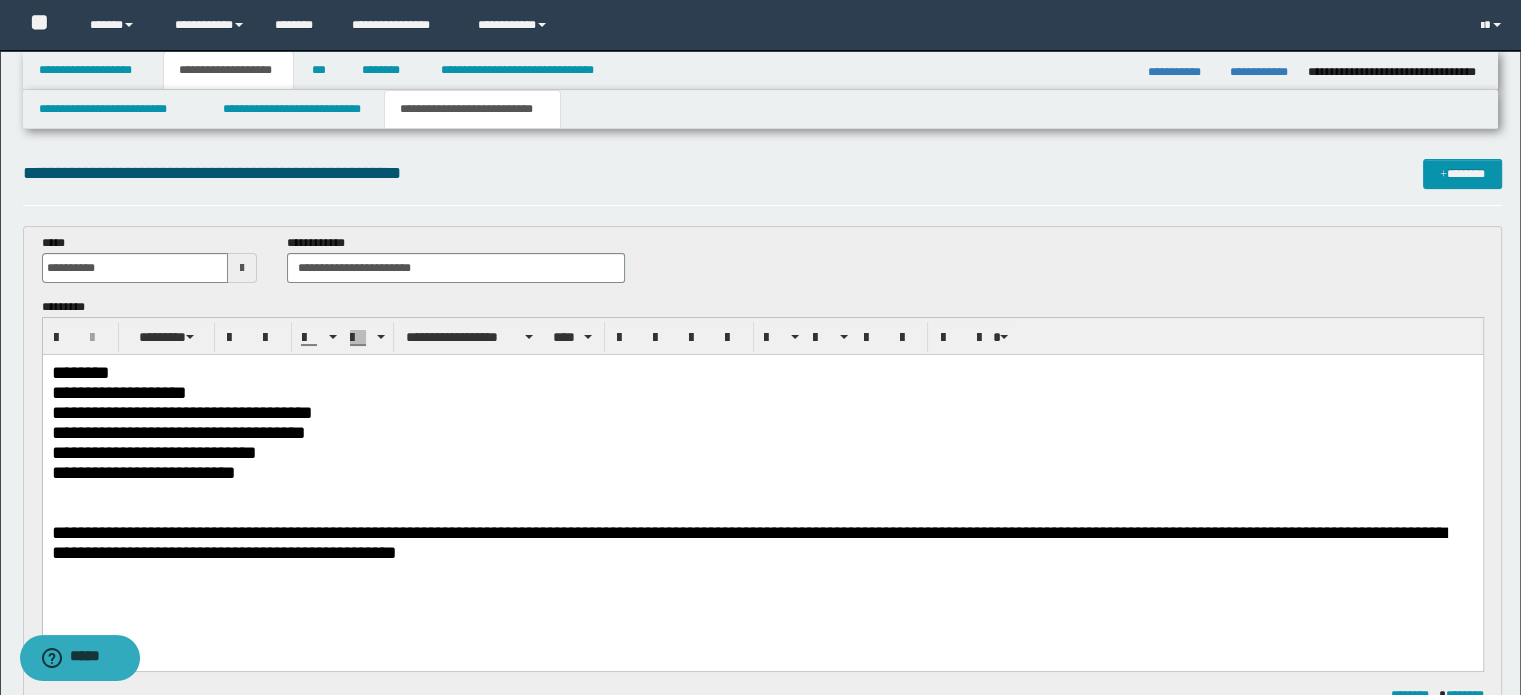 click on "**********" at bounding box center (748, 541) 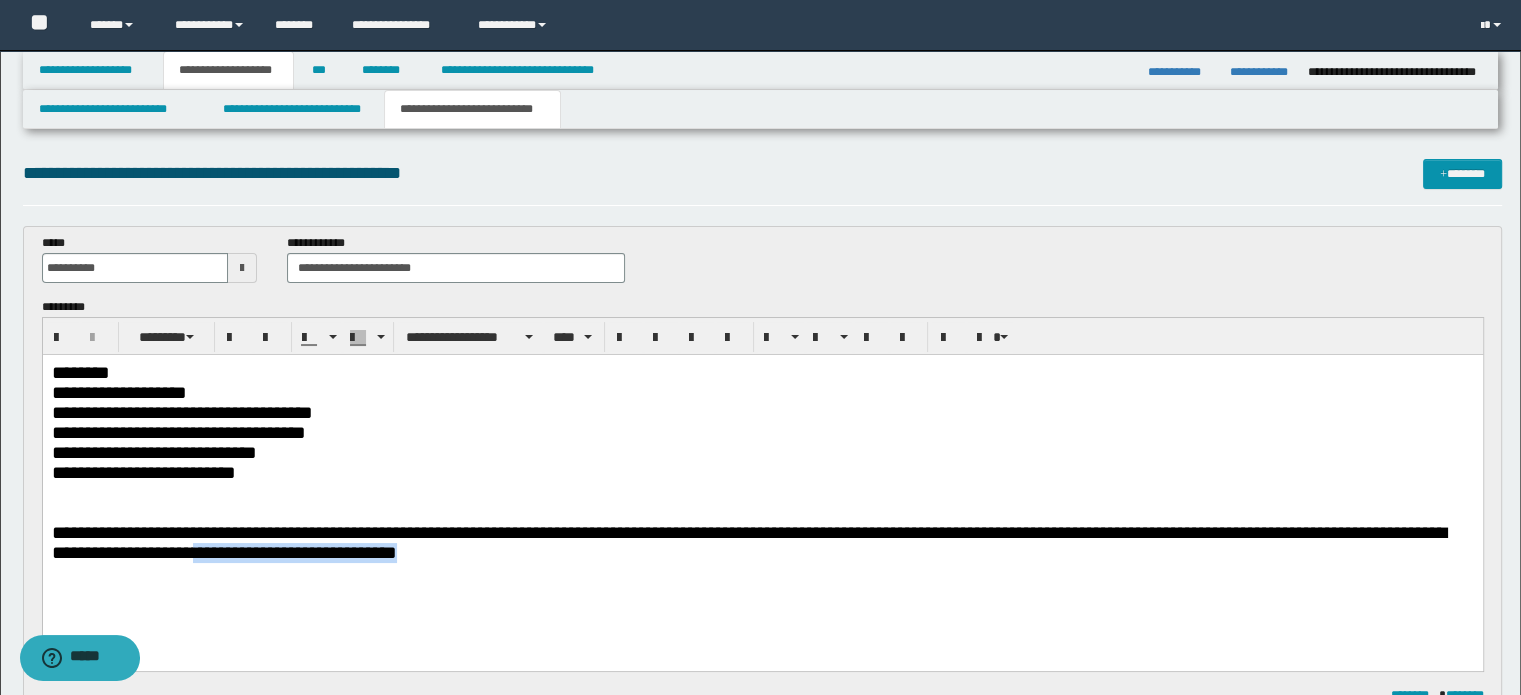 drag, startPoint x: 577, startPoint y: 550, endPoint x: 354, endPoint y: 484, distance: 232.56181 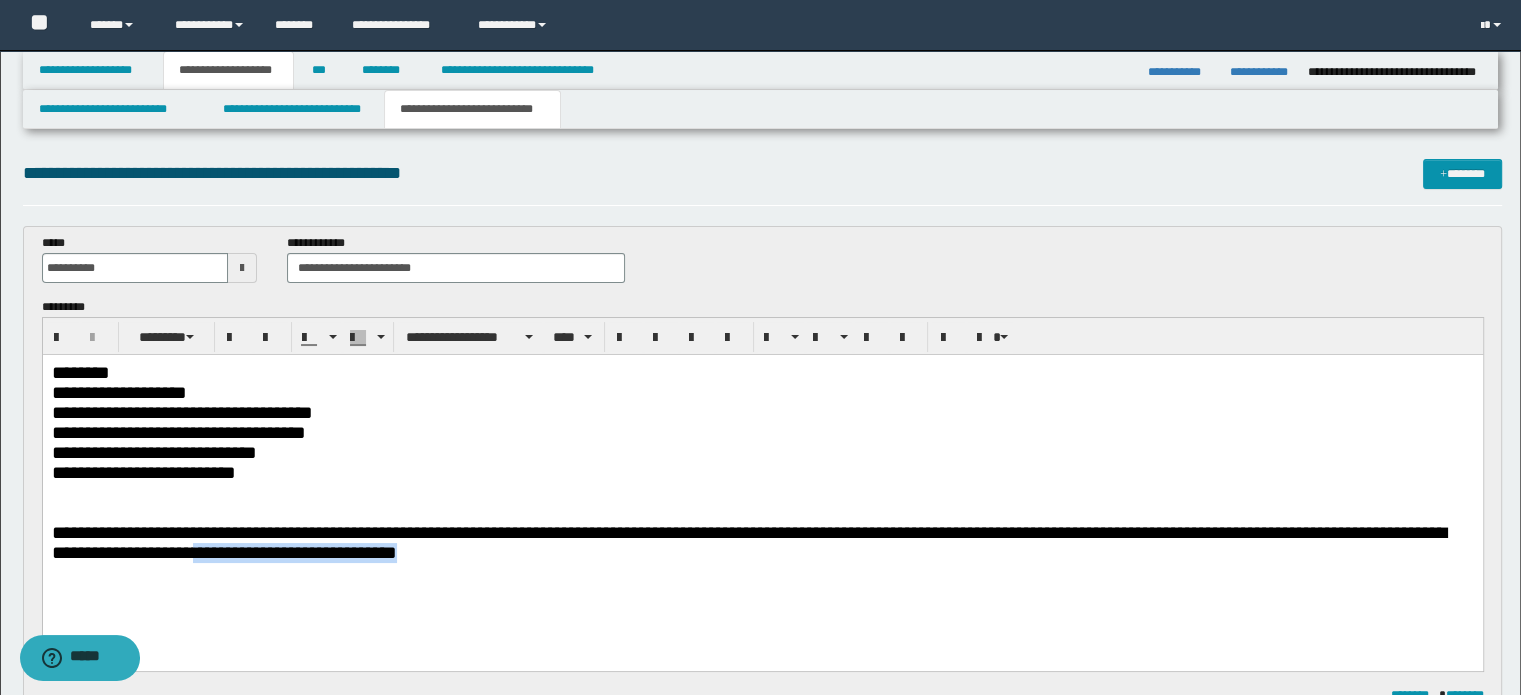 click on "**********" at bounding box center (762, 542) 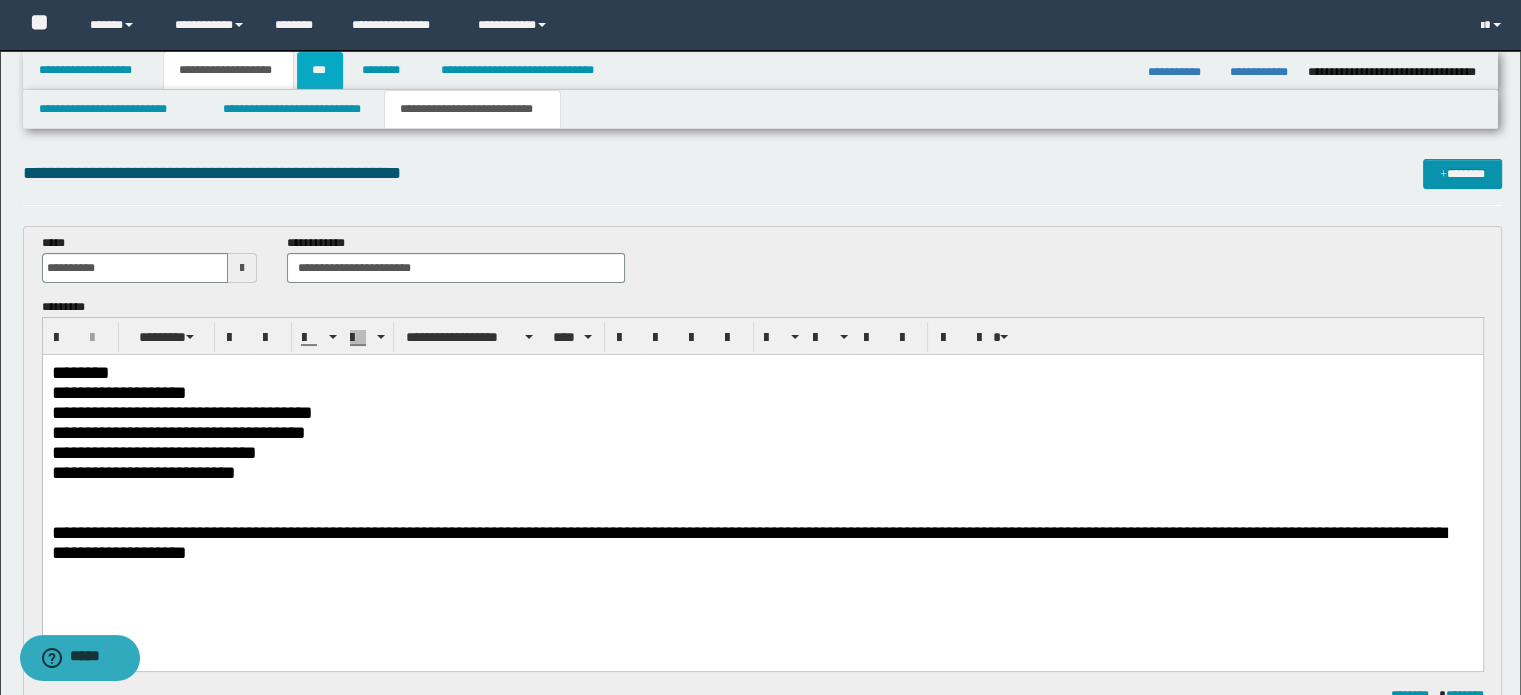 click on "***" at bounding box center [320, 70] 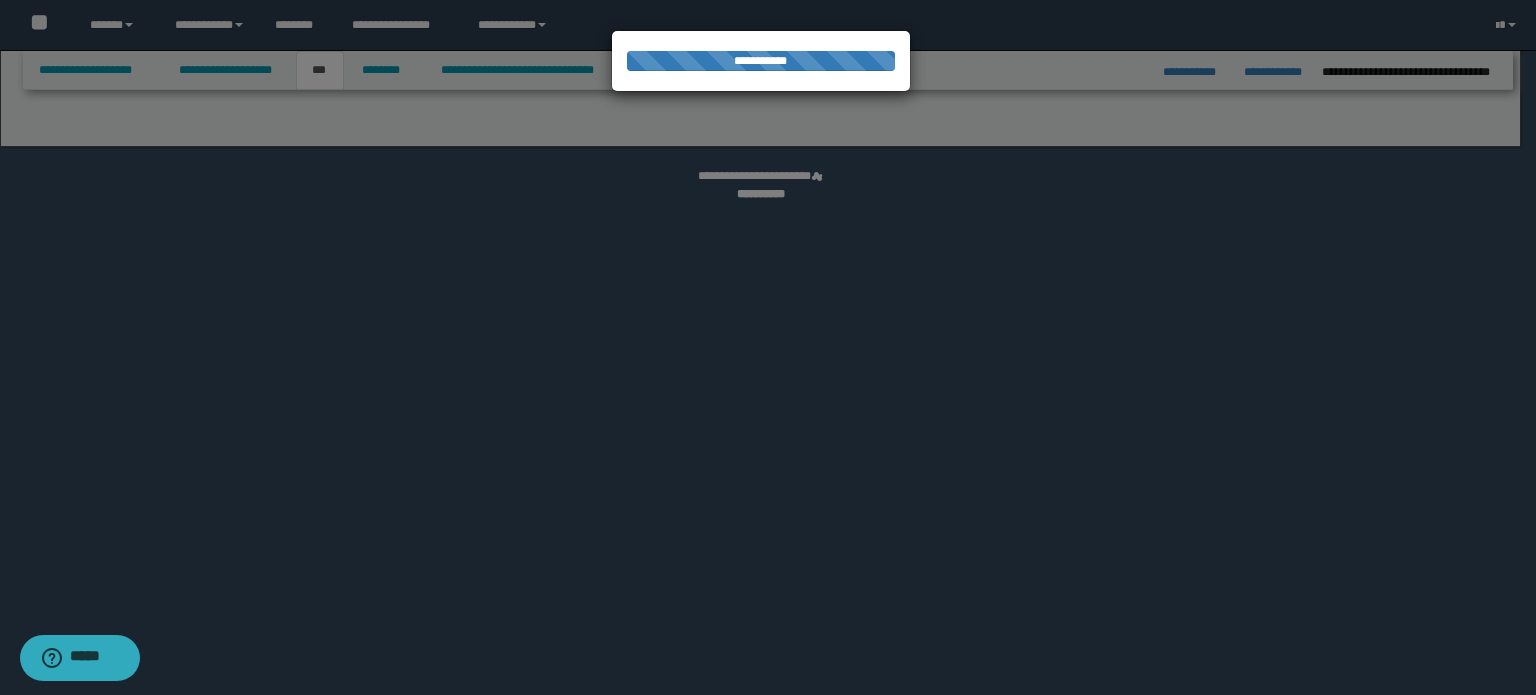 select on "**" 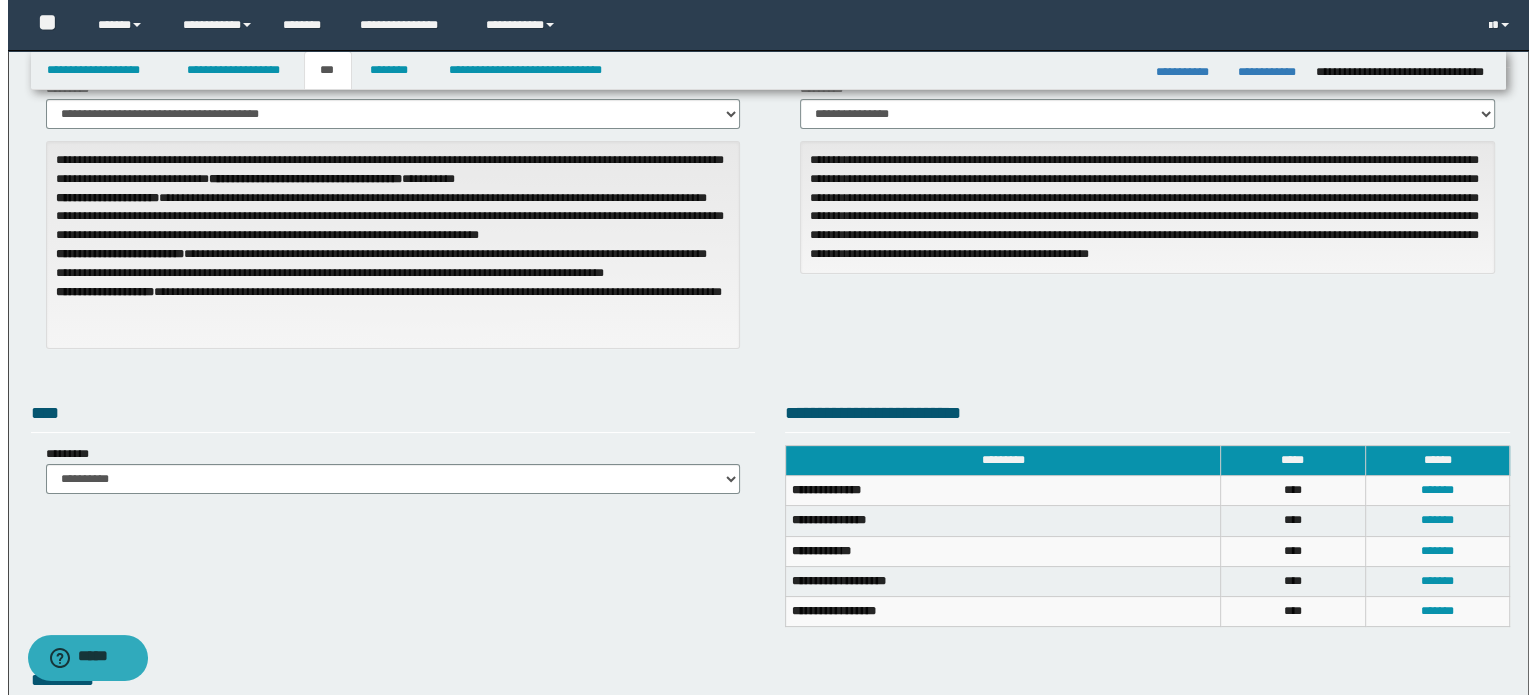 scroll, scrollTop: 100, scrollLeft: 0, axis: vertical 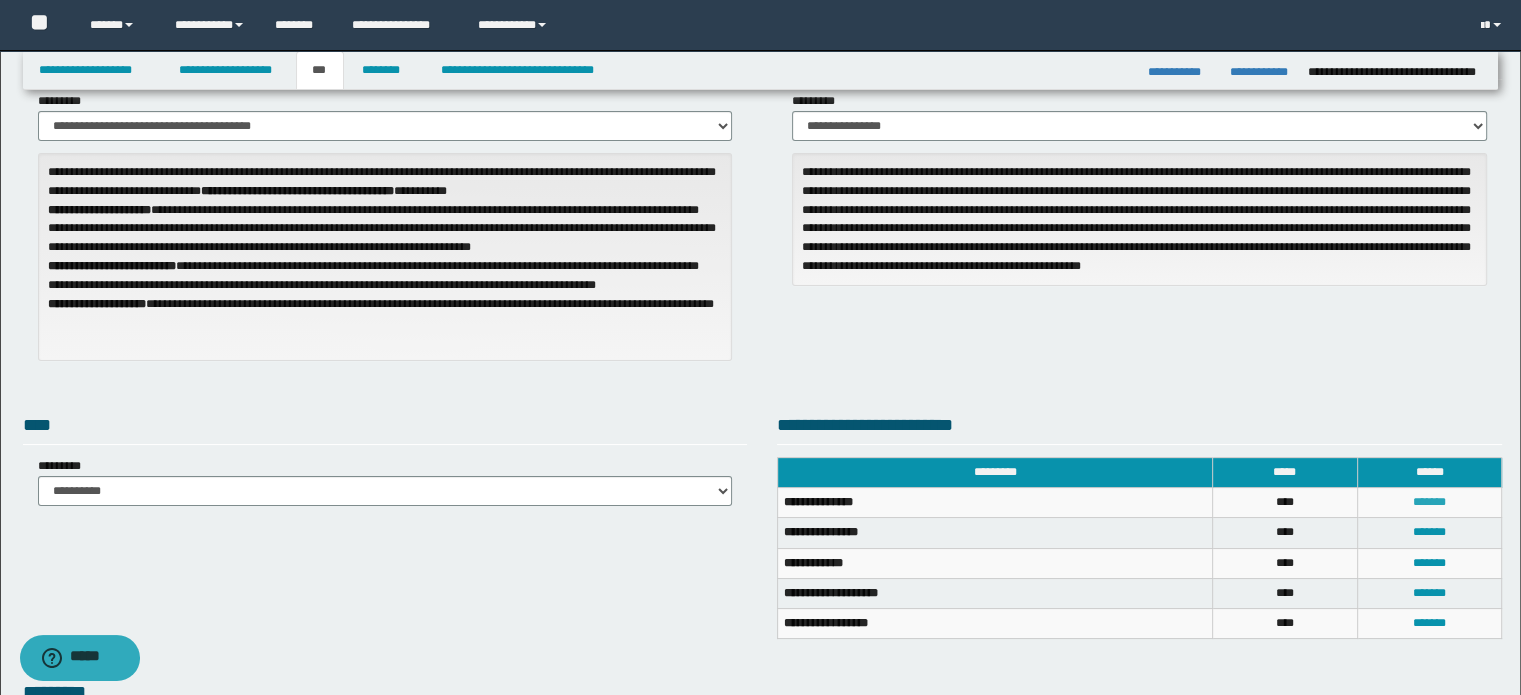 click on "*******" at bounding box center (1429, 502) 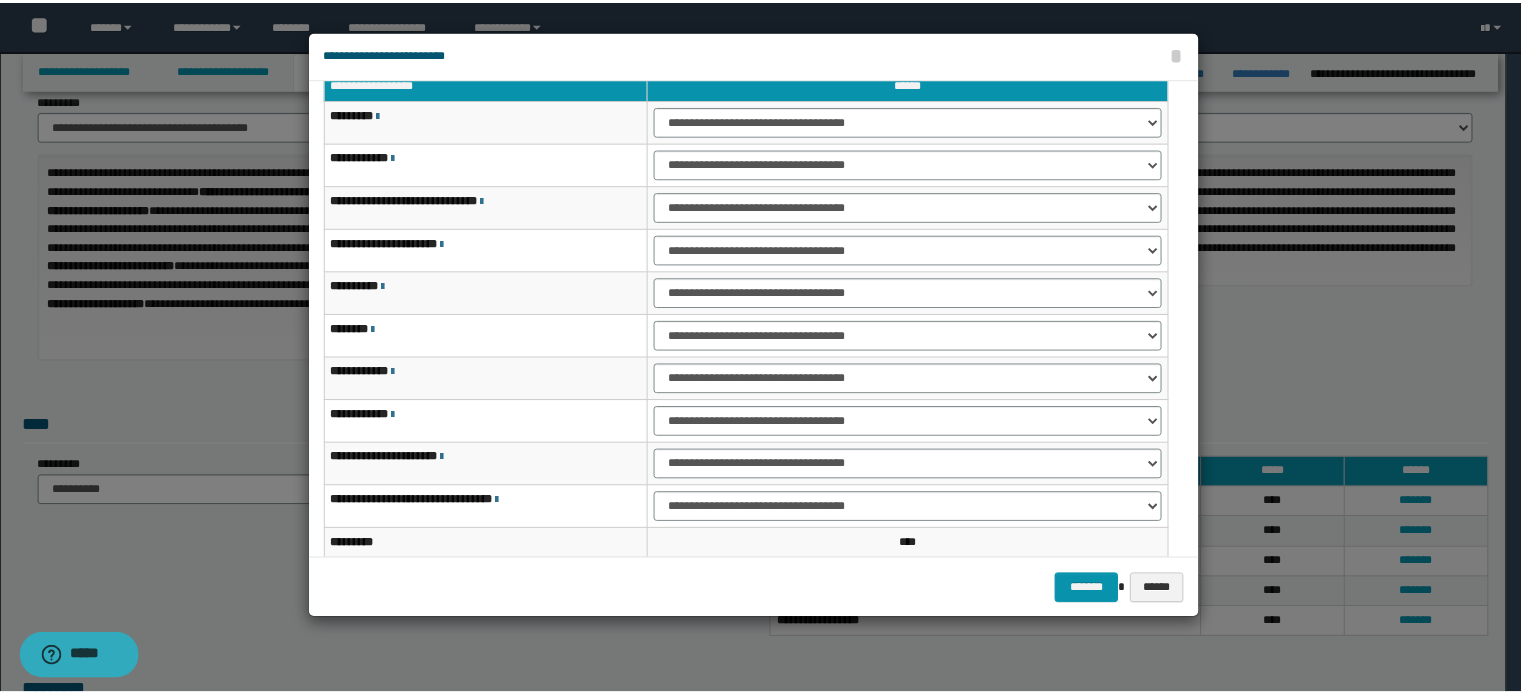 scroll, scrollTop: 100, scrollLeft: 0, axis: vertical 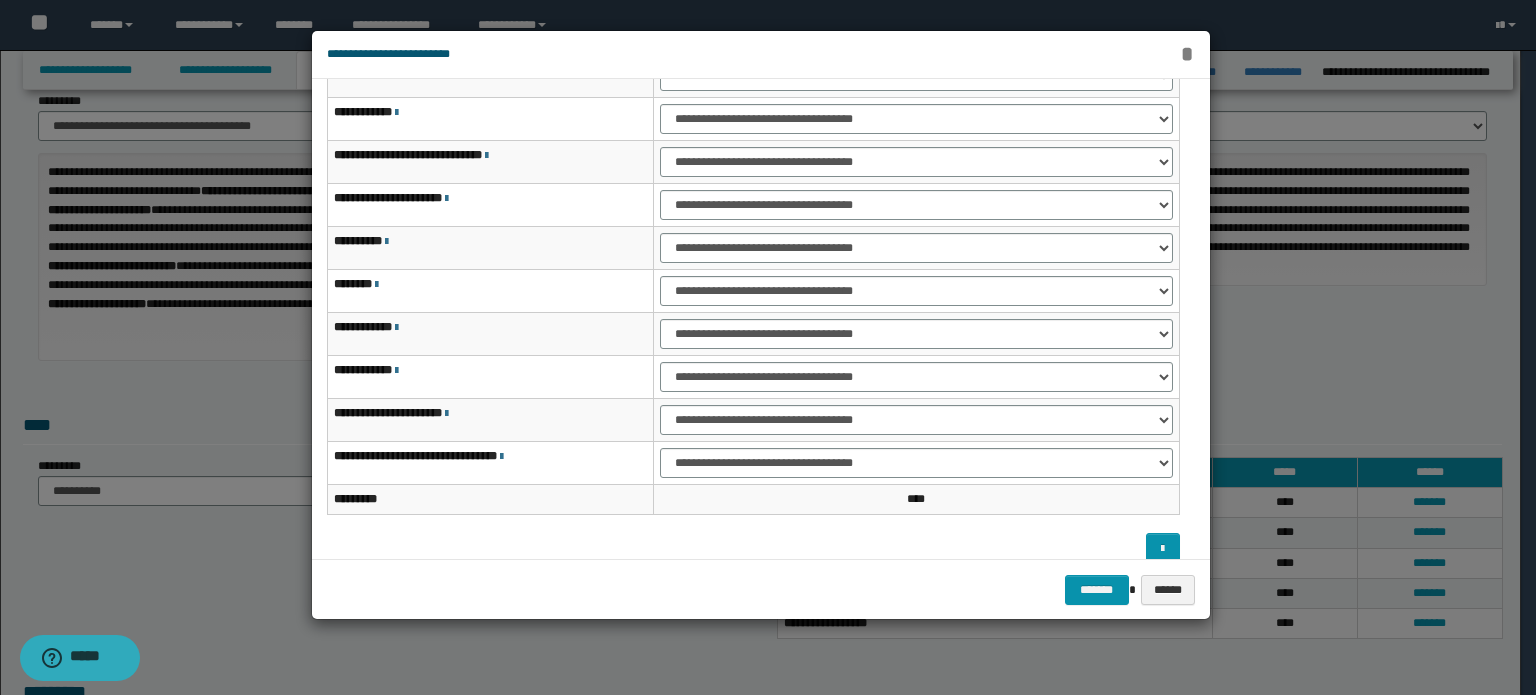click on "*" at bounding box center (1187, 54) 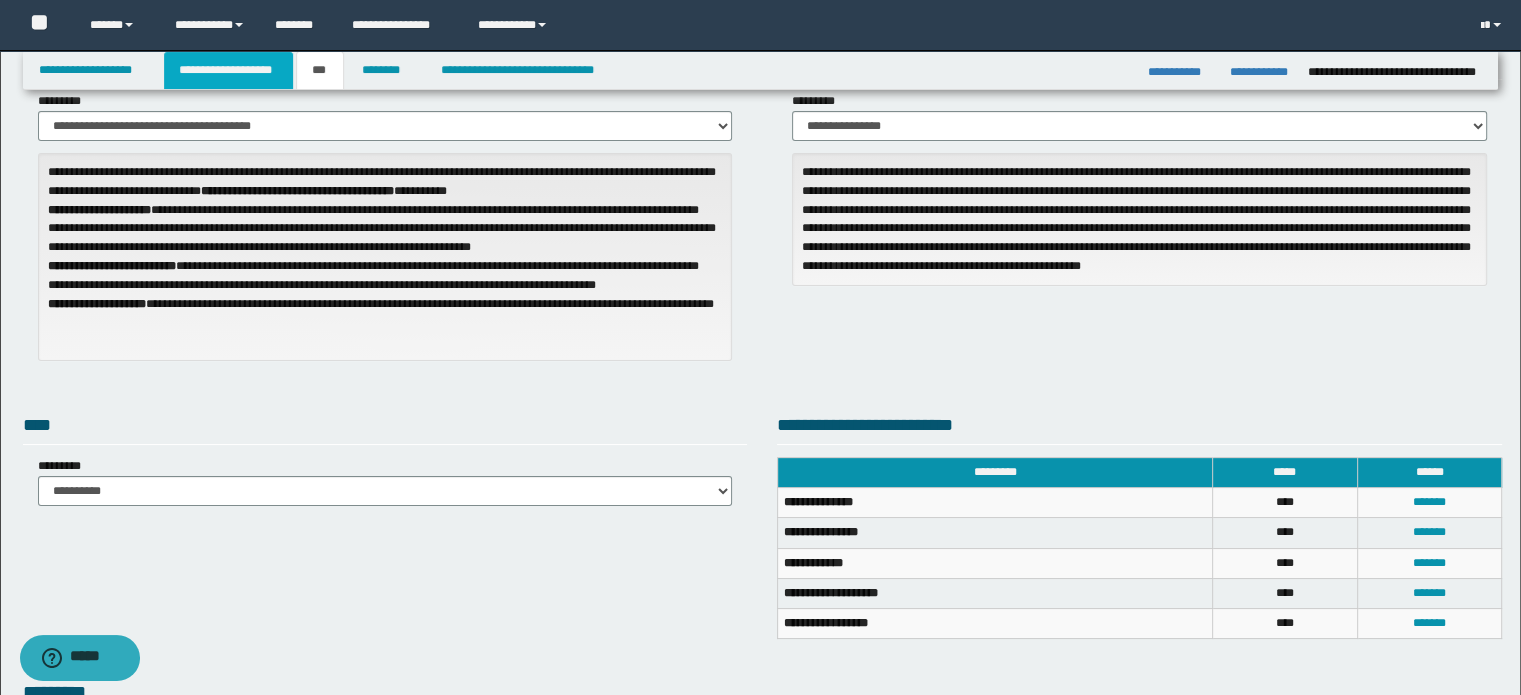 click on "**********" at bounding box center [228, 70] 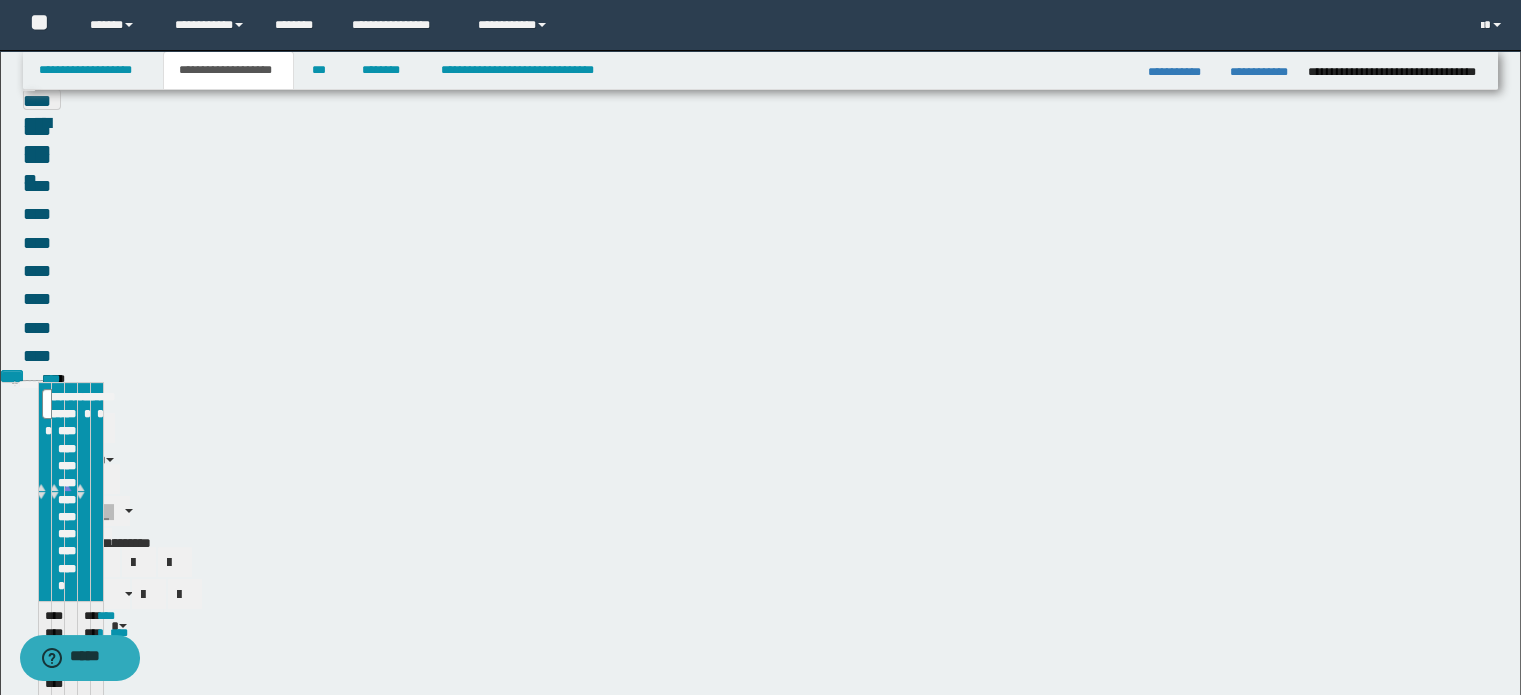 scroll, scrollTop: 131, scrollLeft: 0, axis: vertical 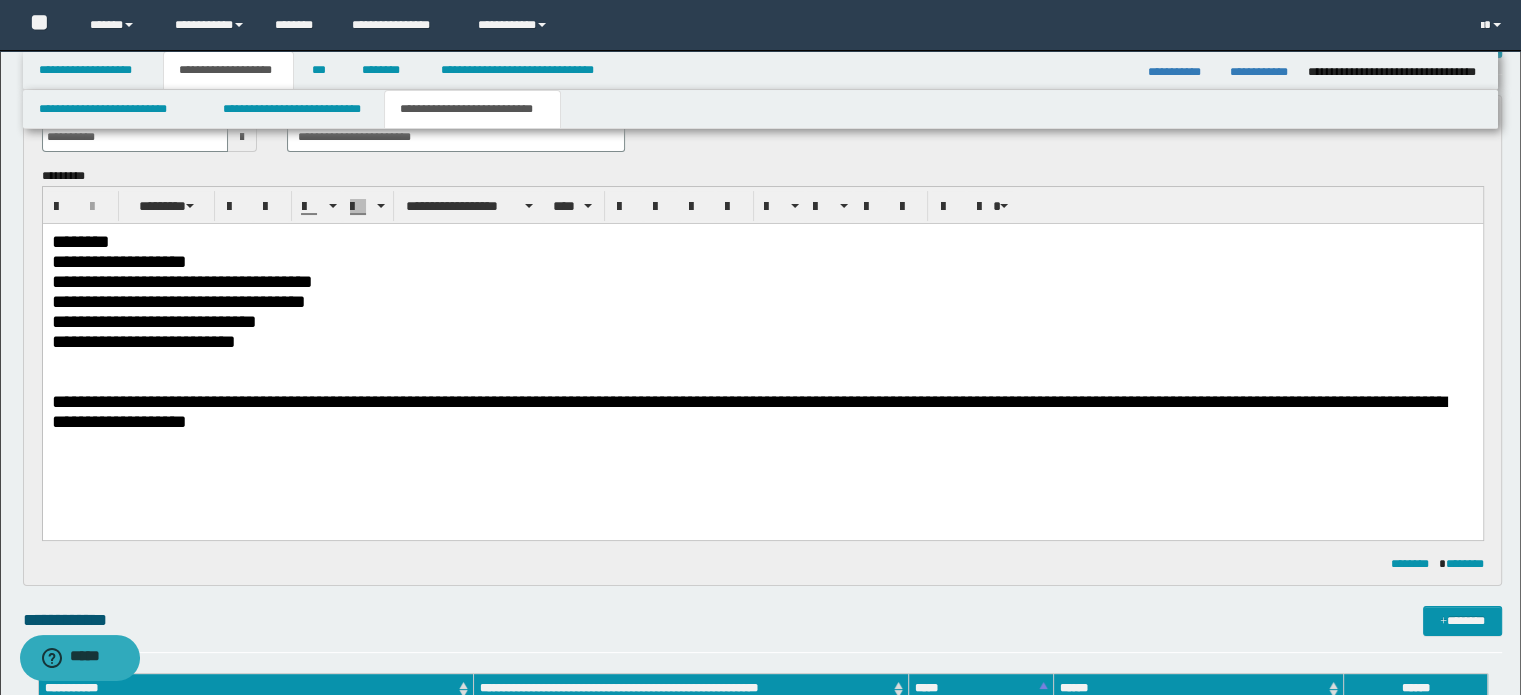 click on "**********" at bounding box center (762, 411) 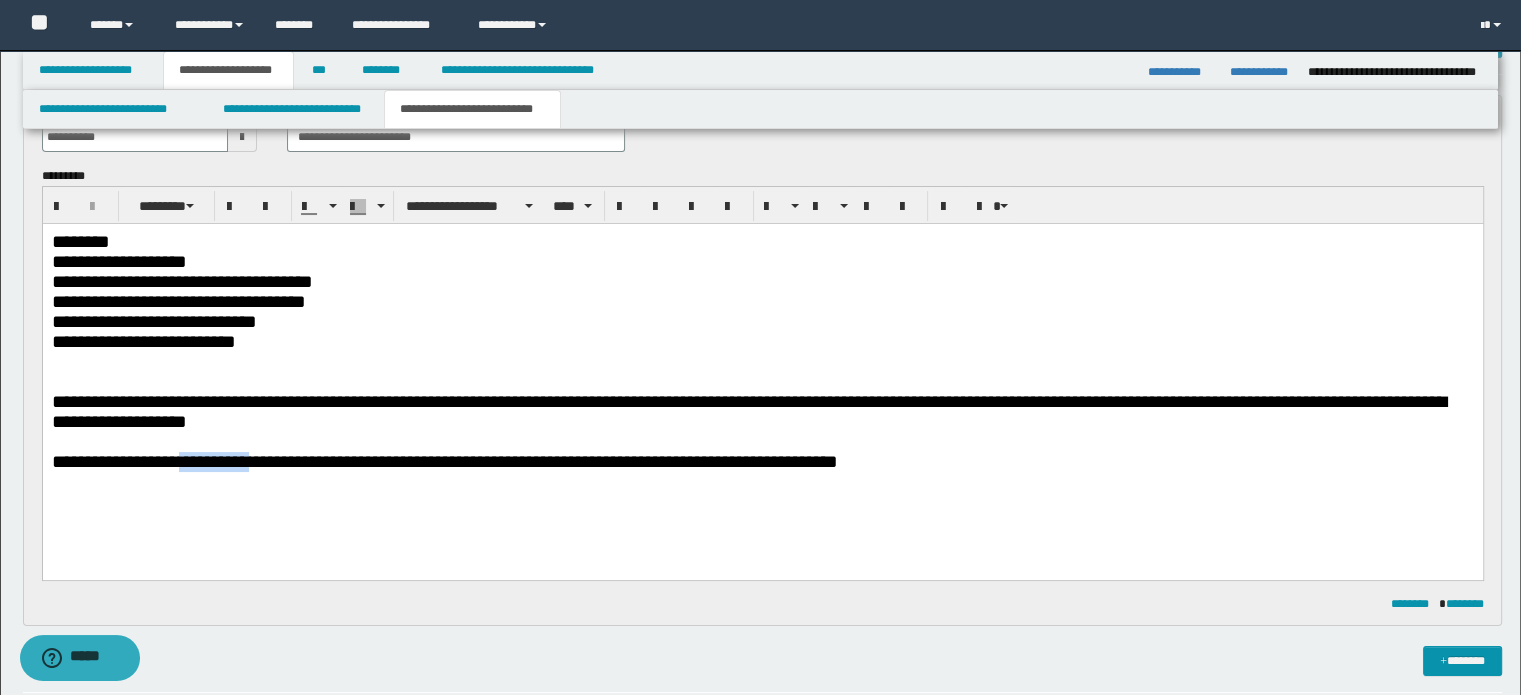 drag, startPoint x: 198, startPoint y: 459, endPoint x: 272, endPoint y: 465, distance: 74.24284 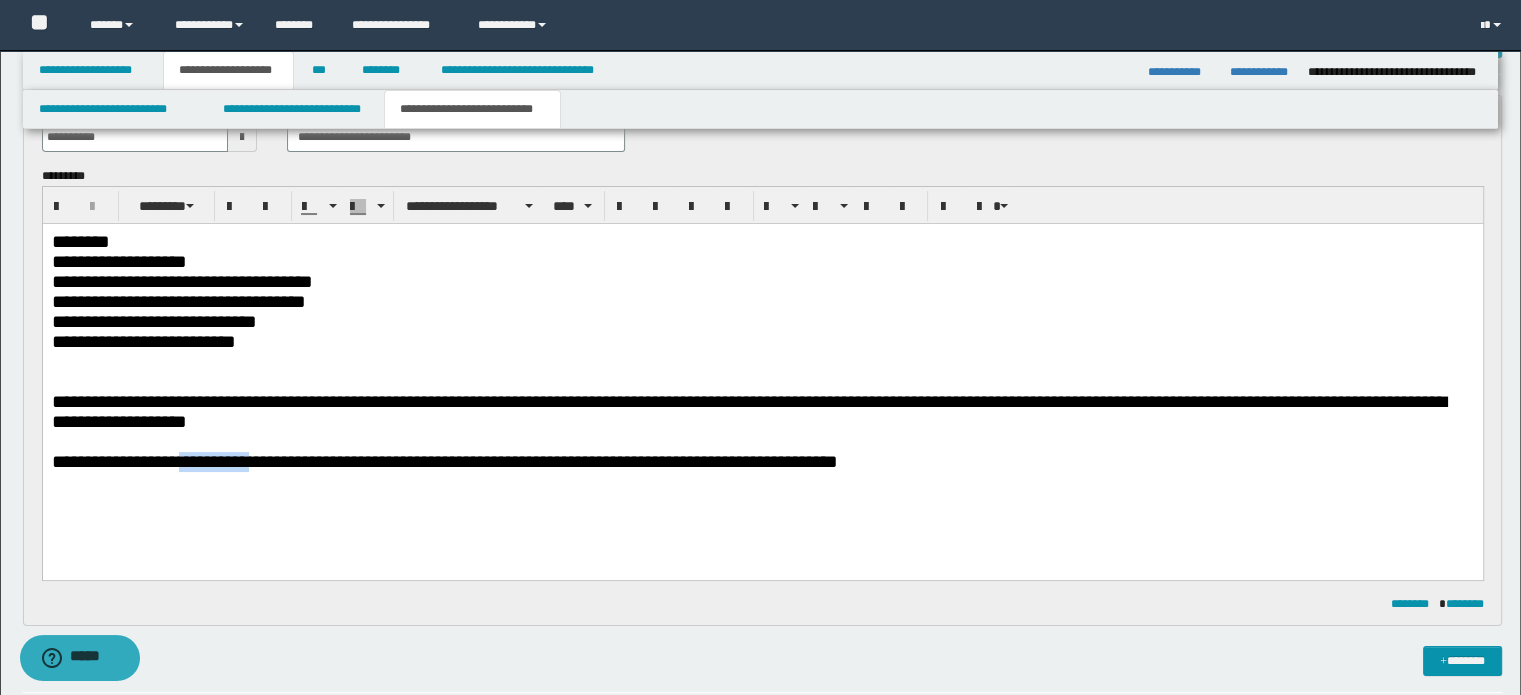 click on "**********" at bounding box center (444, 460) 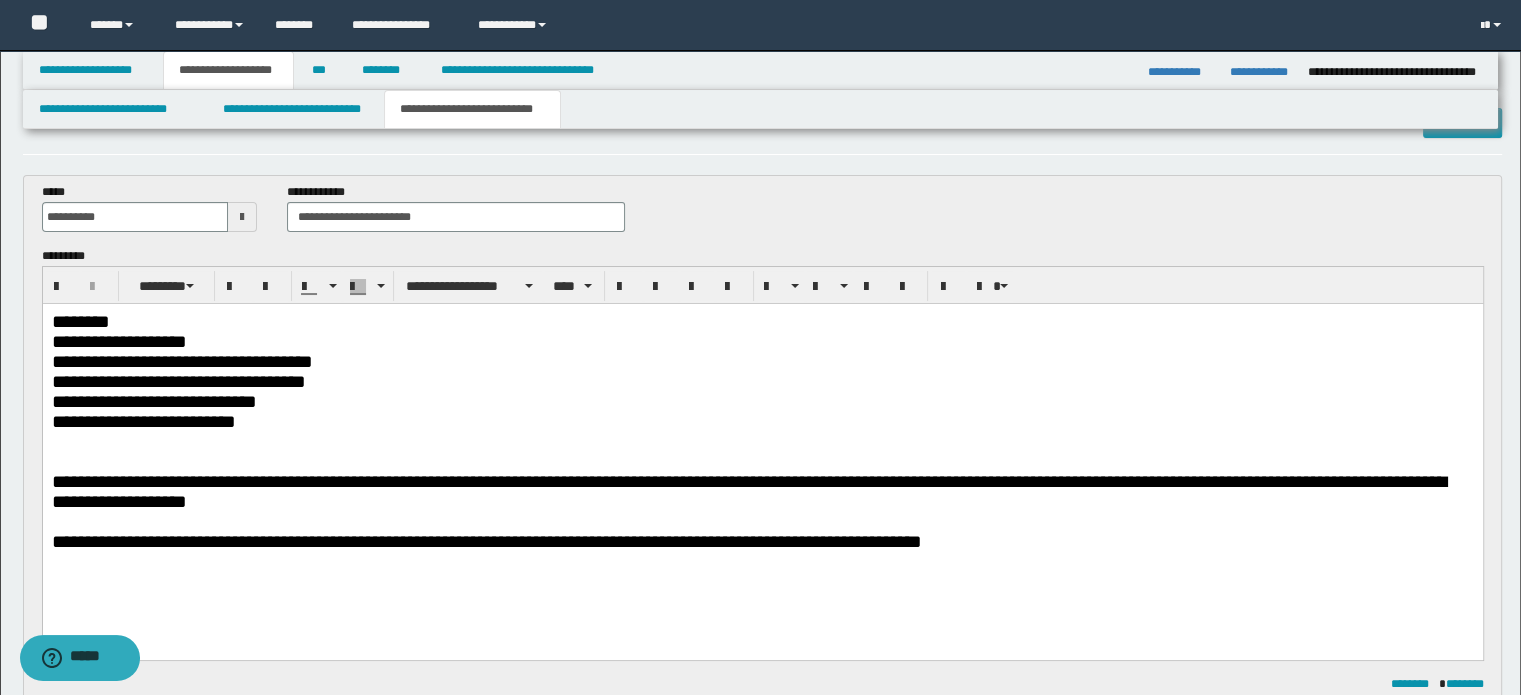 scroll, scrollTop: 0, scrollLeft: 0, axis: both 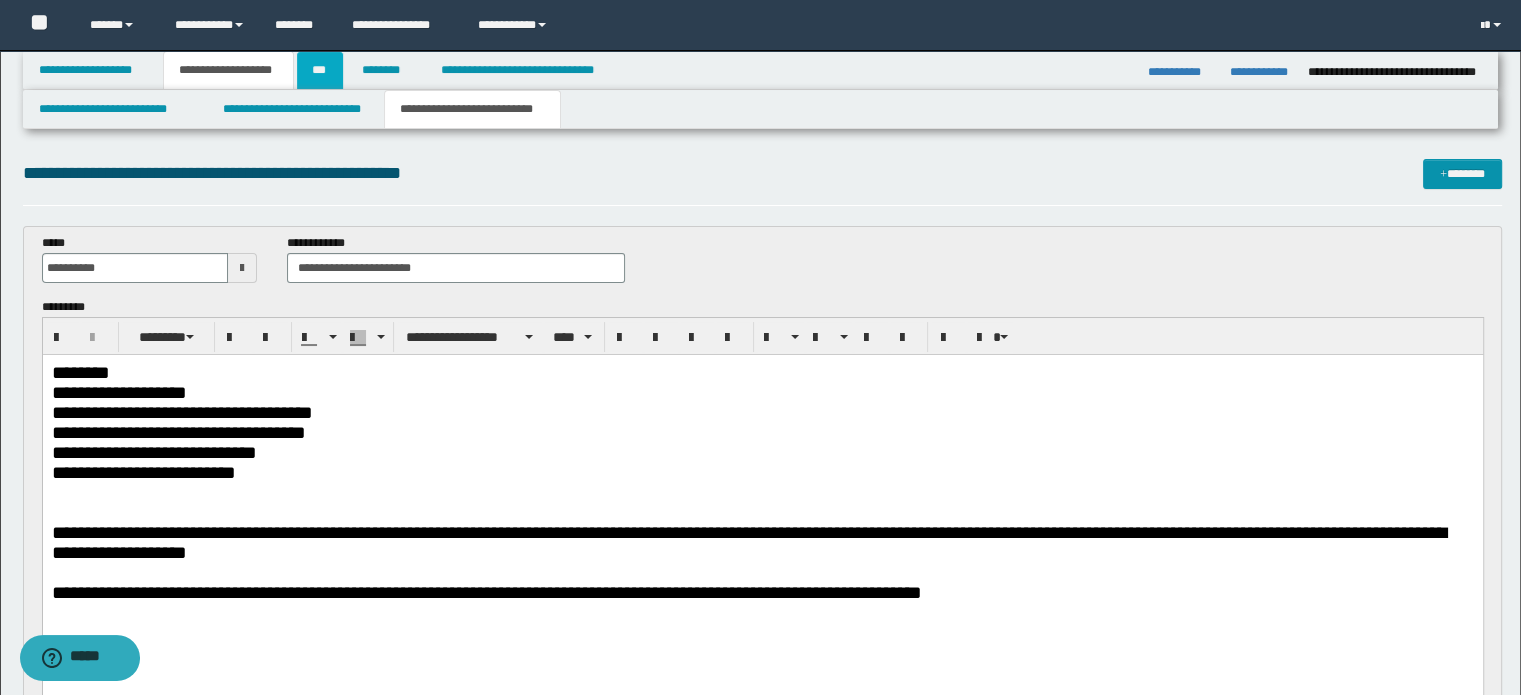 click on "***" at bounding box center (320, 70) 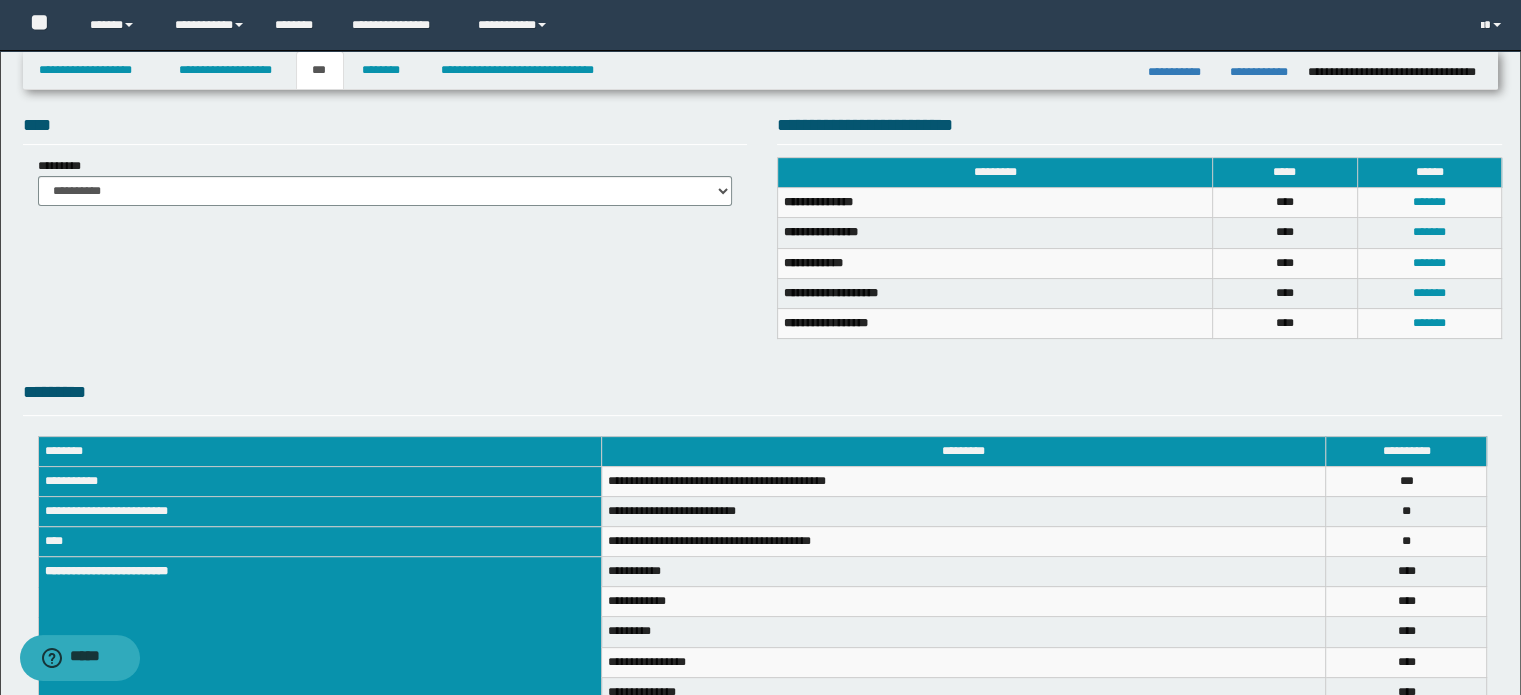 scroll, scrollTop: 0, scrollLeft: 0, axis: both 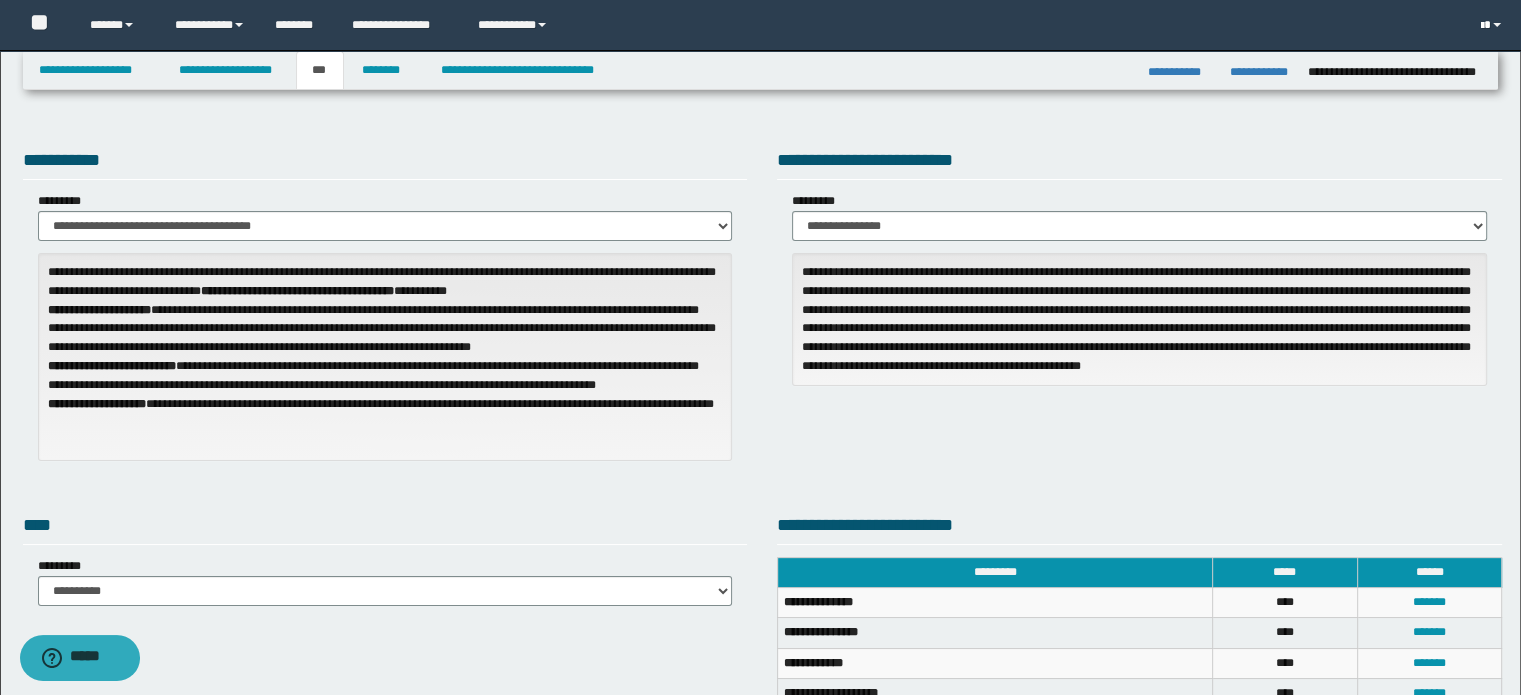 click at bounding box center (1493, 25) 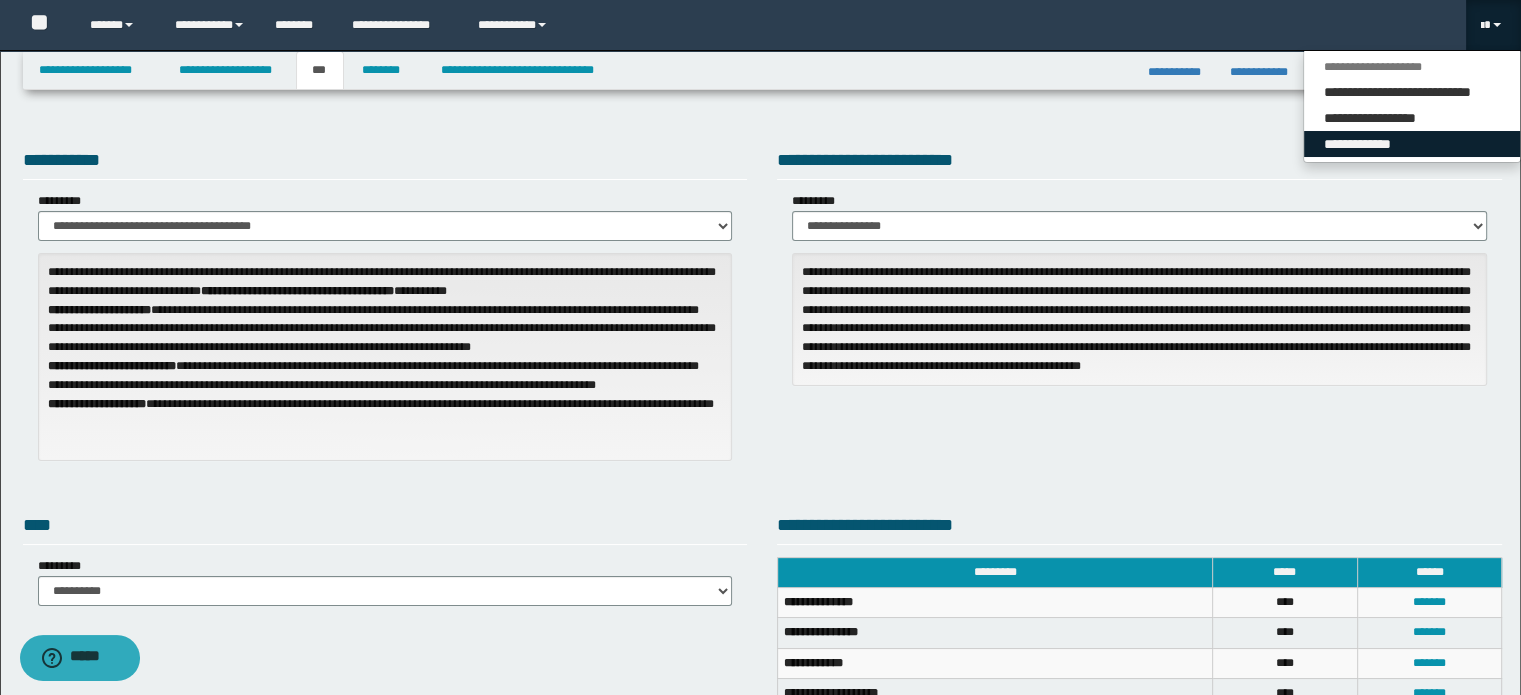 click on "**********" at bounding box center (1412, 144) 